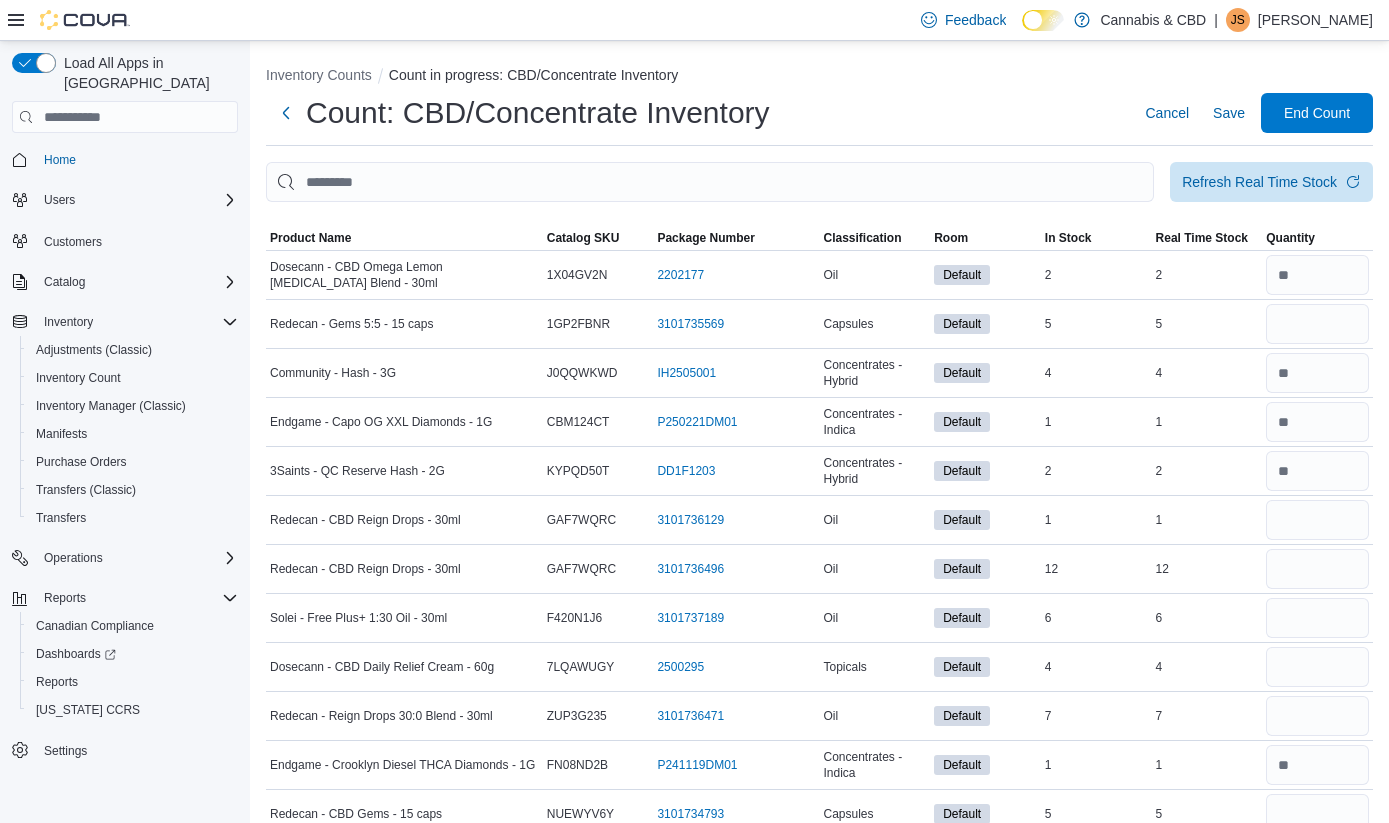scroll, scrollTop: 0, scrollLeft: 0, axis: both 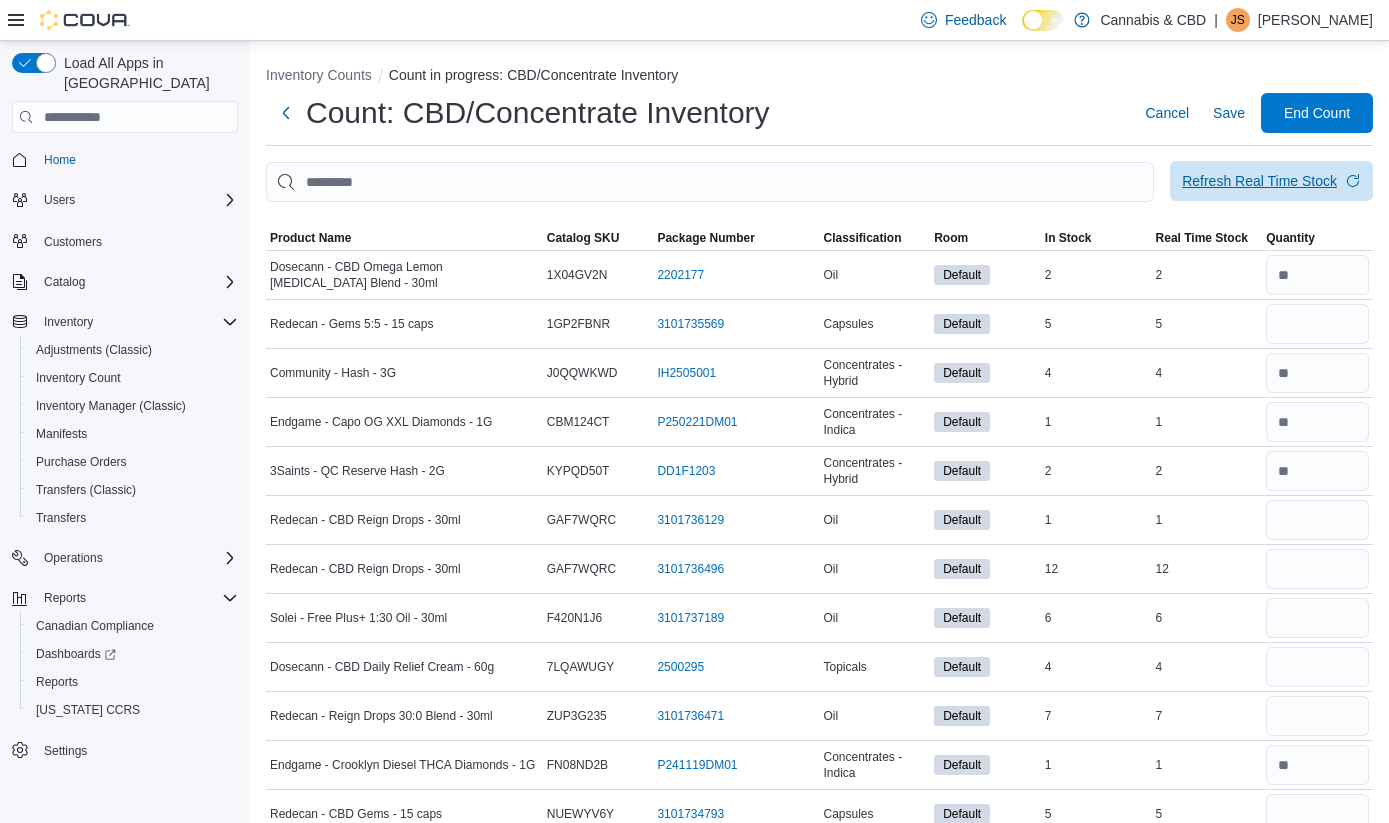type on "*" 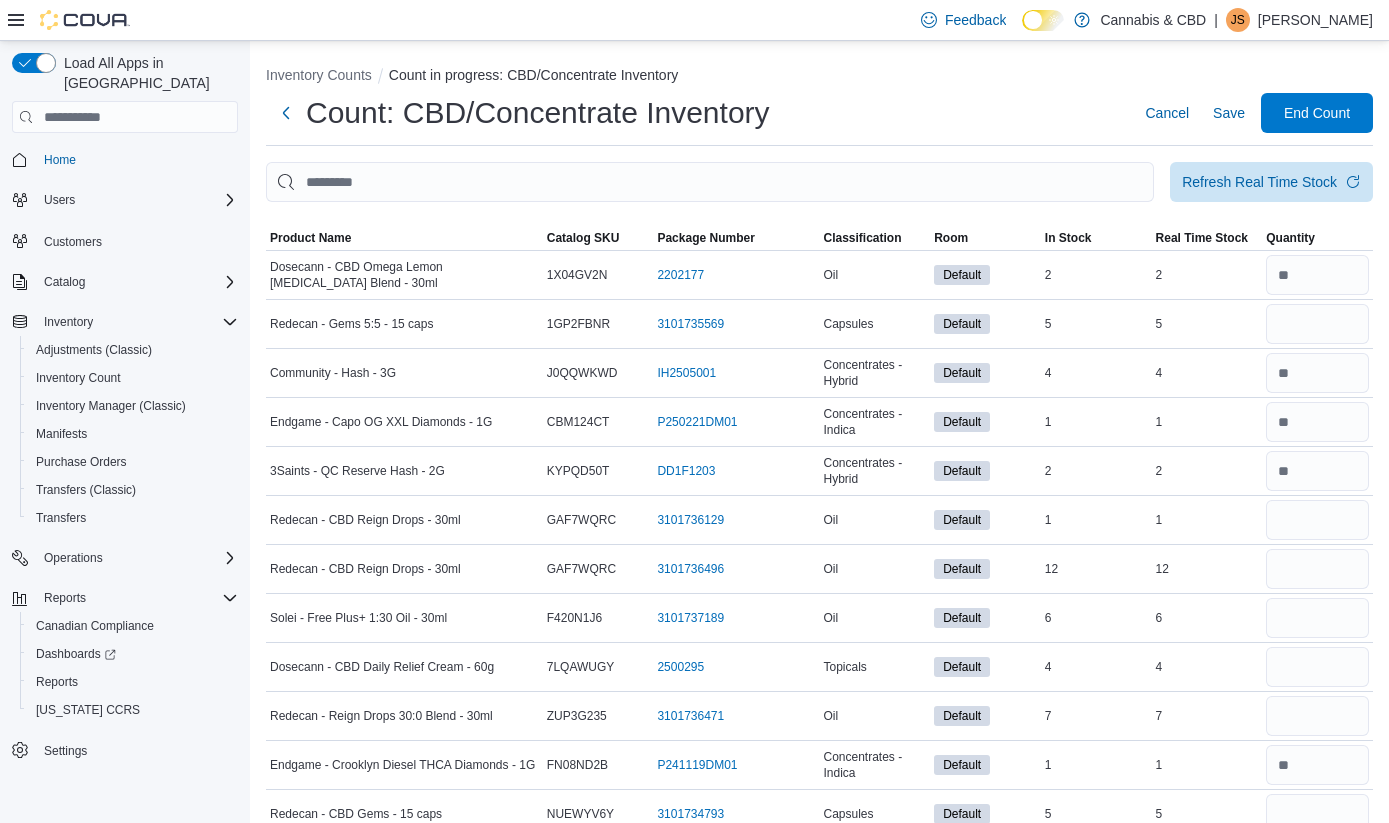 scroll, scrollTop: 0, scrollLeft: 0, axis: both 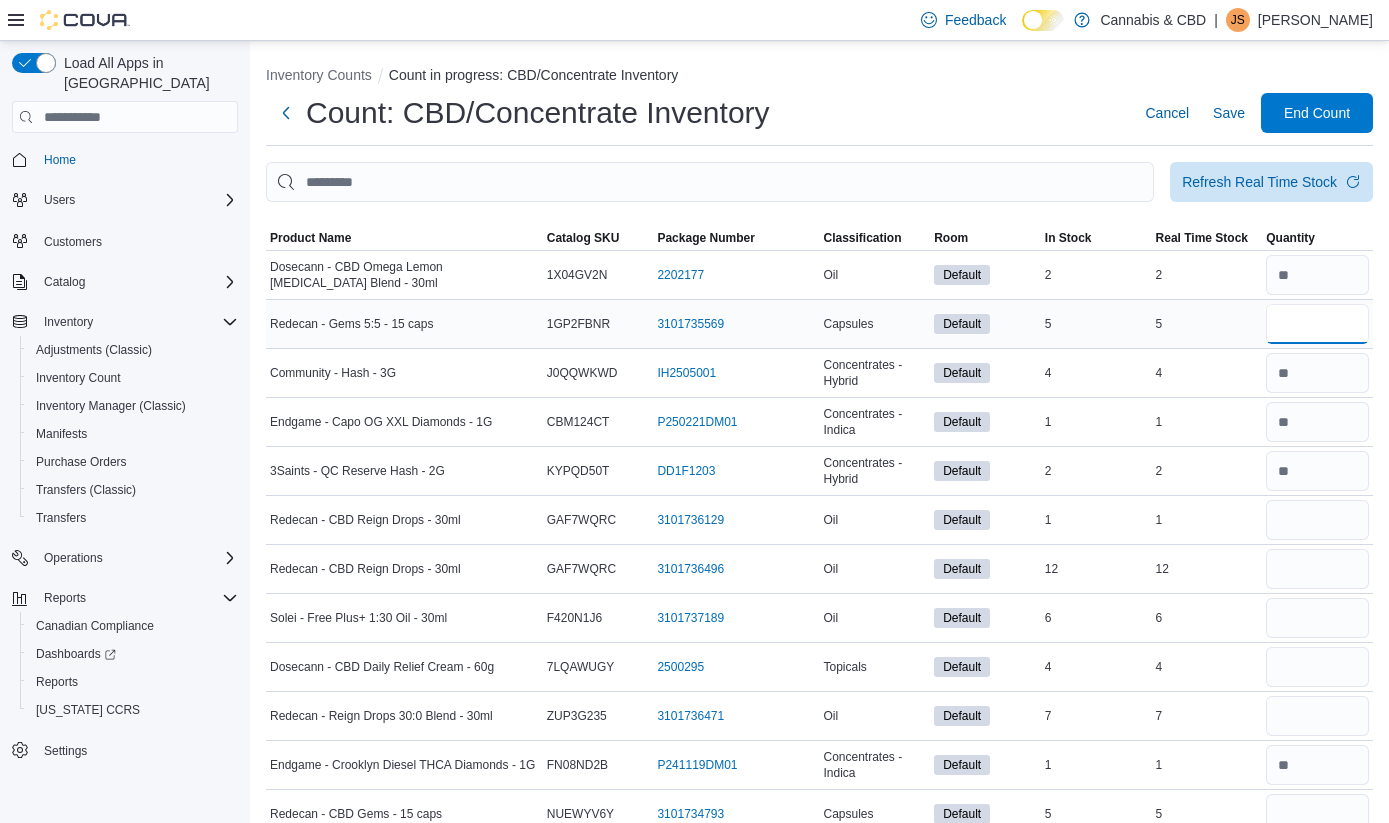 click at bounding box center (1317, 324) 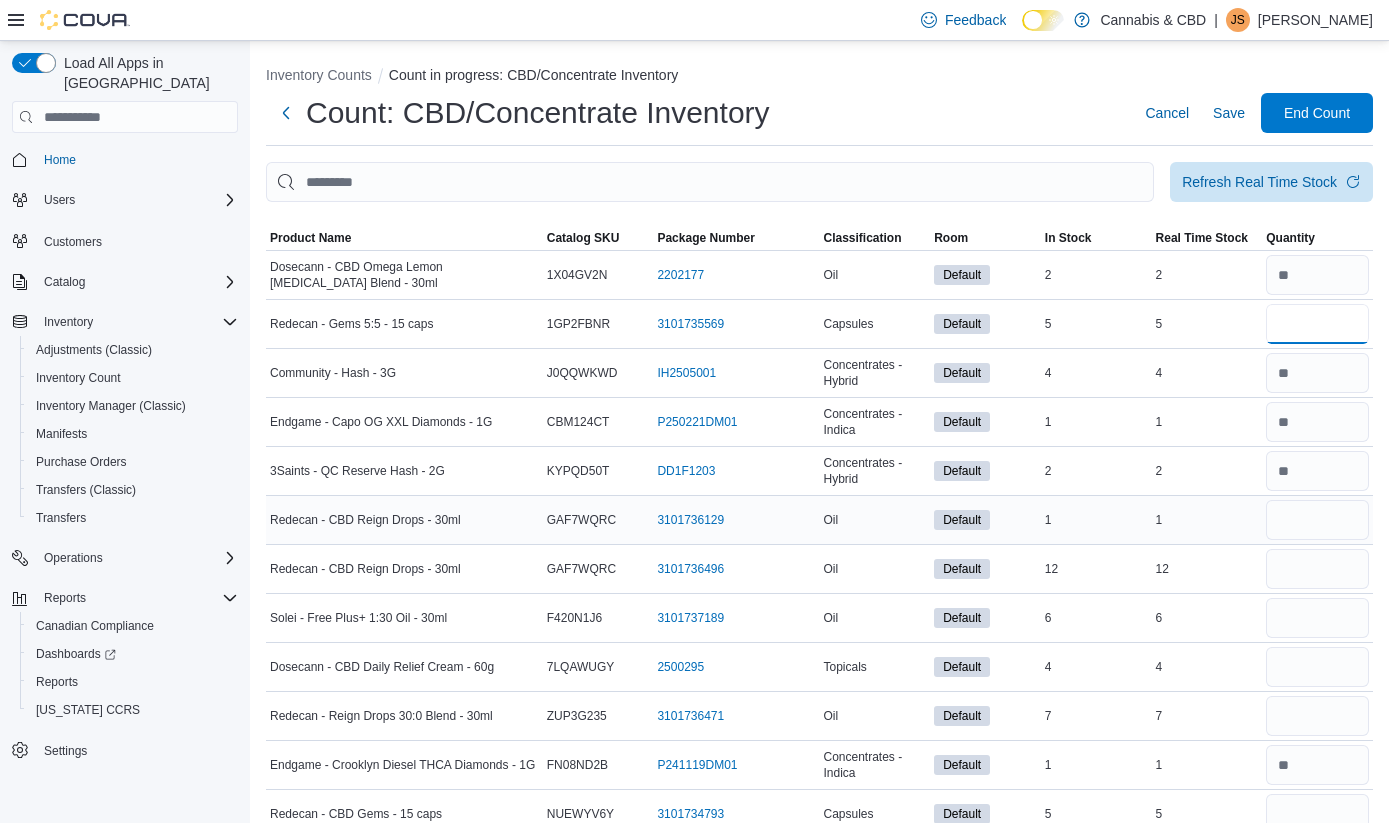 type on "*" 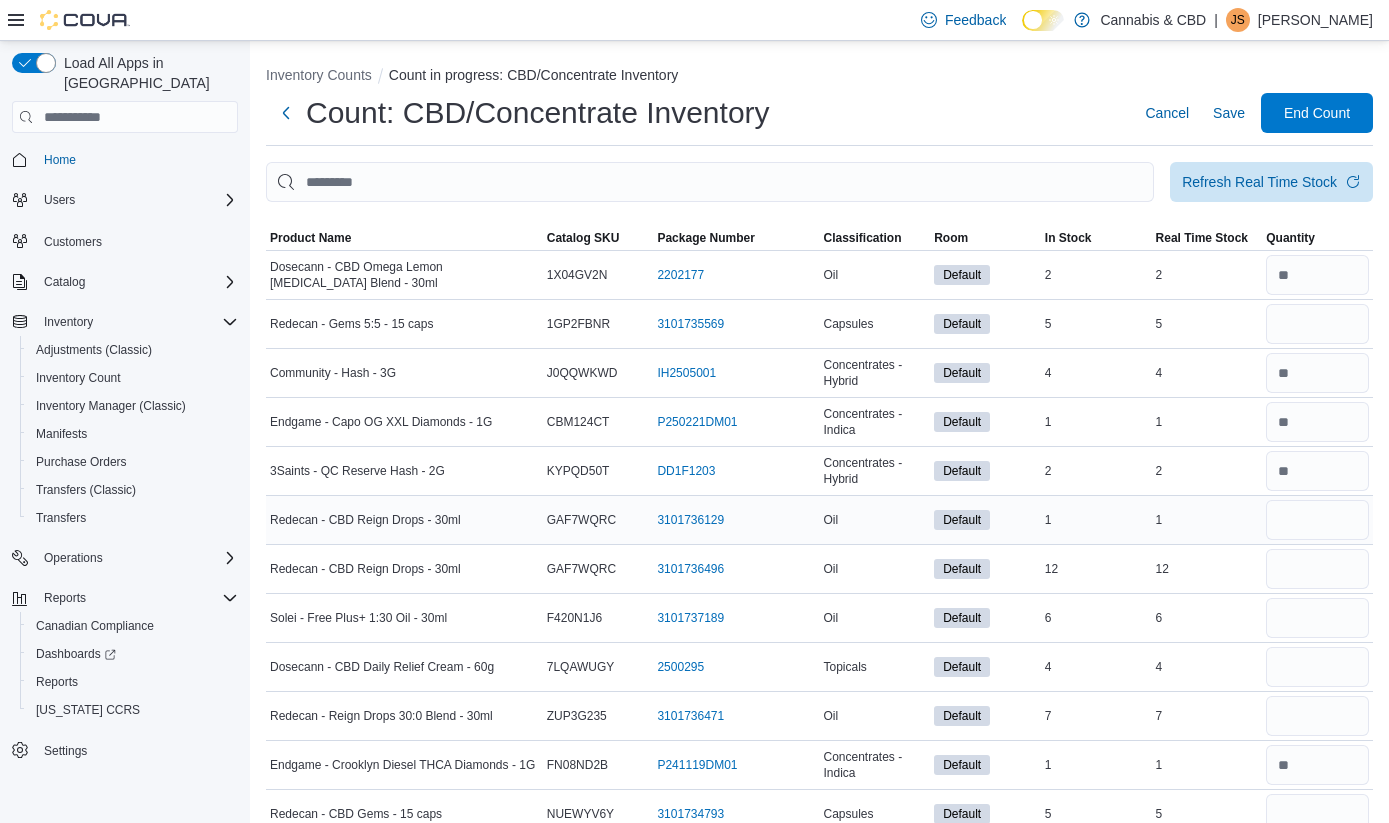 type 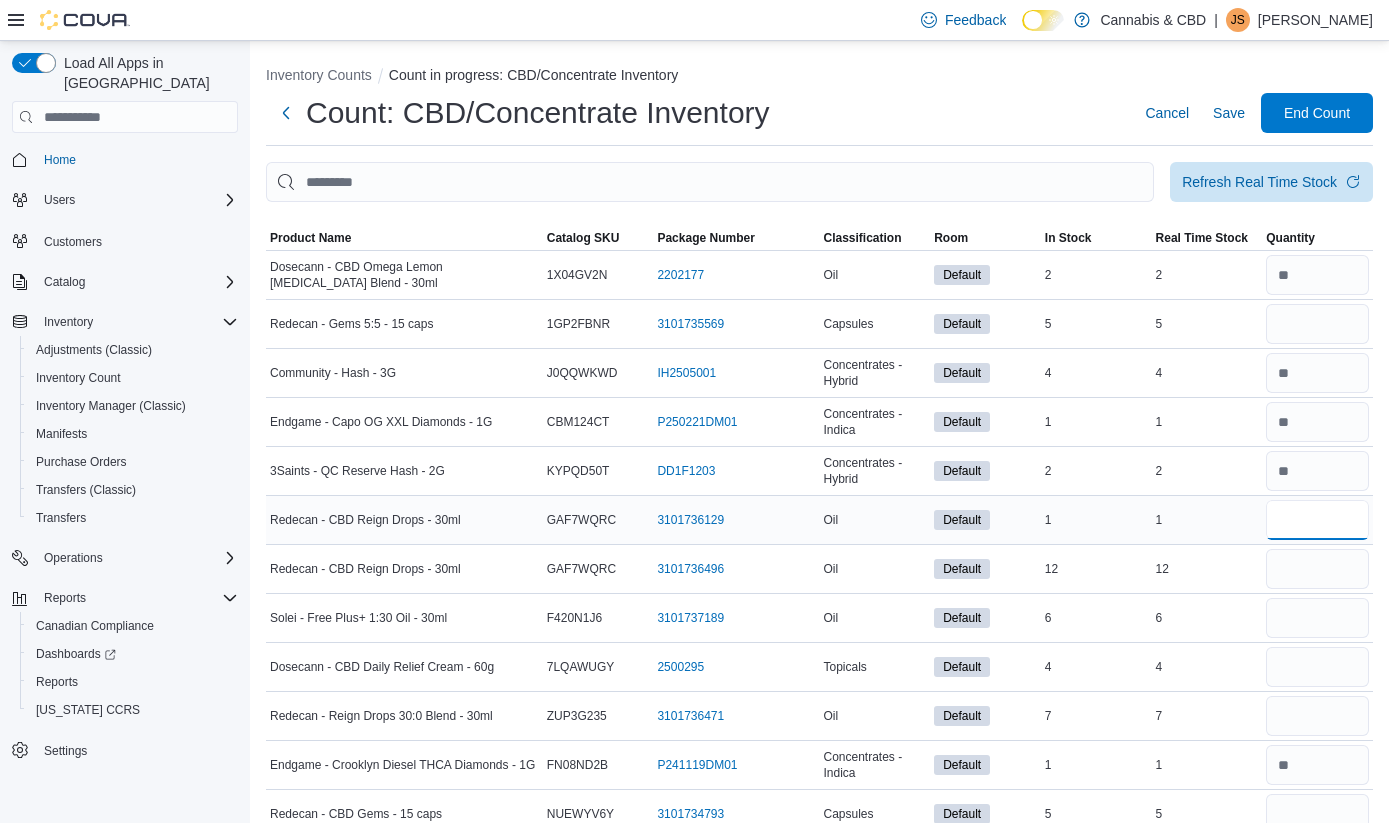 click at bounding box center (1317, 520) 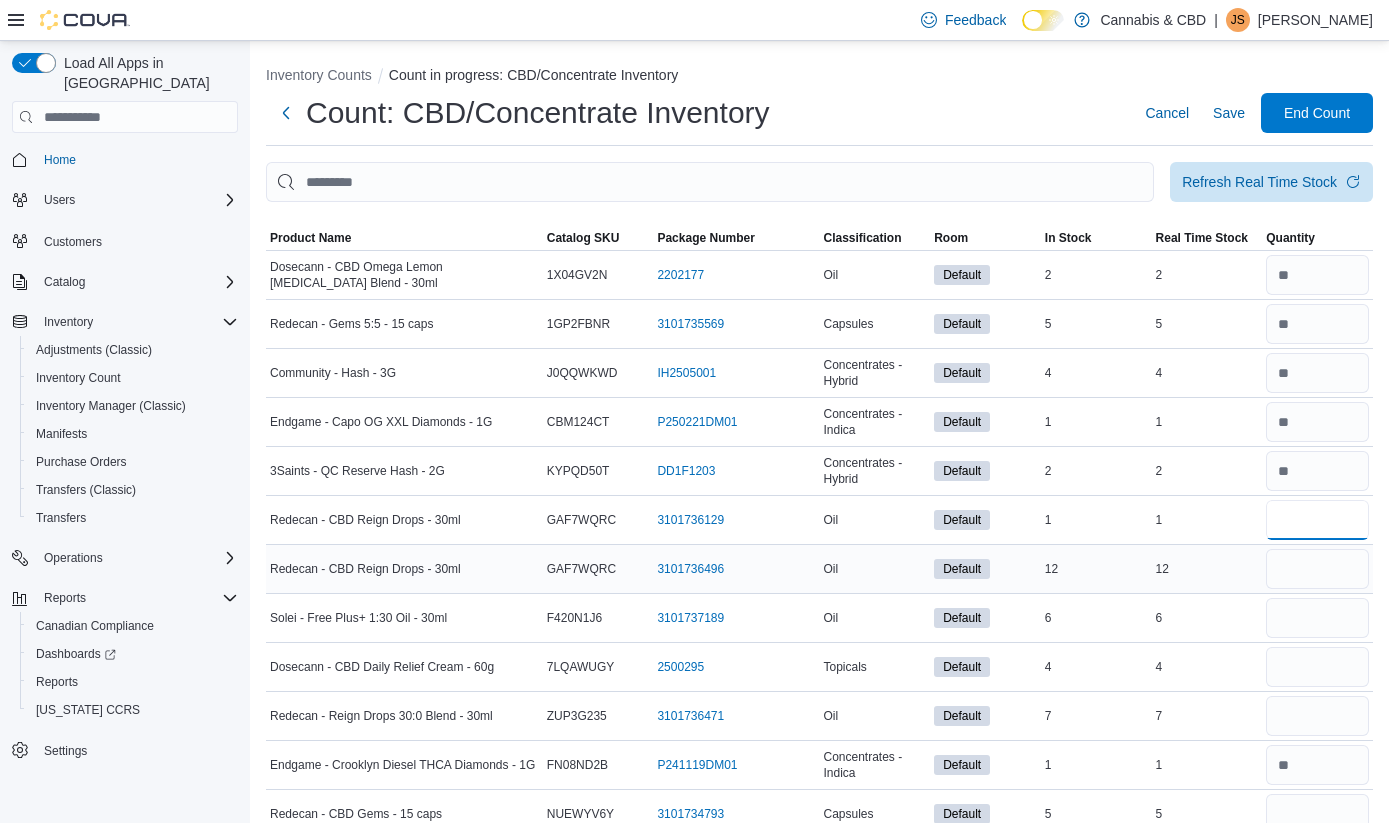 type on "*" 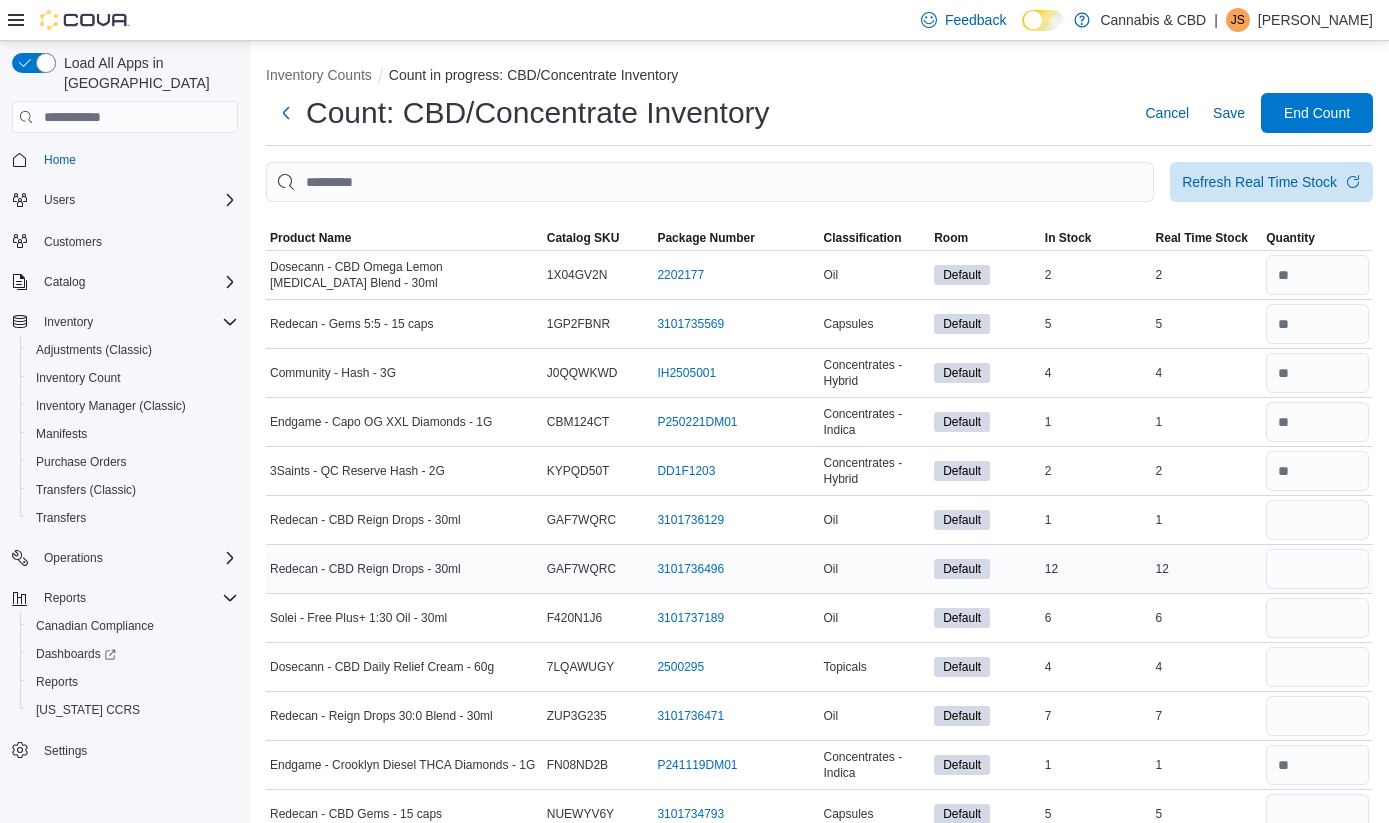 type 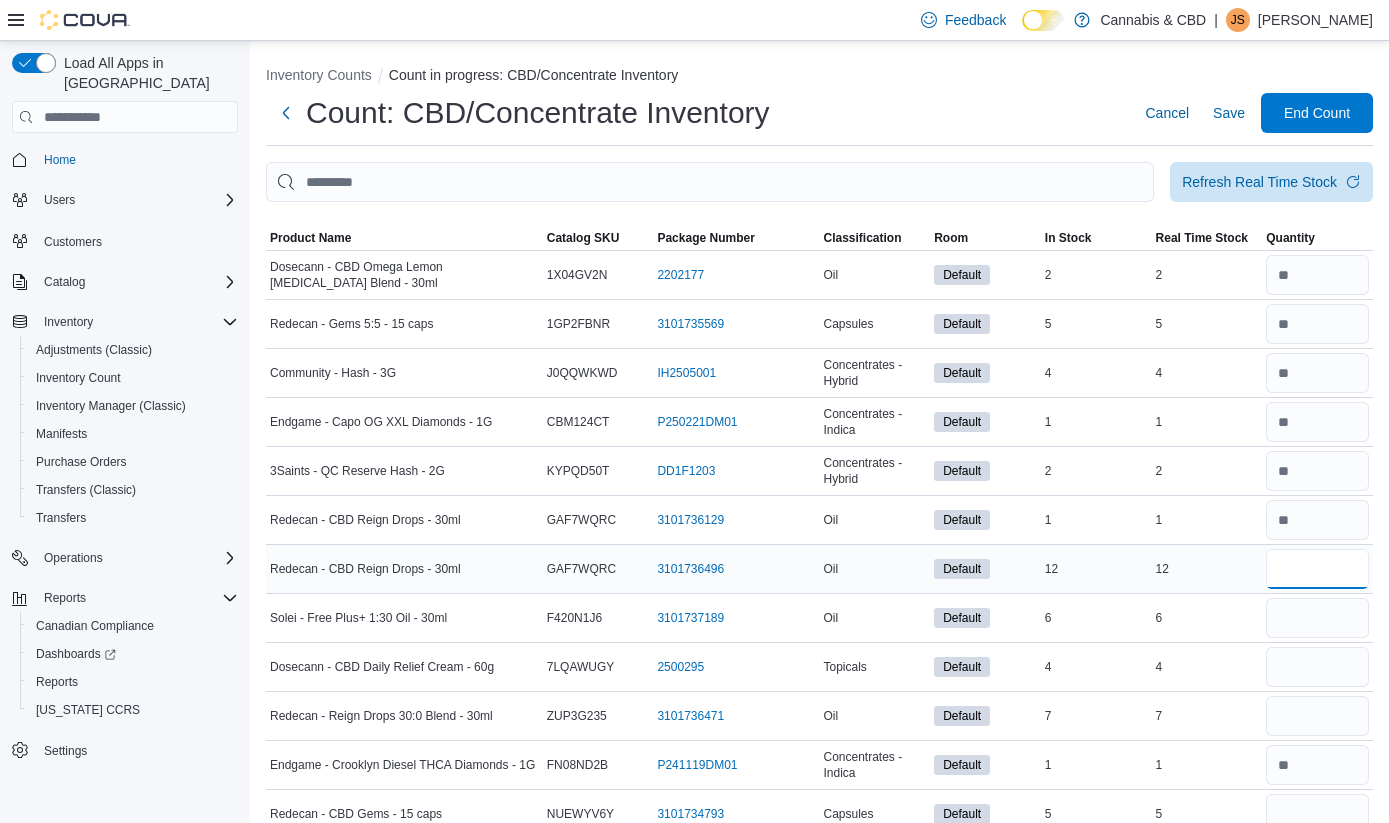 click at bounding box center [1317, 569] 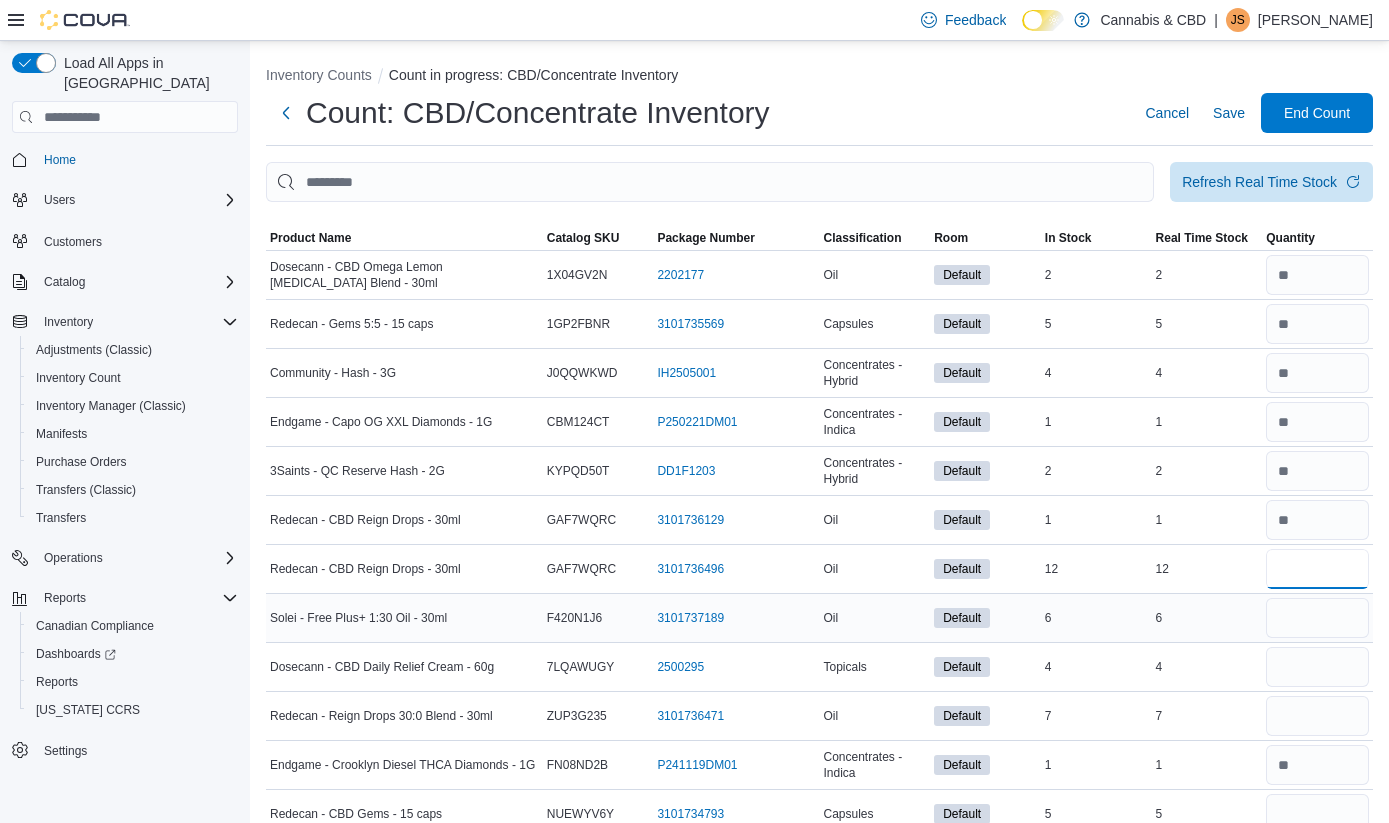 type on "**" 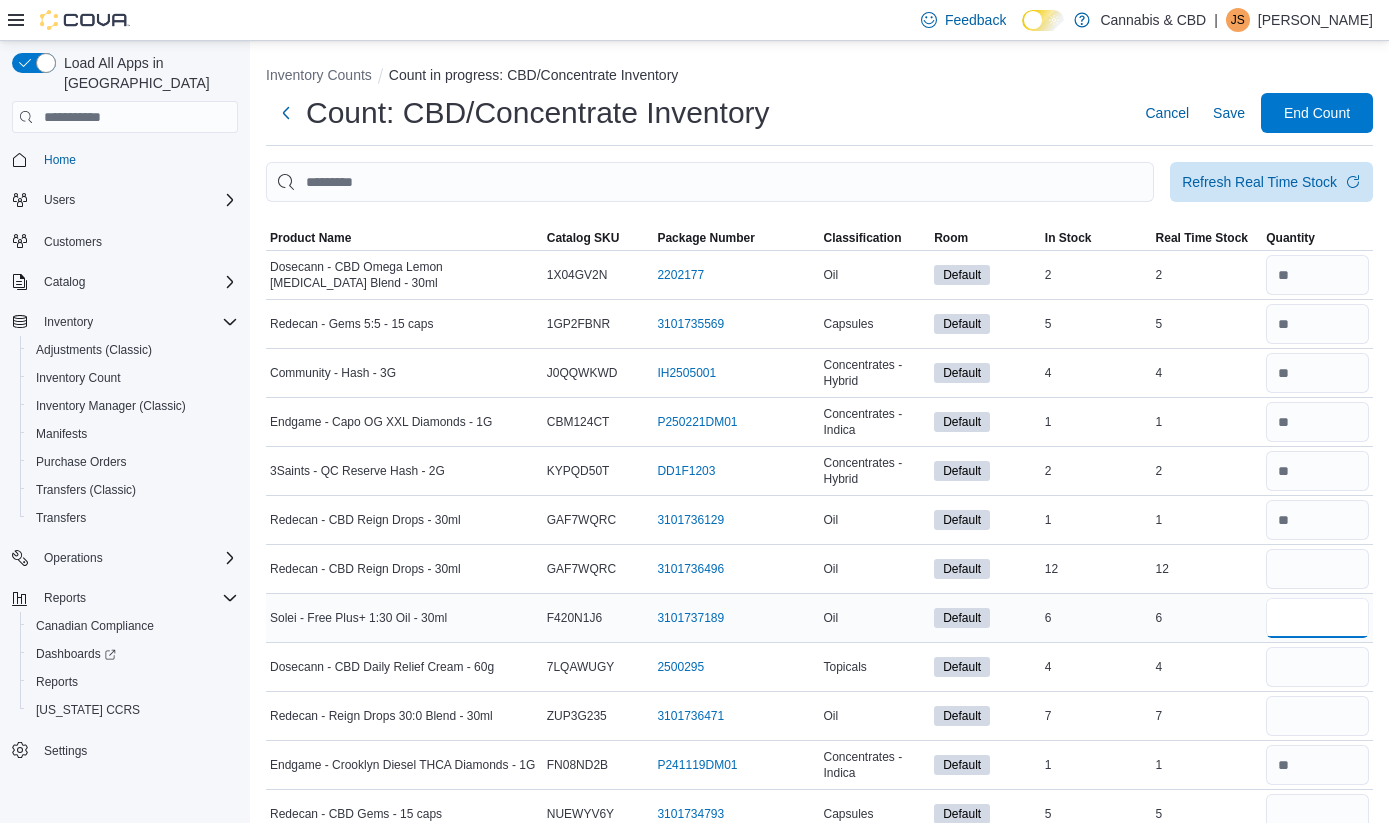 type 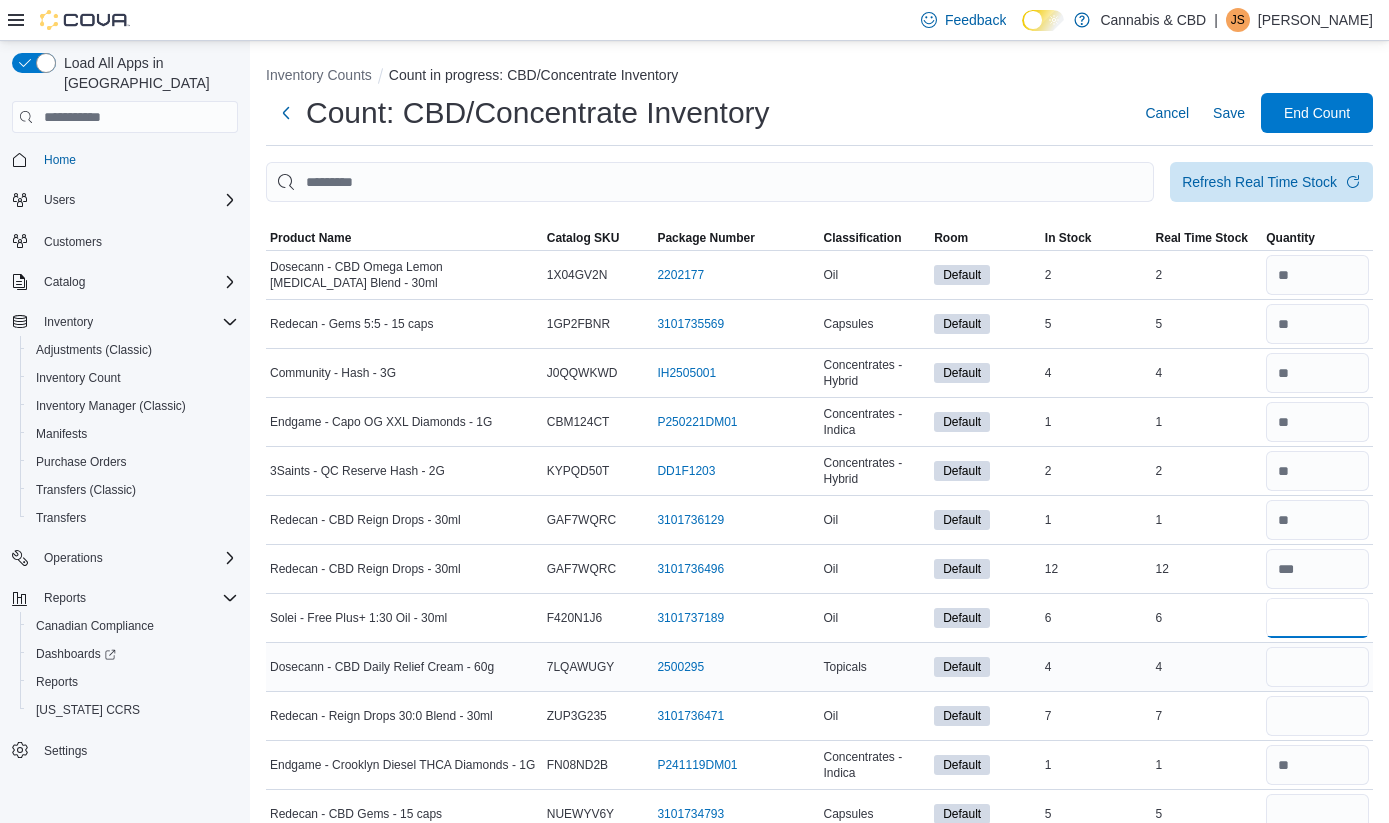 type on "*" 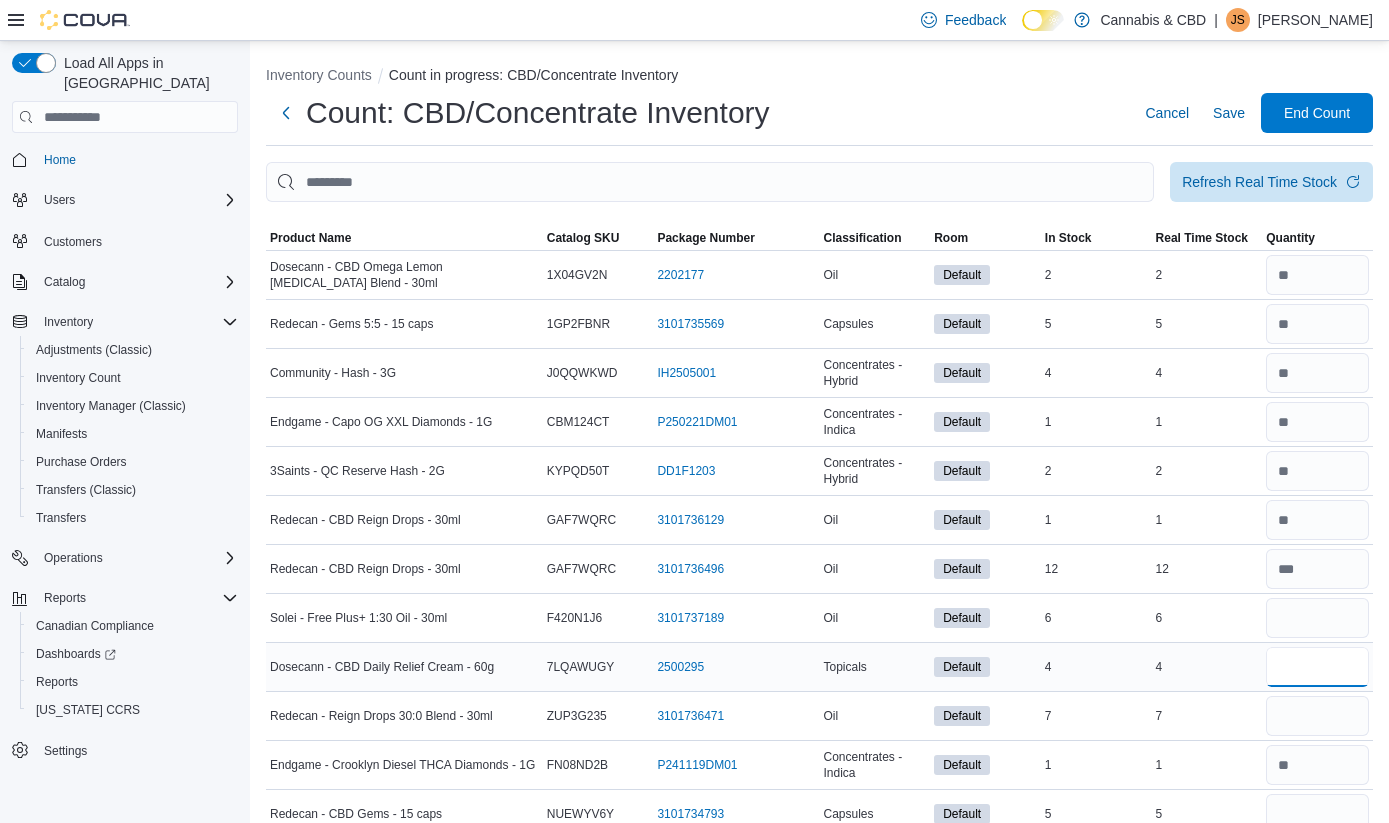 type 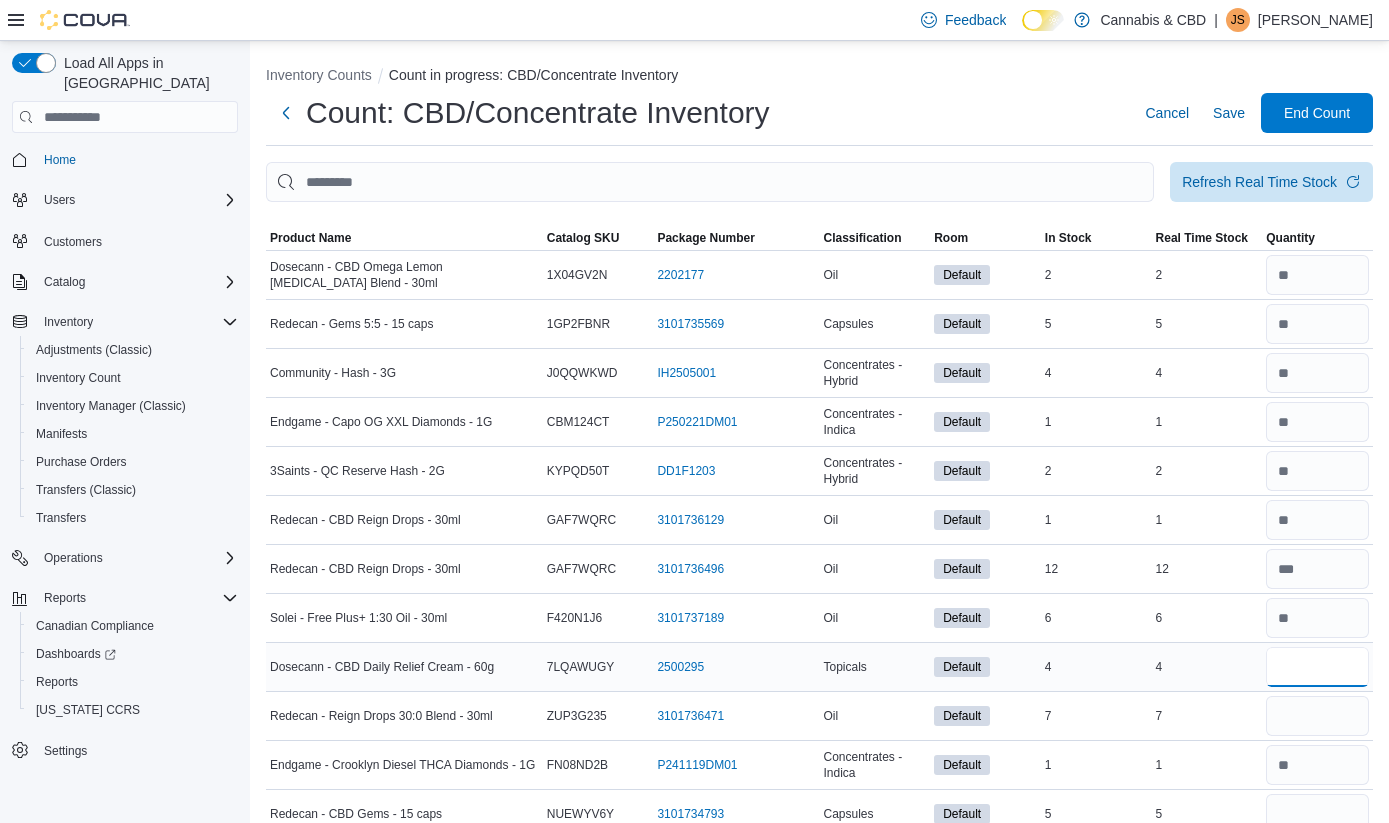 click at bounding box center (1317, 667) 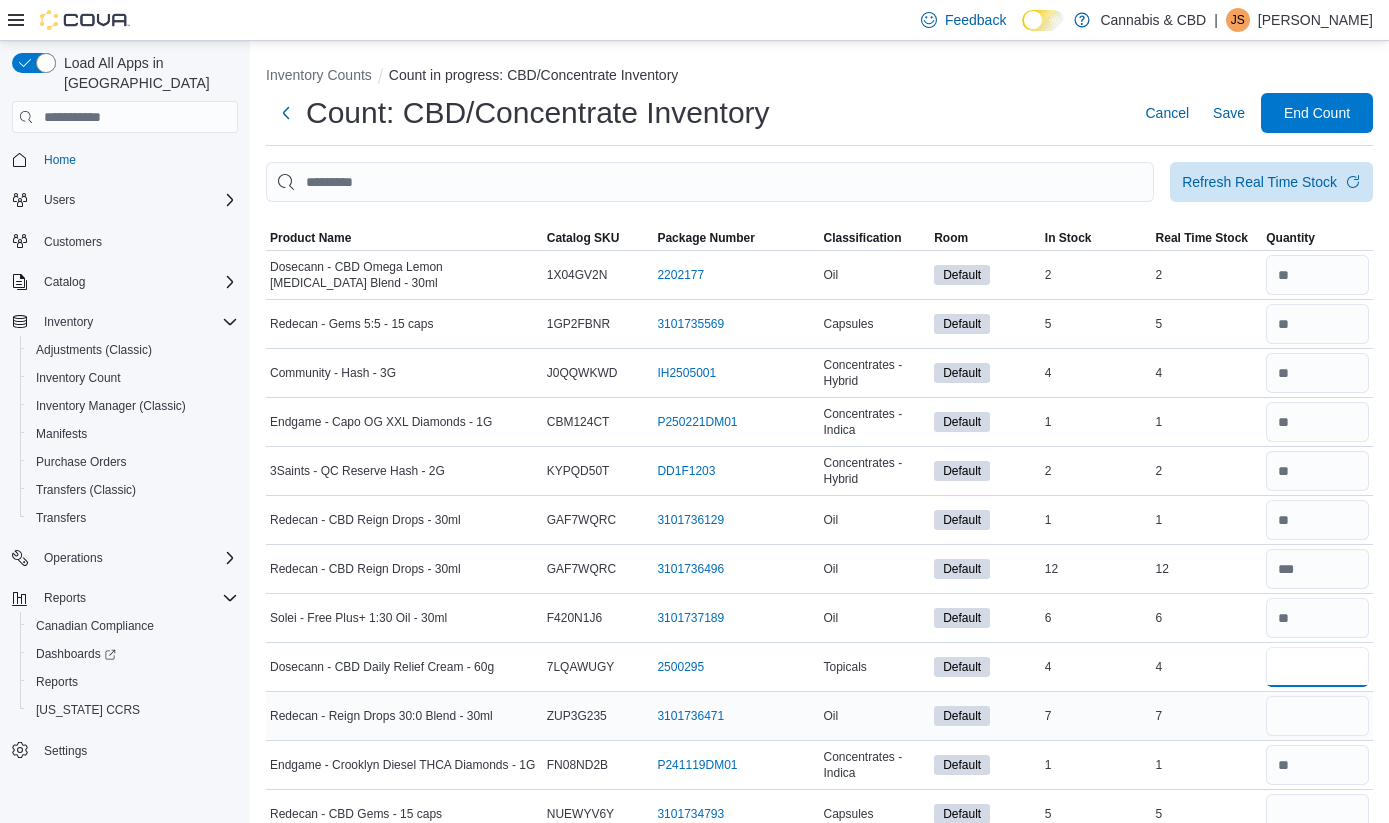 type on "*" 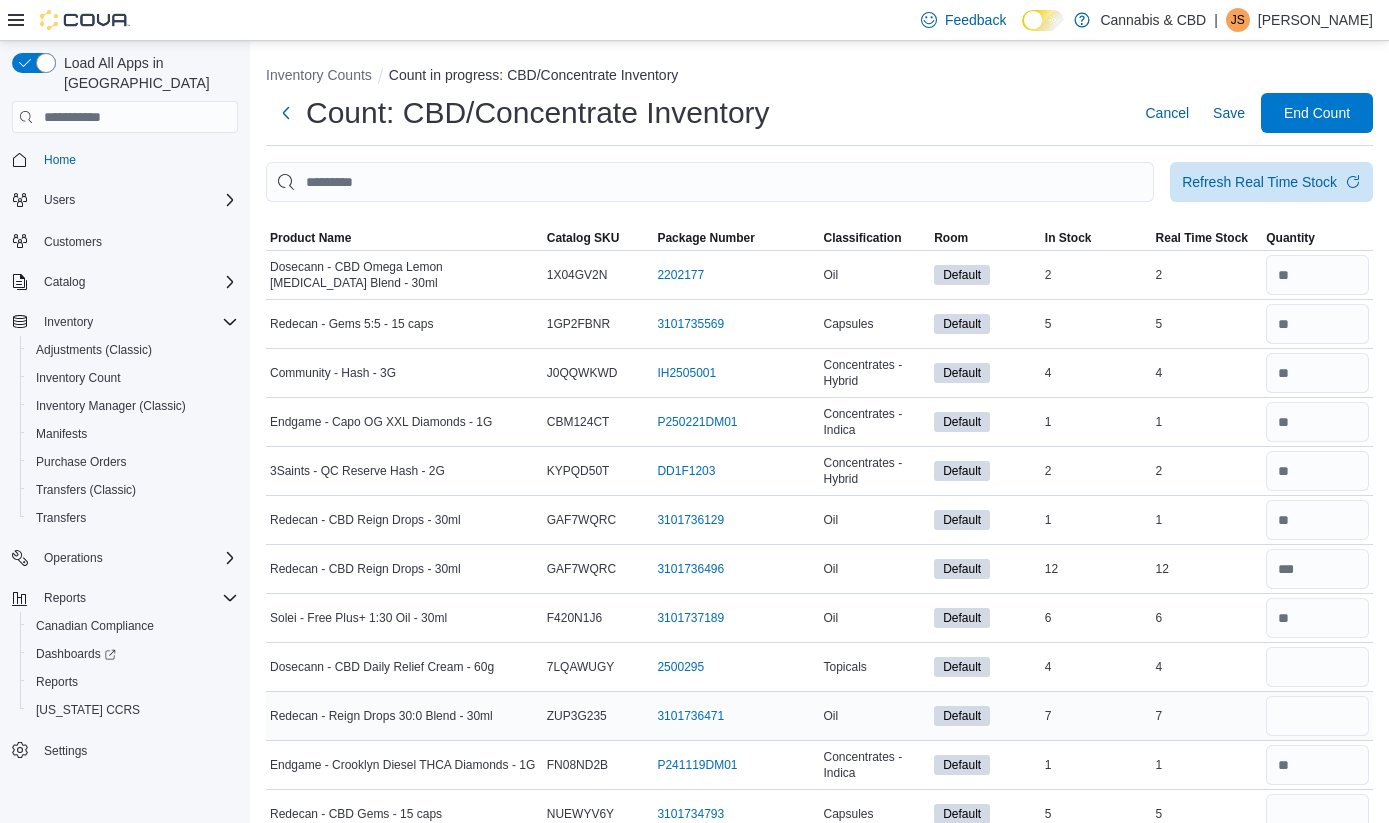 type 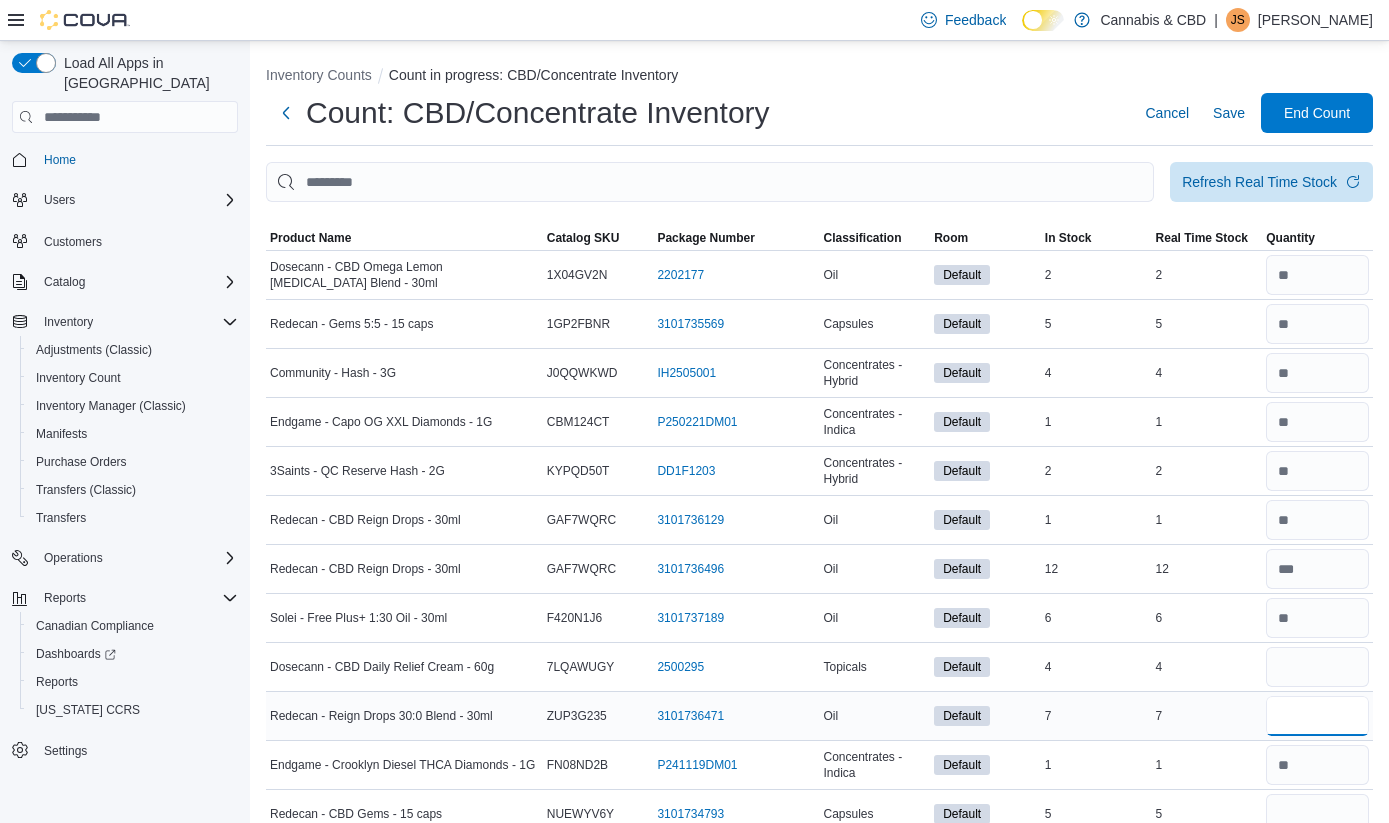 click at bounding box center [1317, 716] 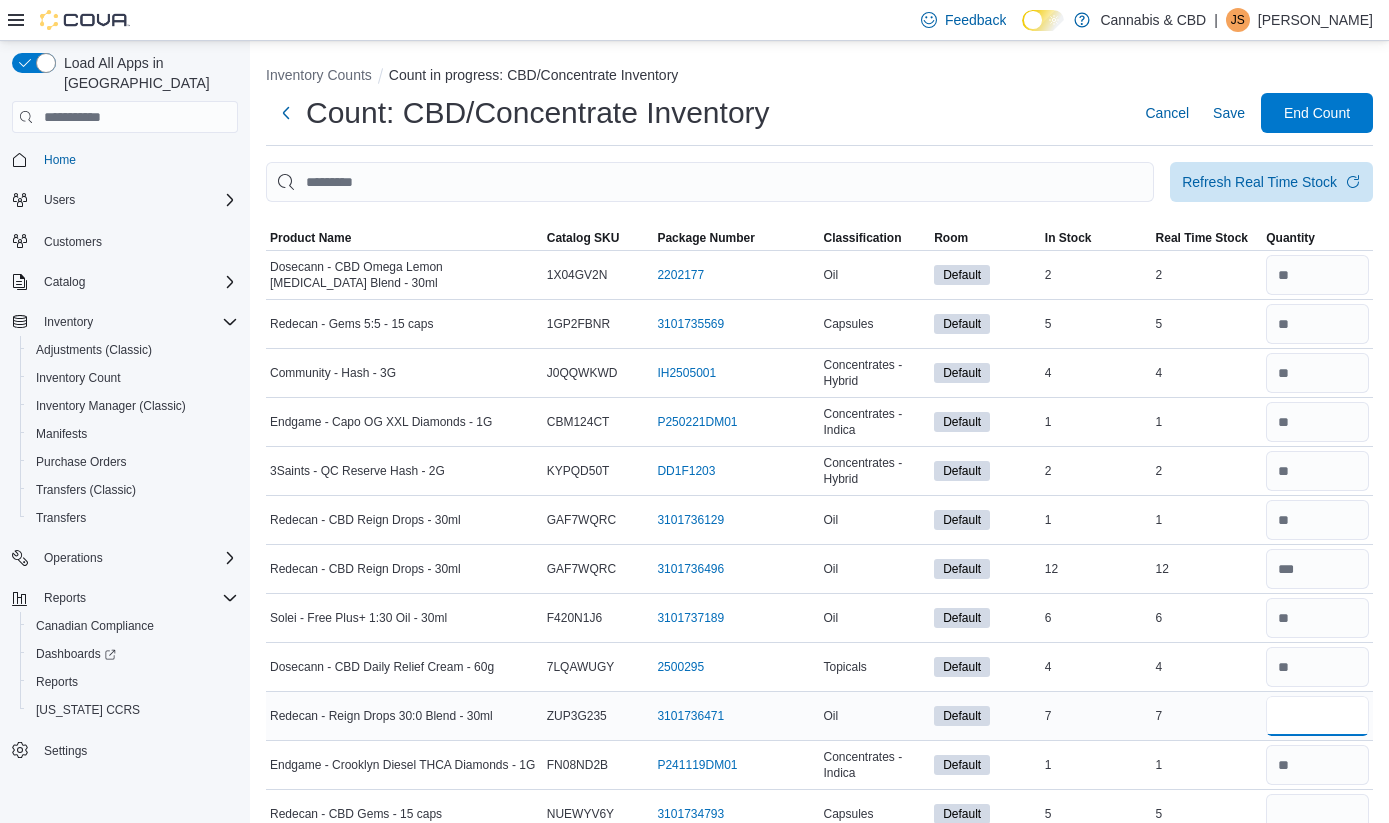 type on "*" 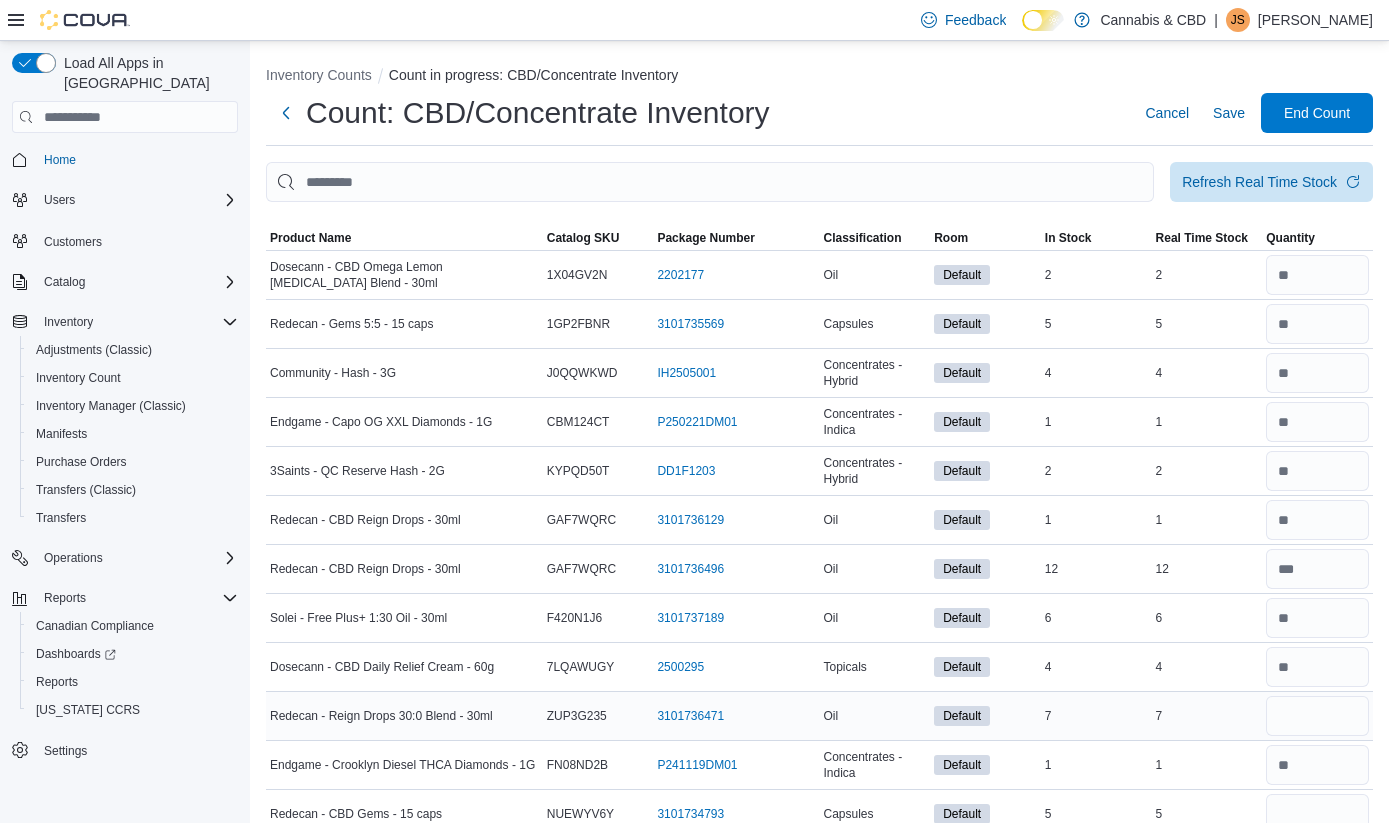 type 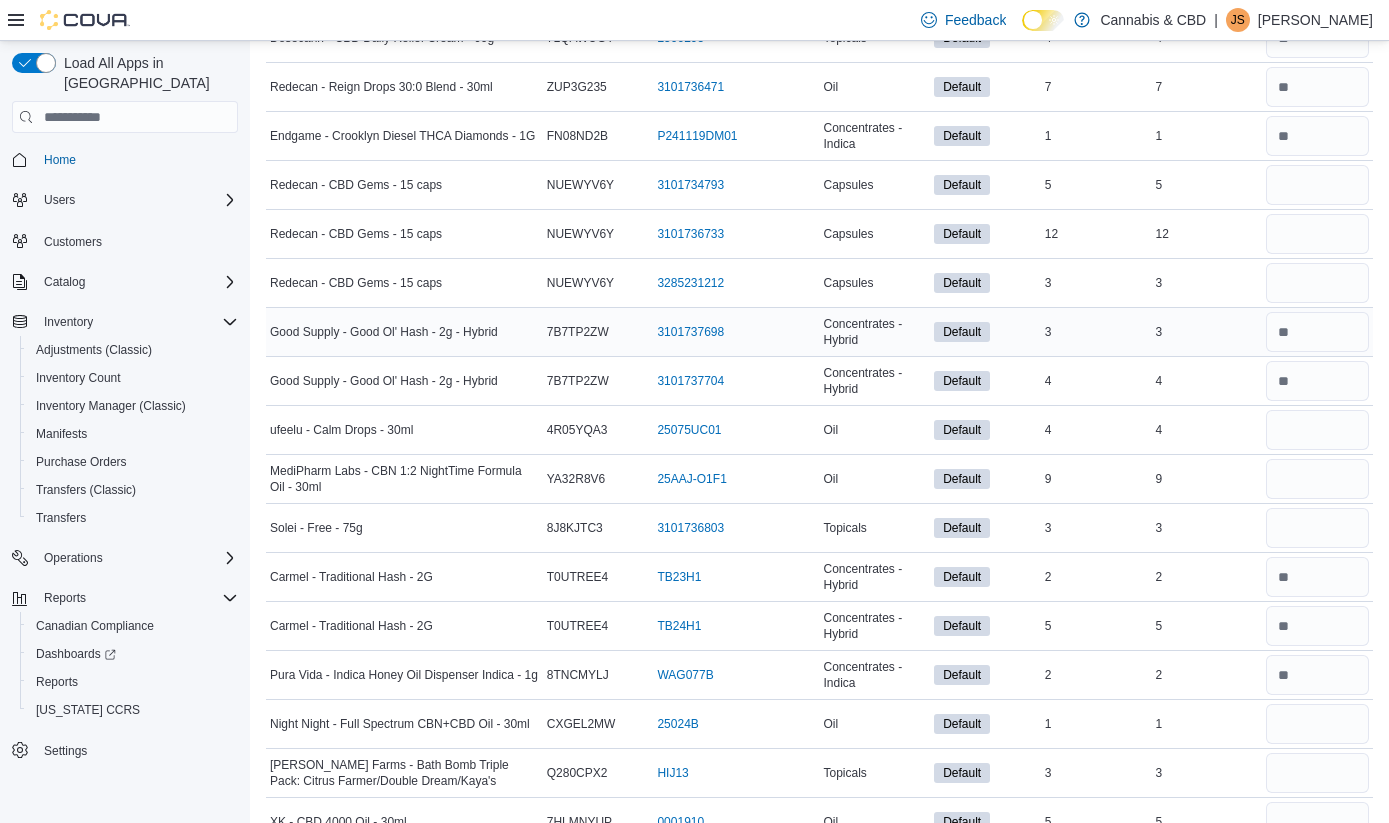 scroll, scrollTop: 665, scrollLeft: 0, axis: vertical 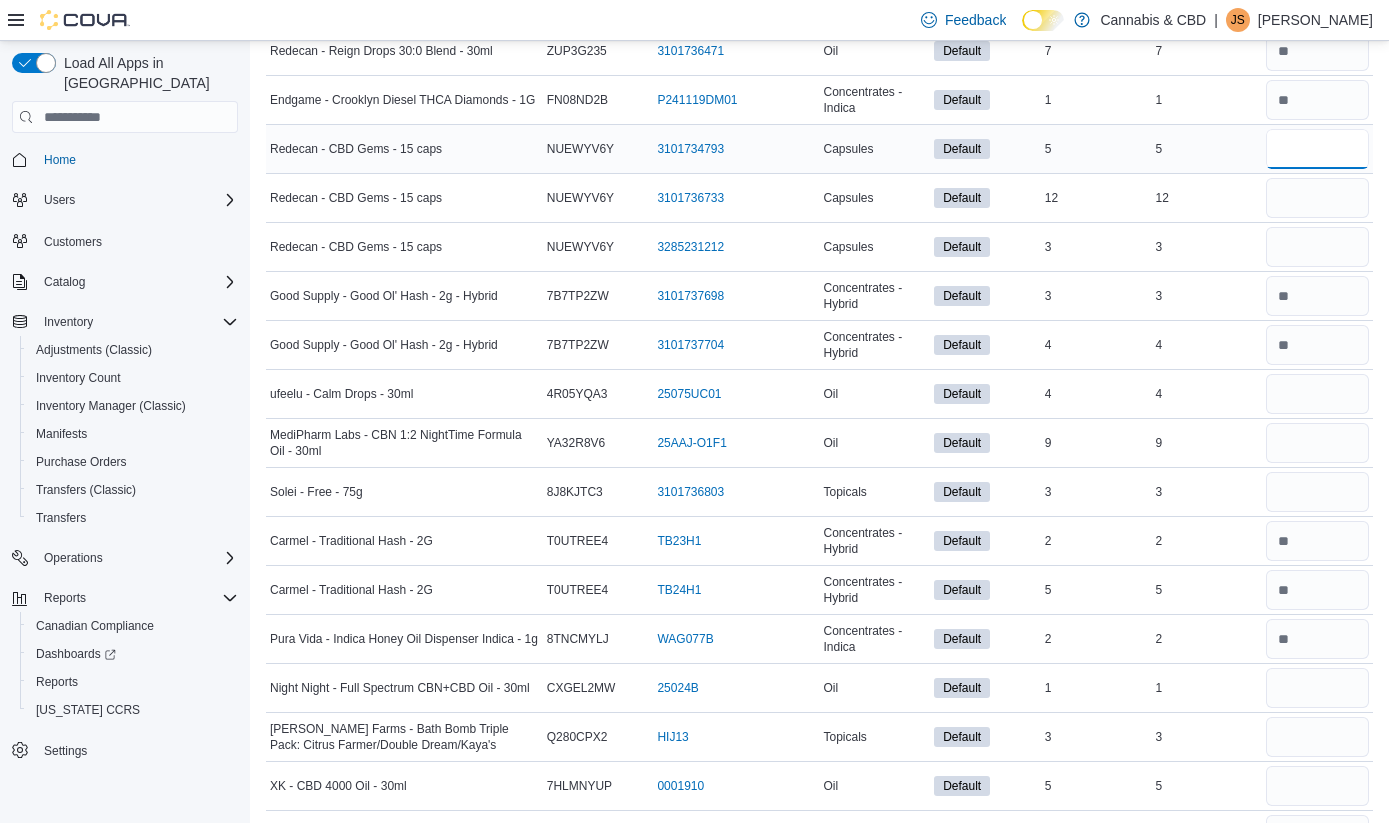 click at bounding box center [1317, 149] 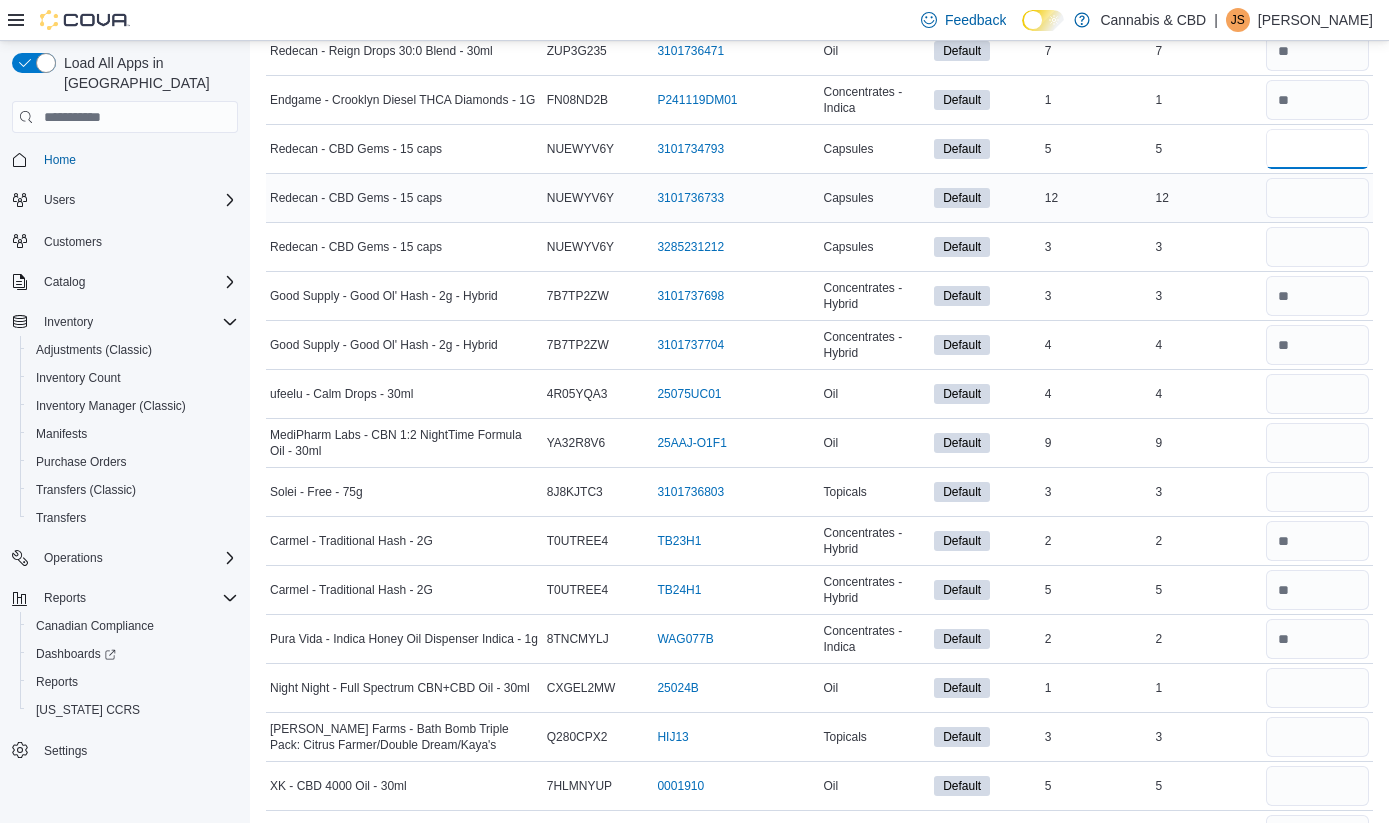 type on "*" 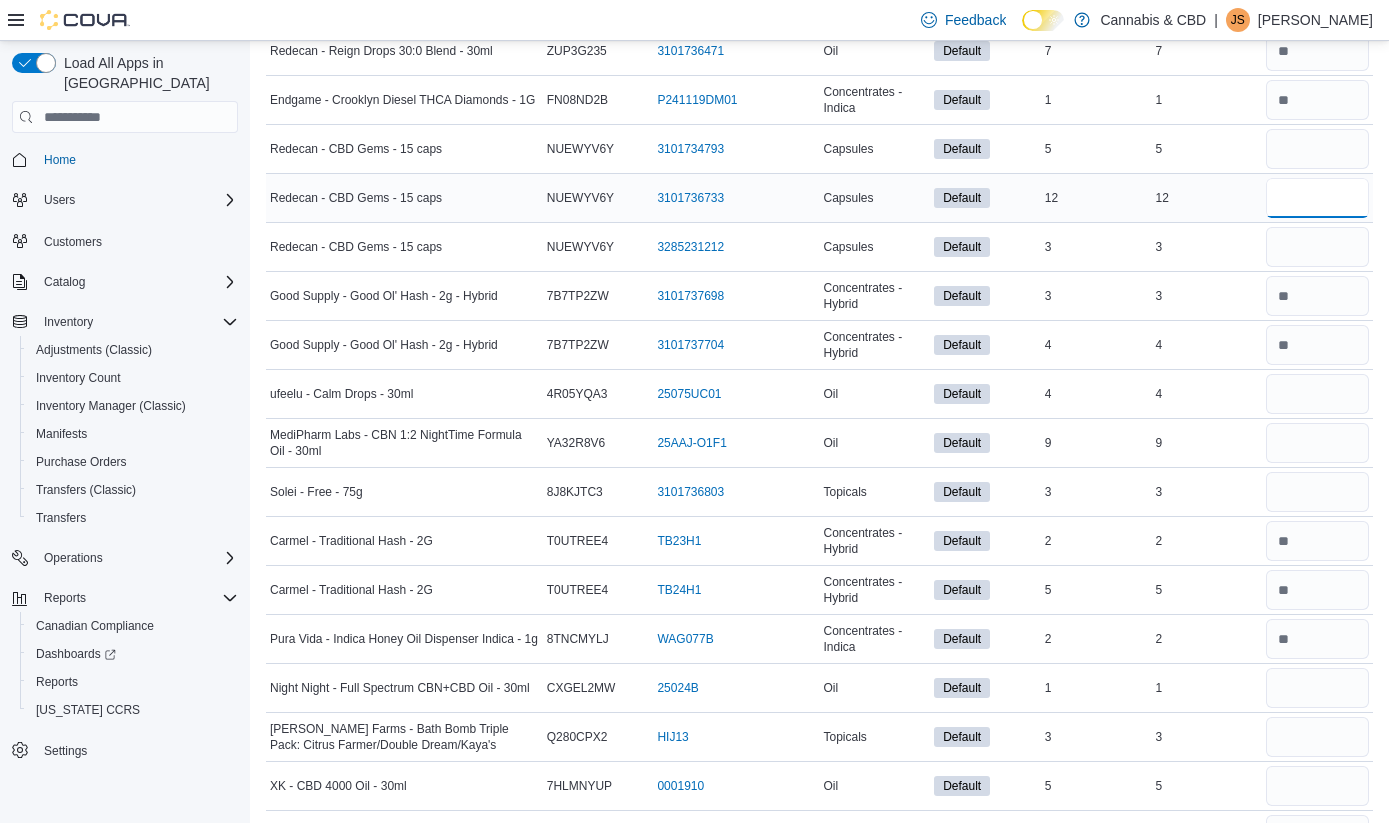 type 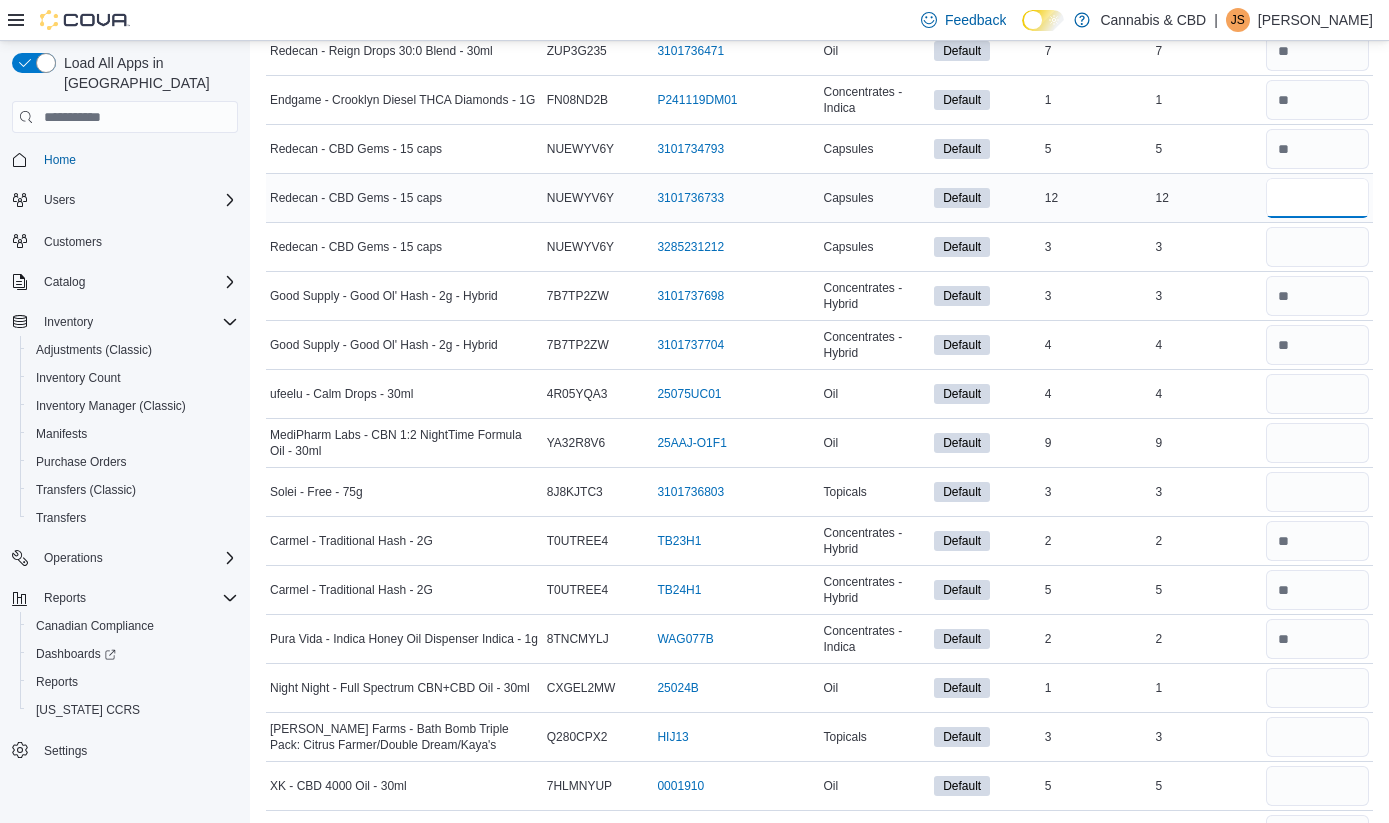 click at bounding box center (1317, 198) 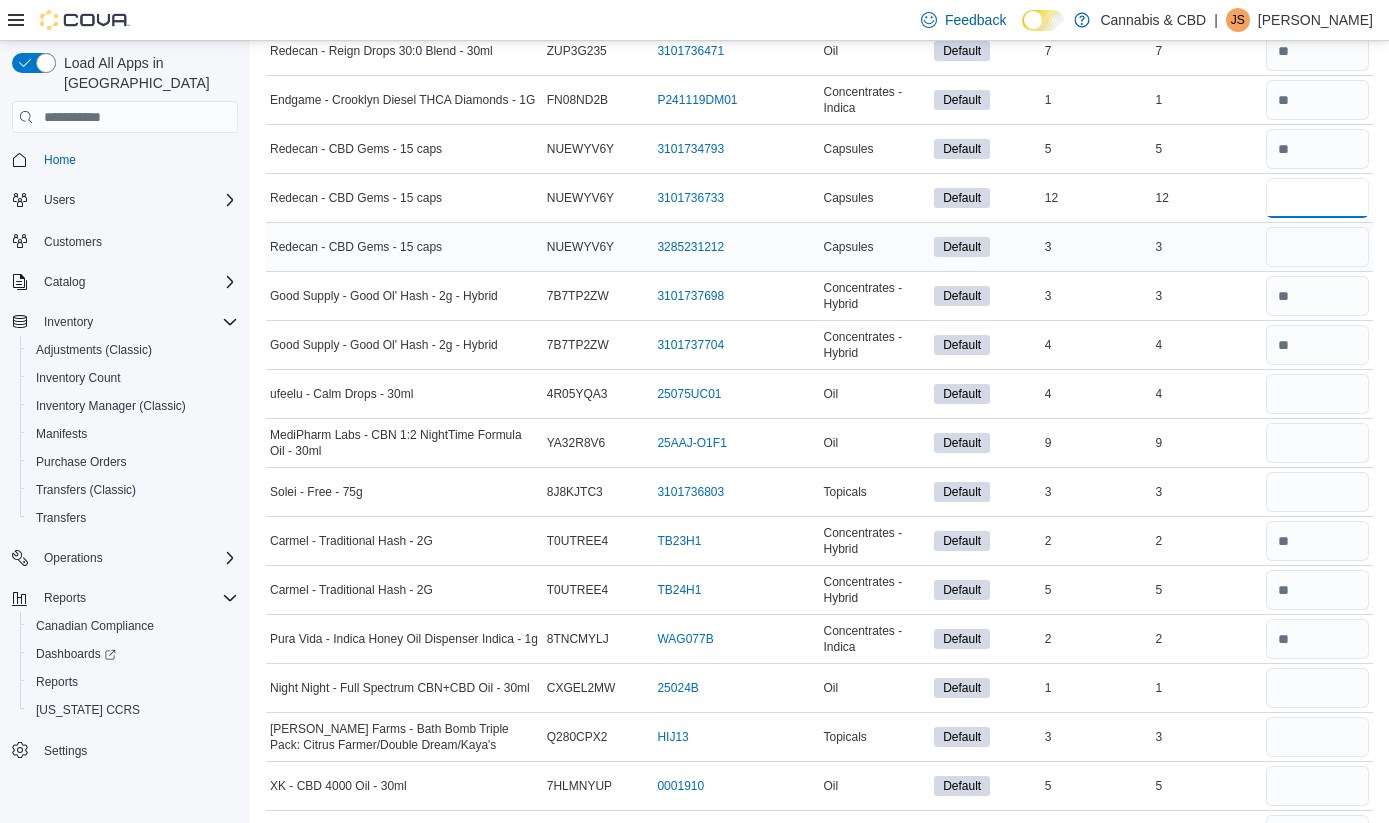 type on "**" 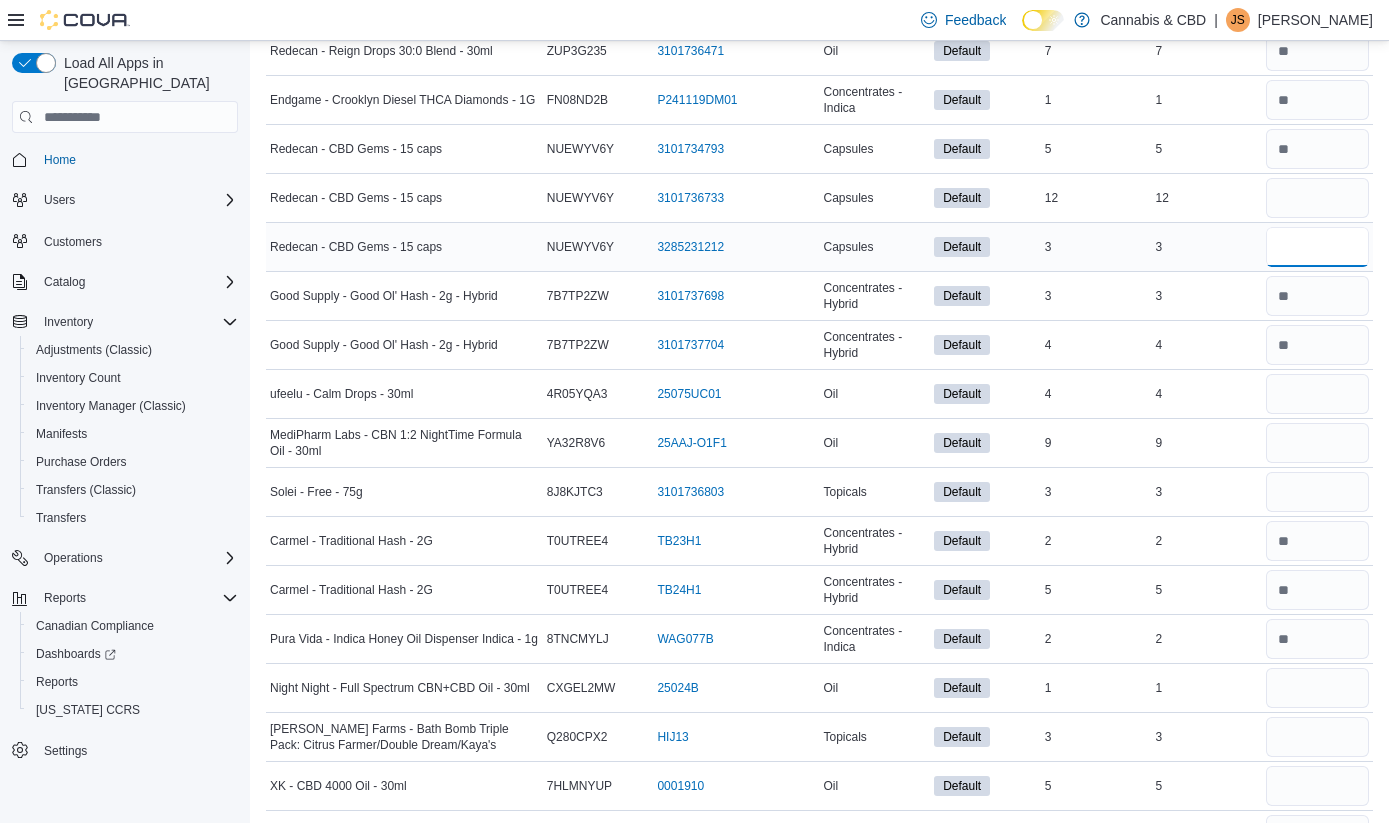 type 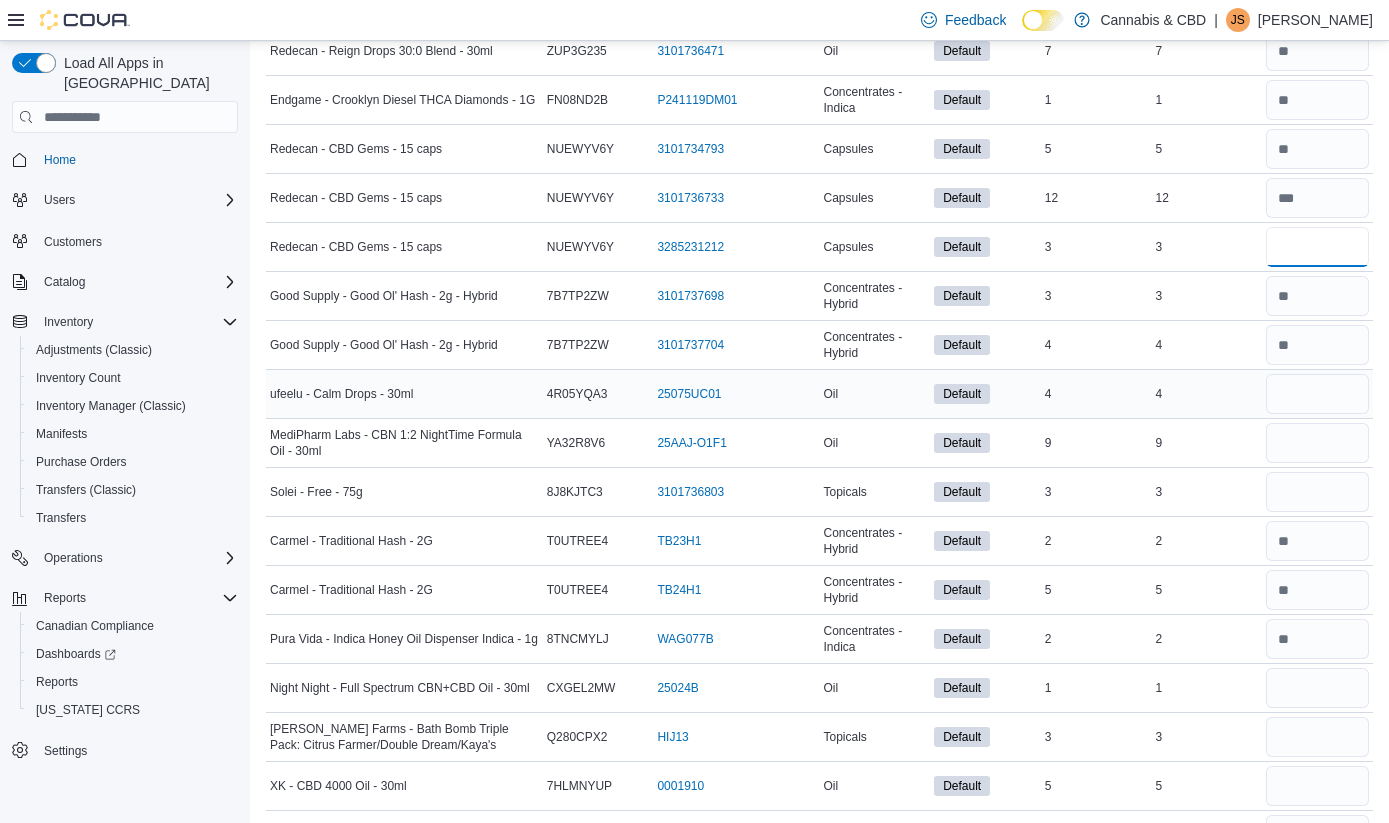 type on "*" 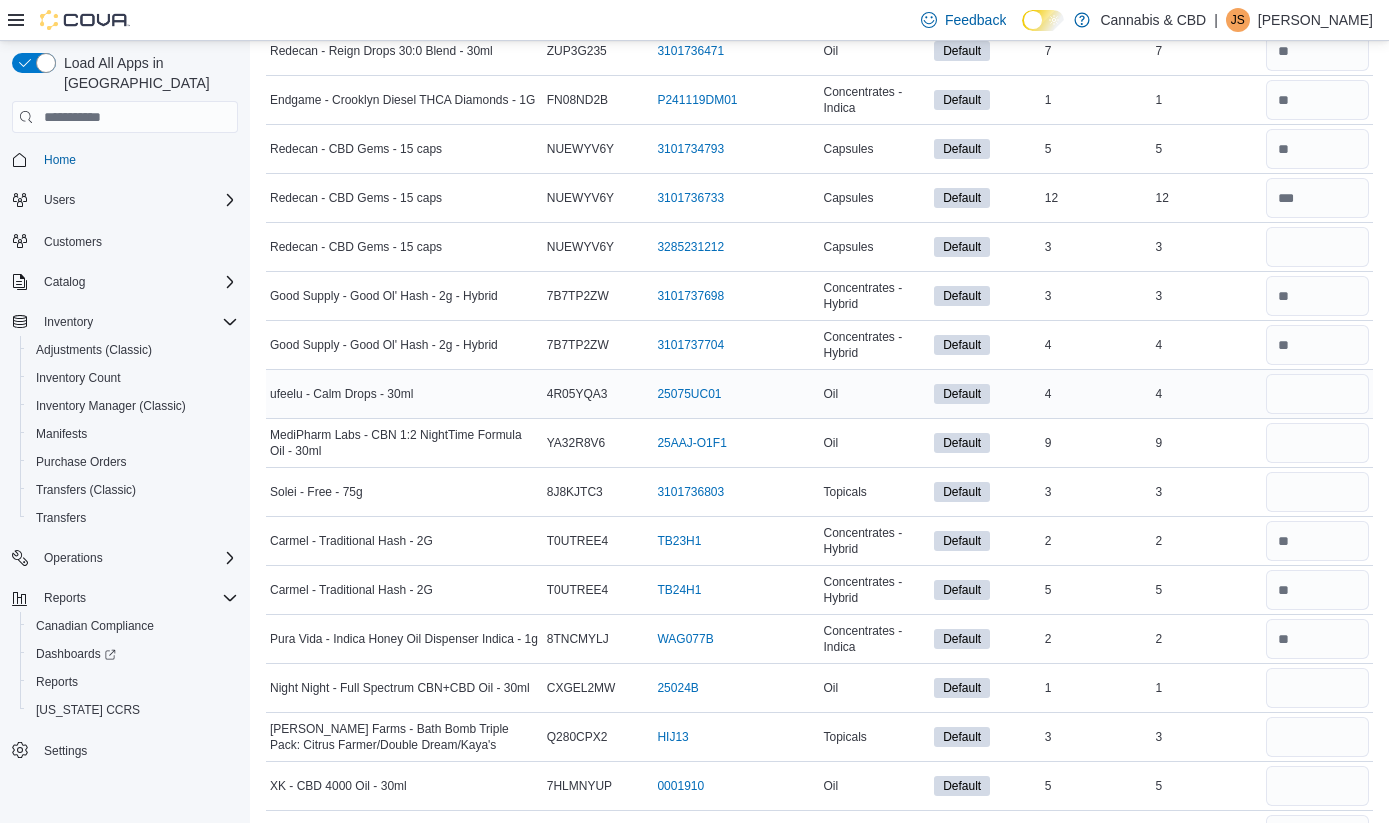 type 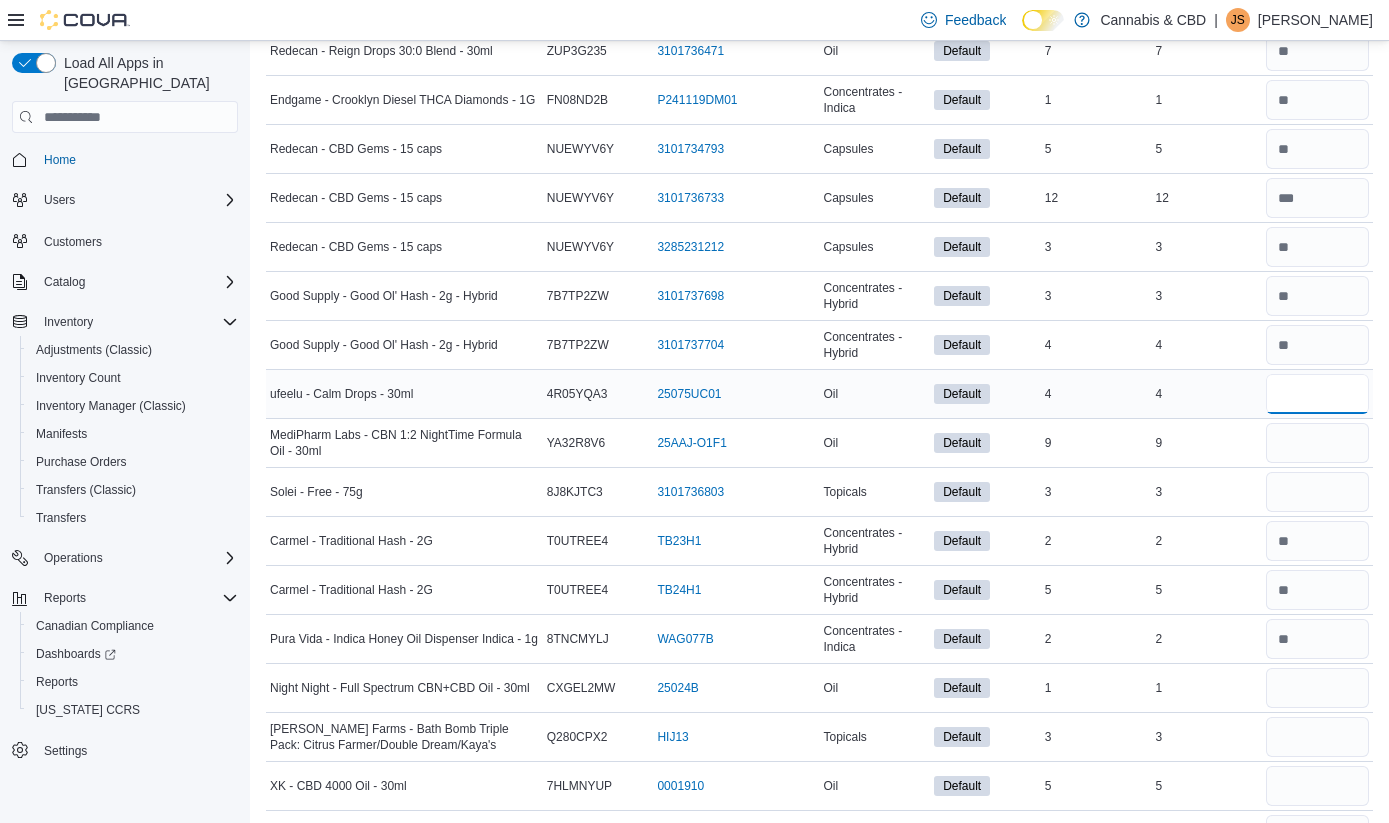 click at bounding box center (1317, 394) 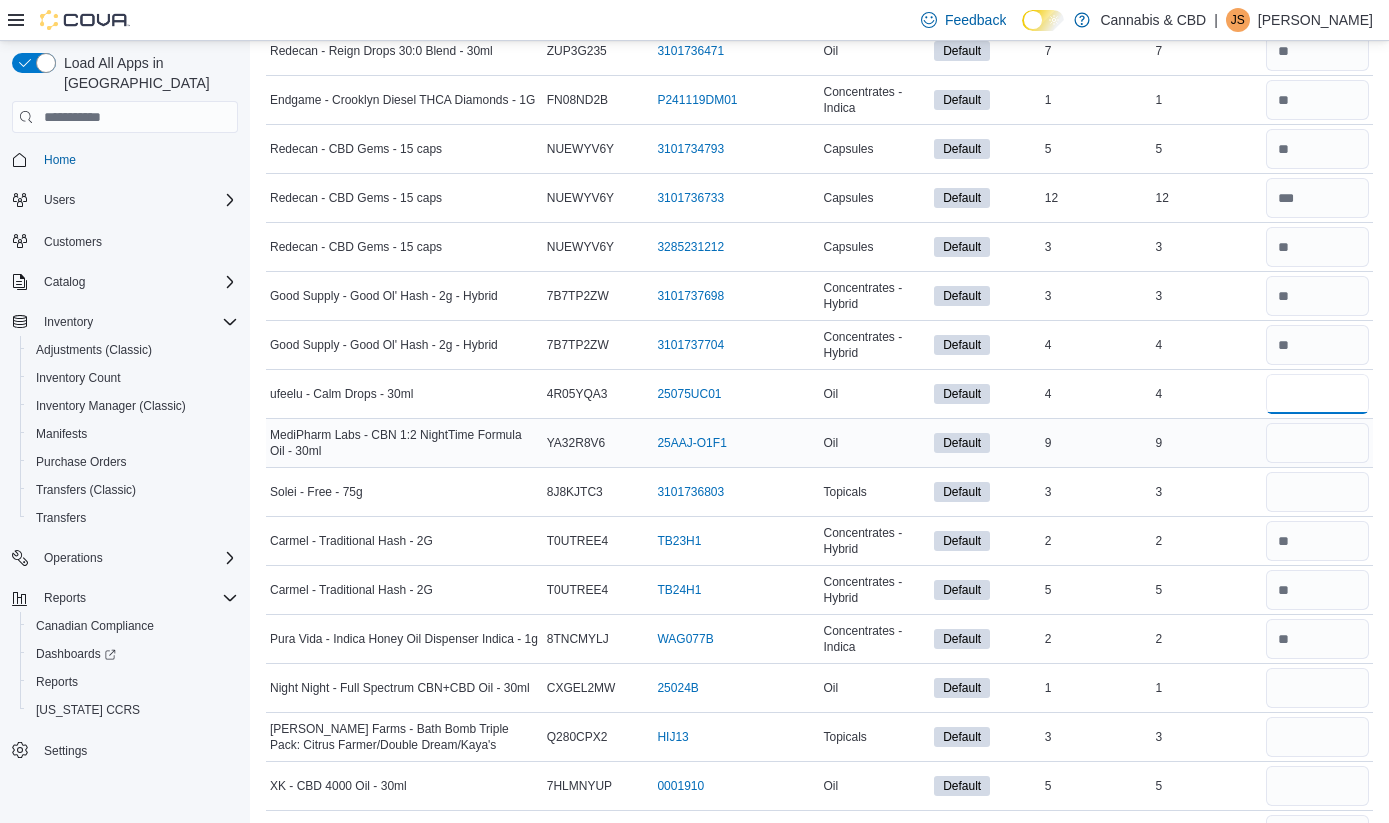 type on "*" 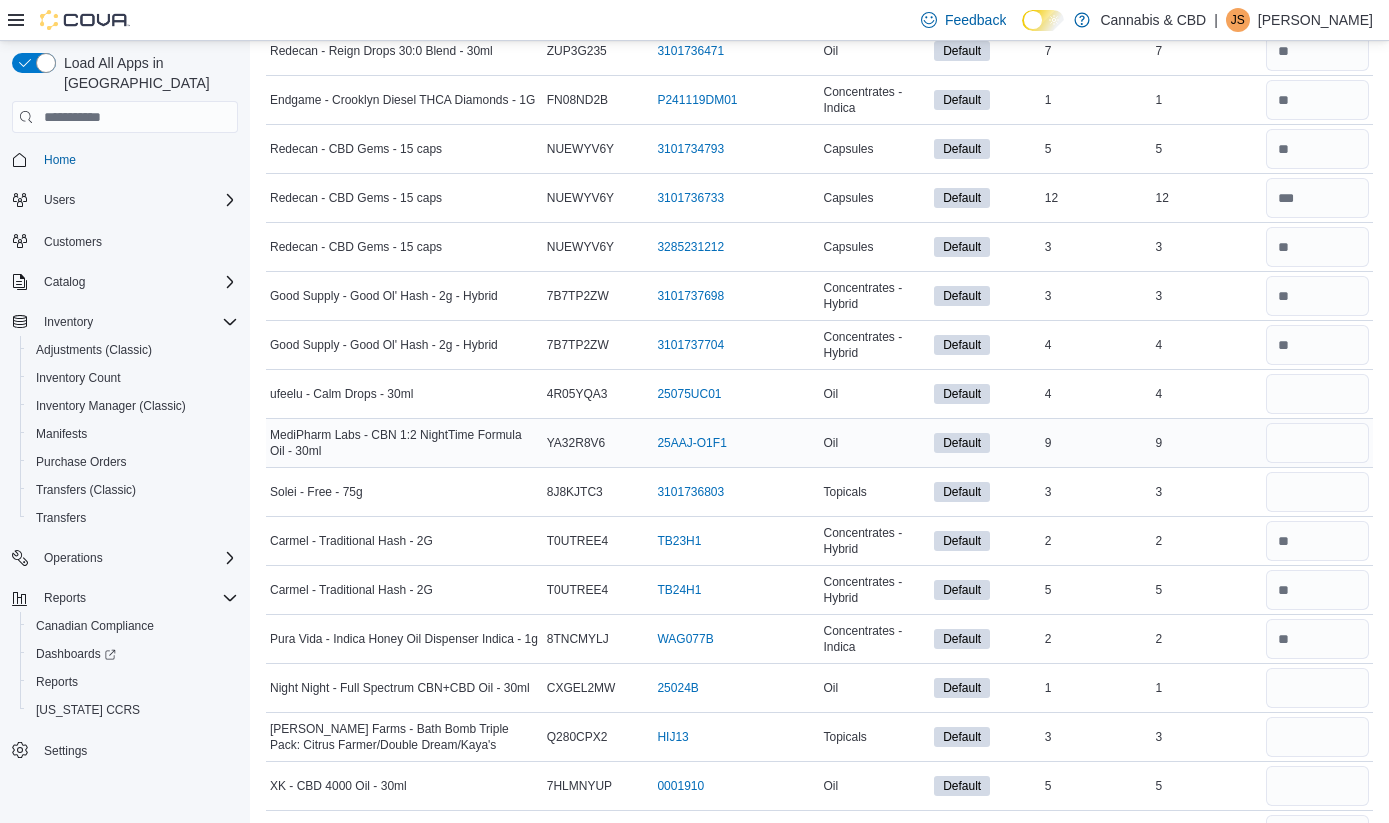 type 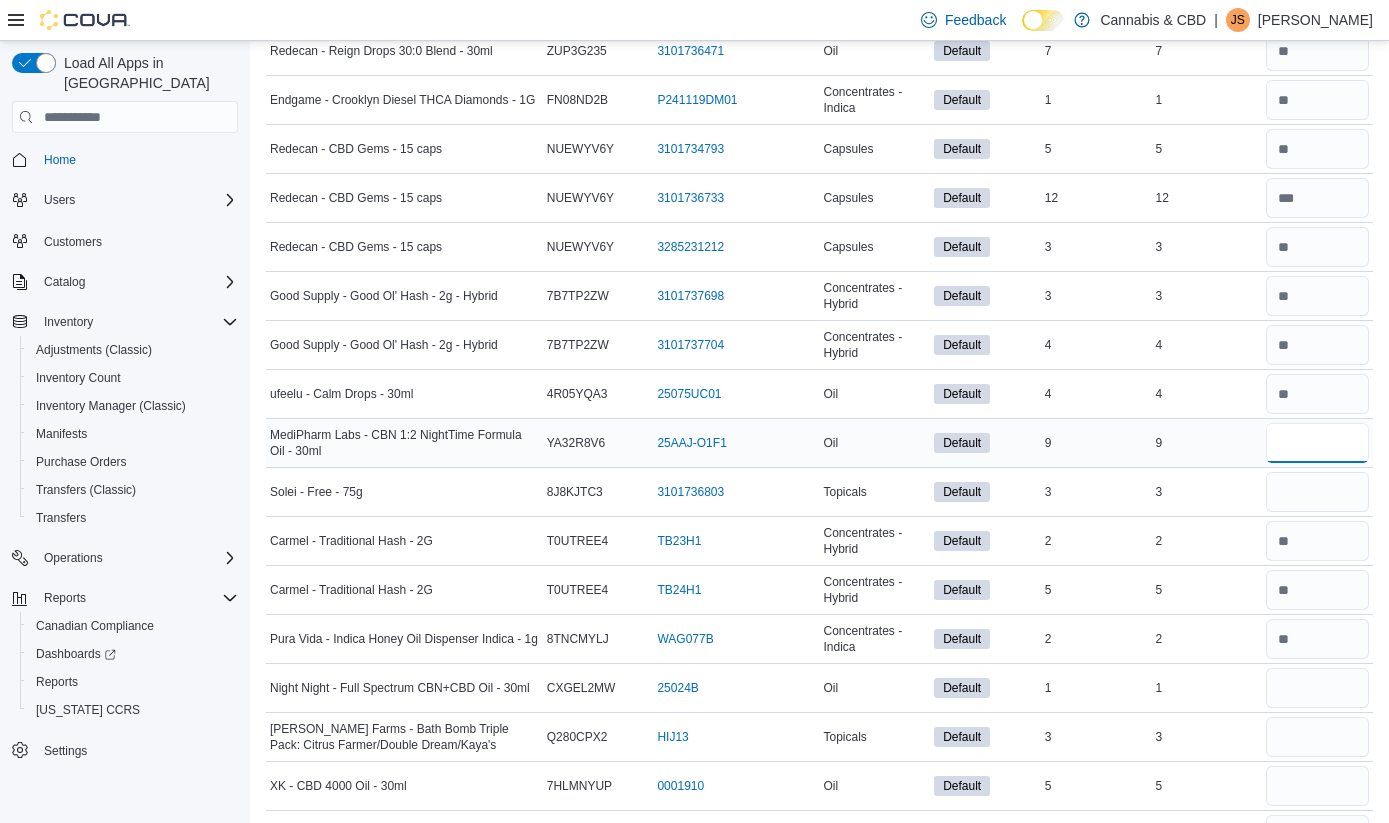 click at bounding box center (1317, 443) 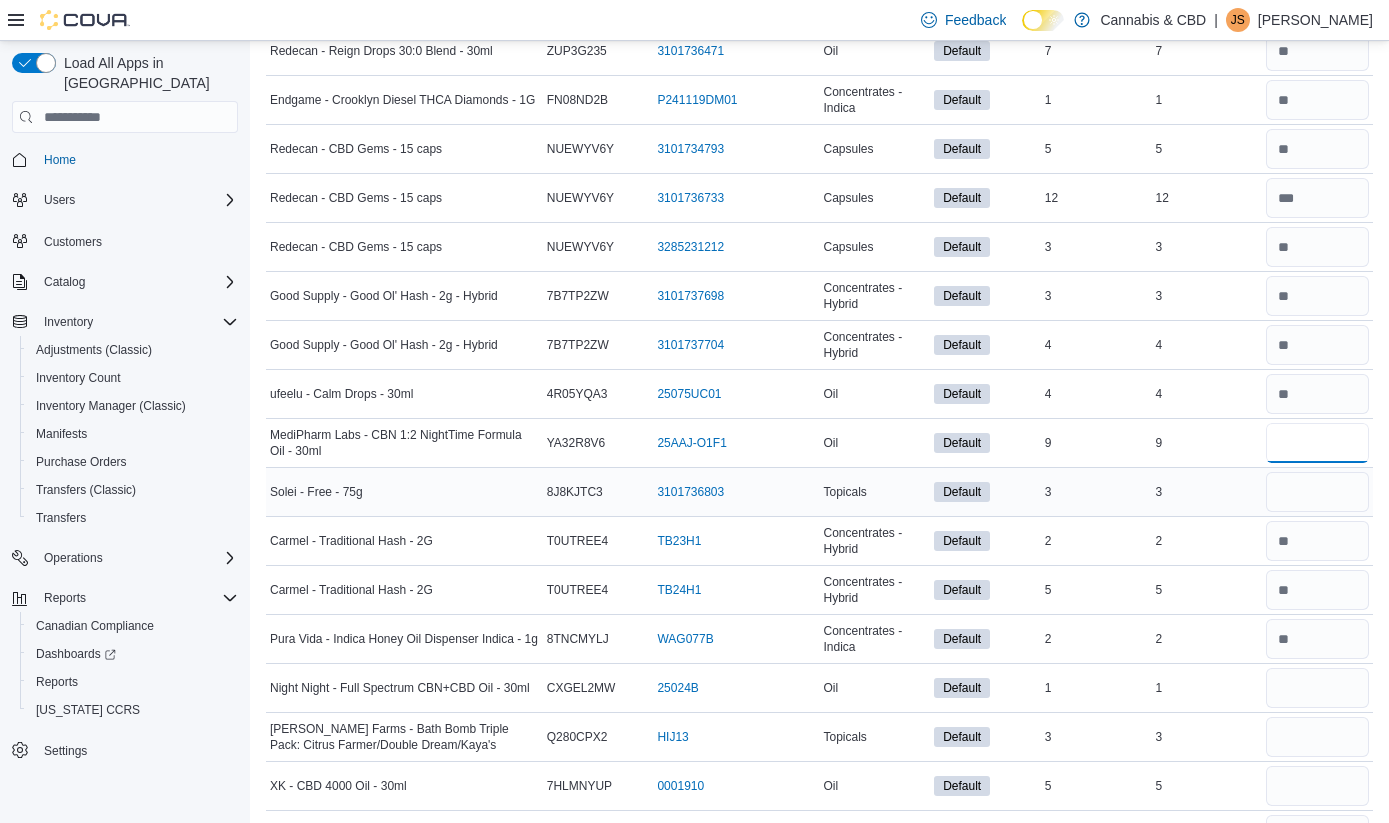 type on "*" 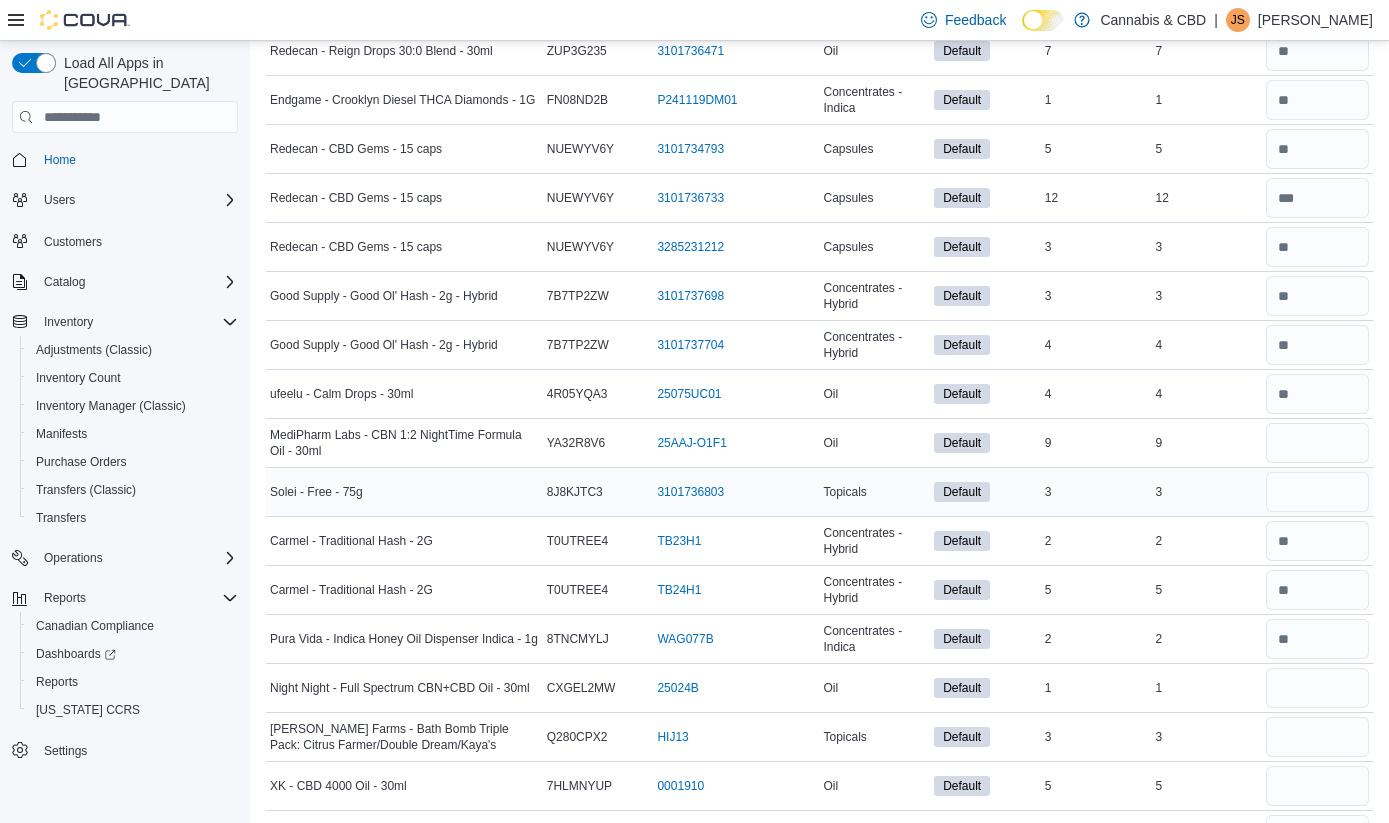 type 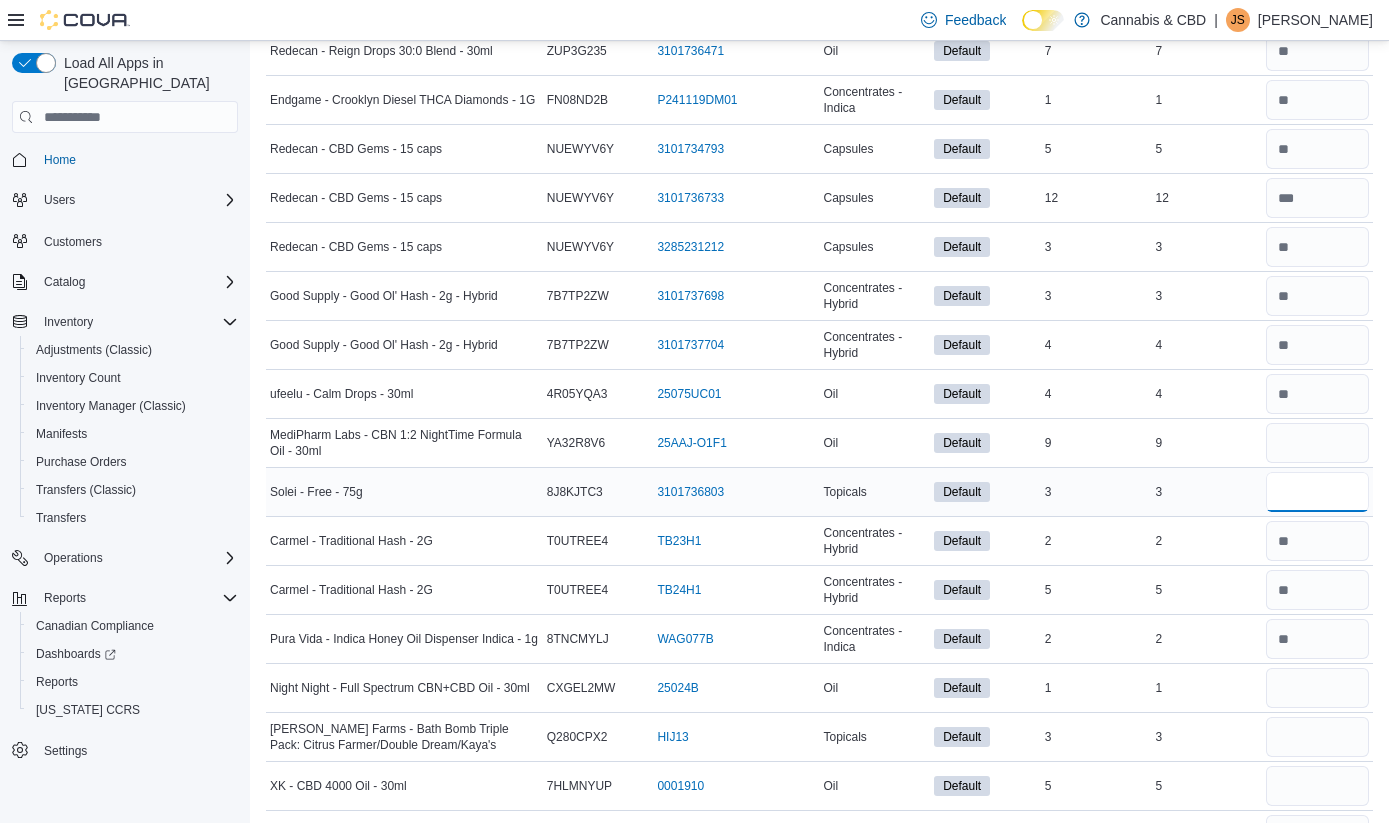 click at bounding box center (1317, 492) 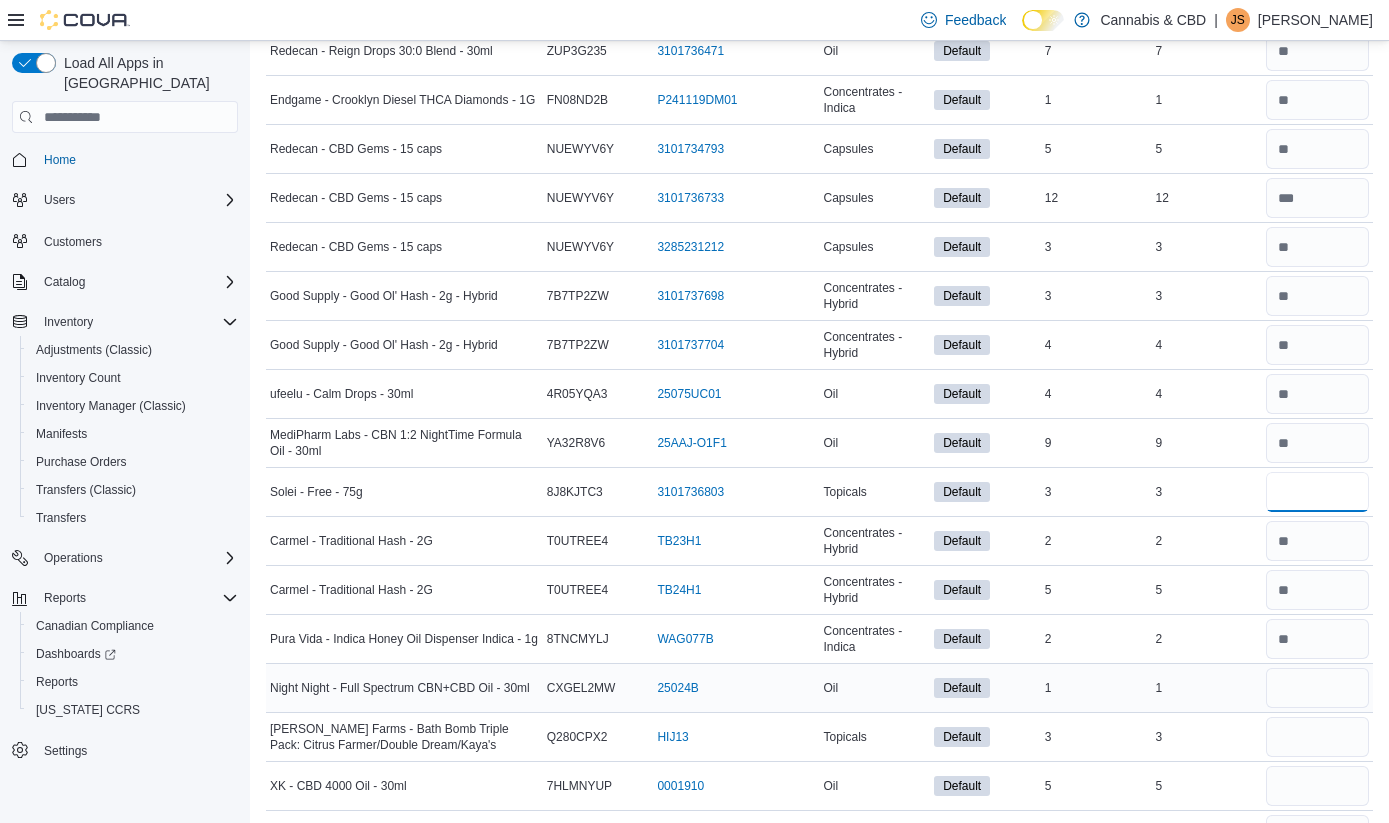 type on "*" 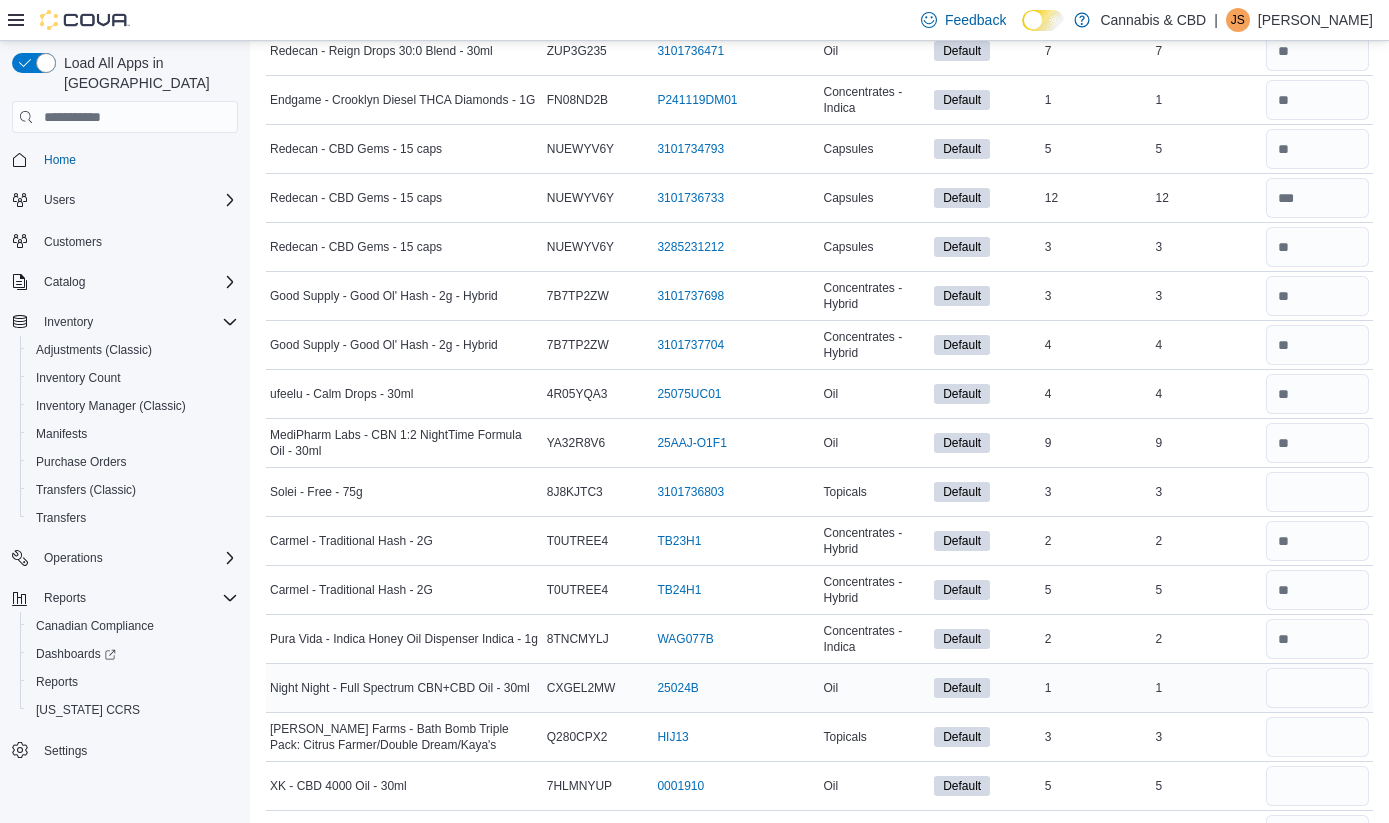type 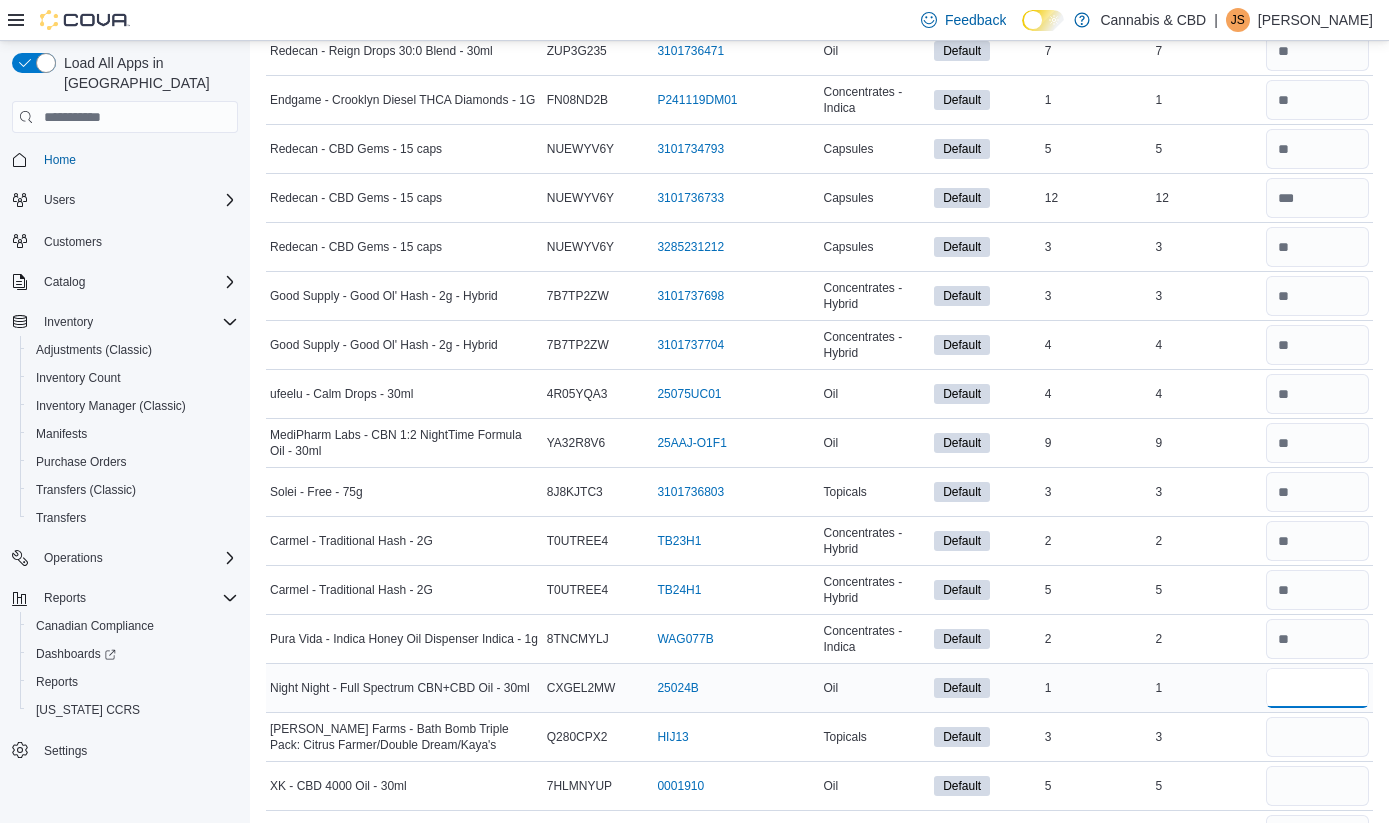 click at bounding box center [1317, 688] 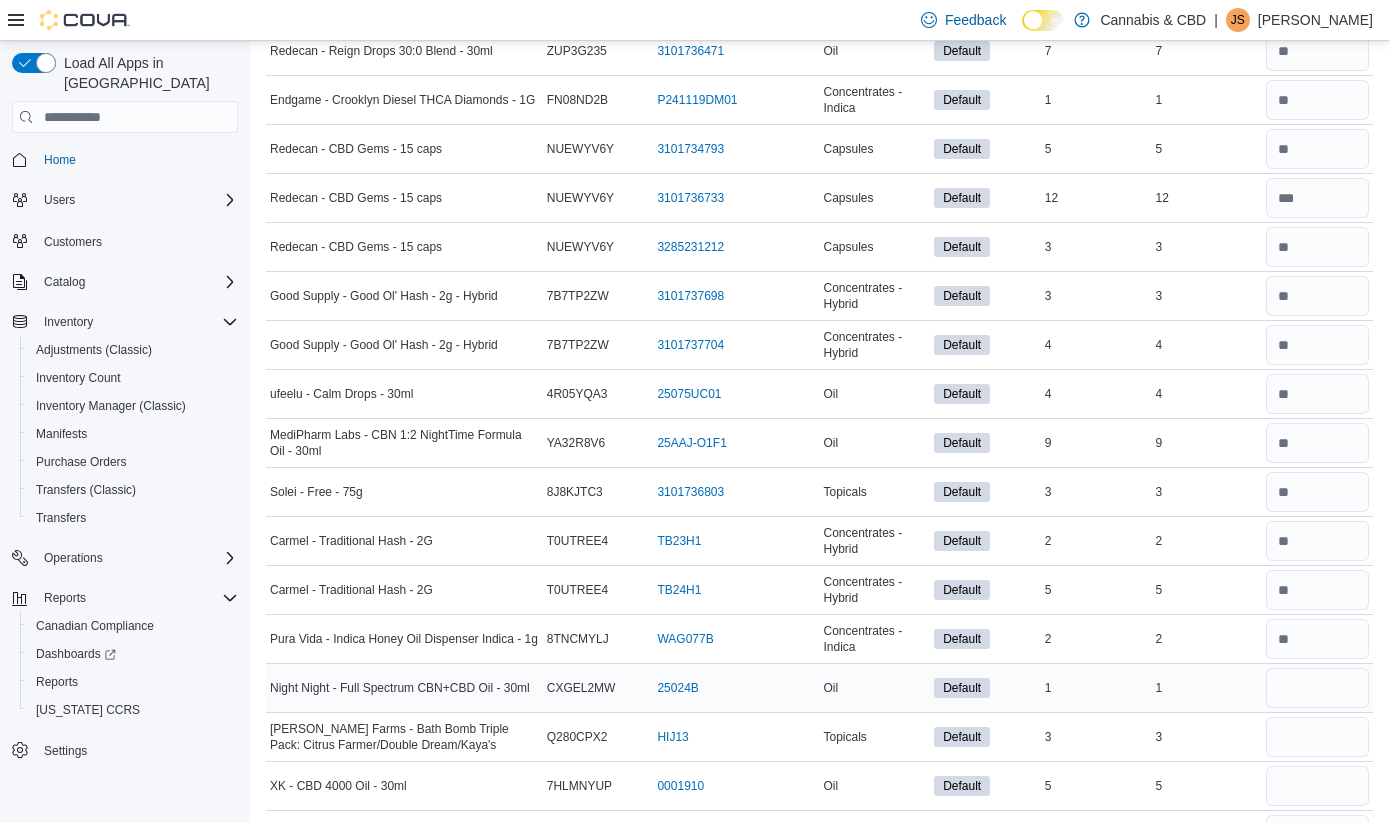 type 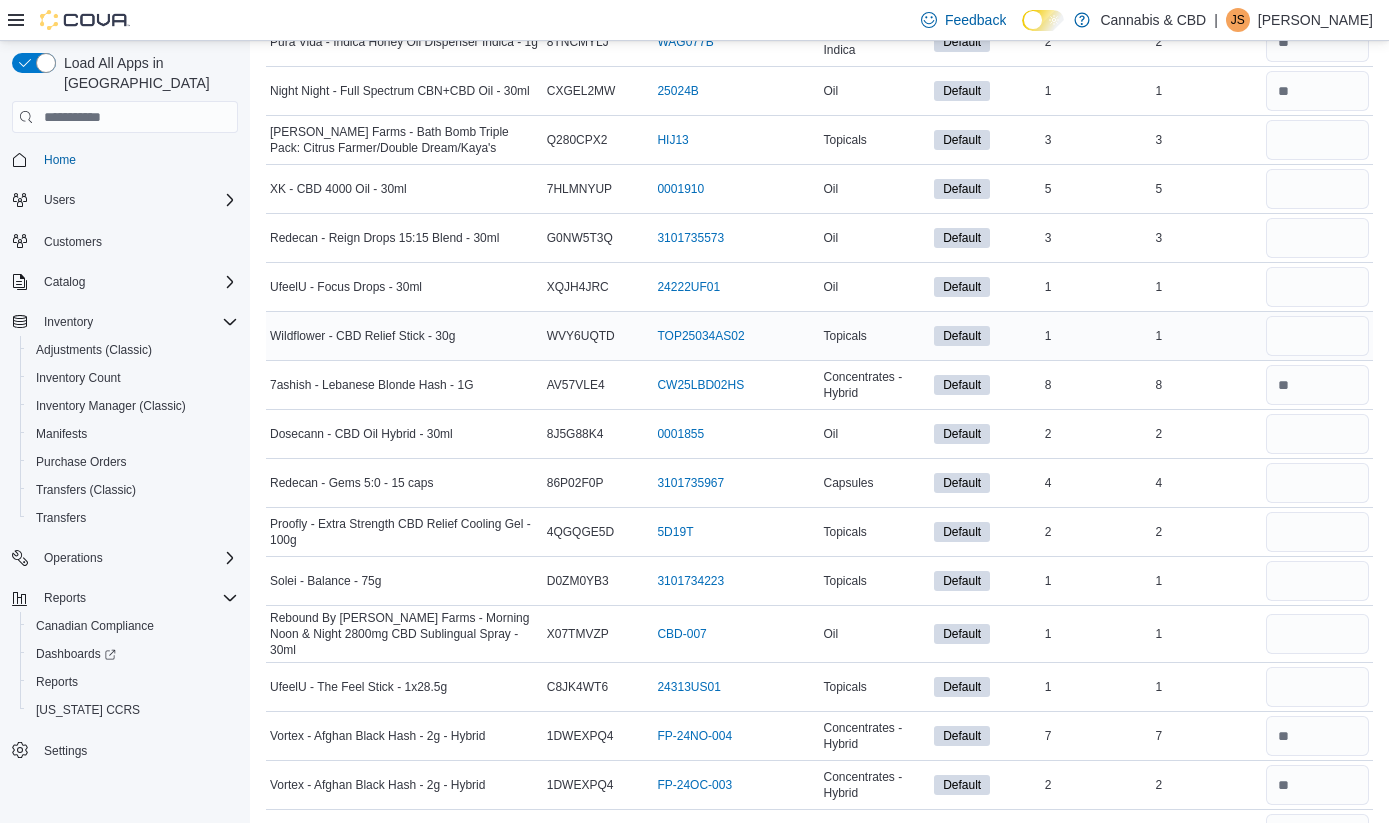 scroll, scrollTop: 1258, scrollLeft: 0, axis: vertical 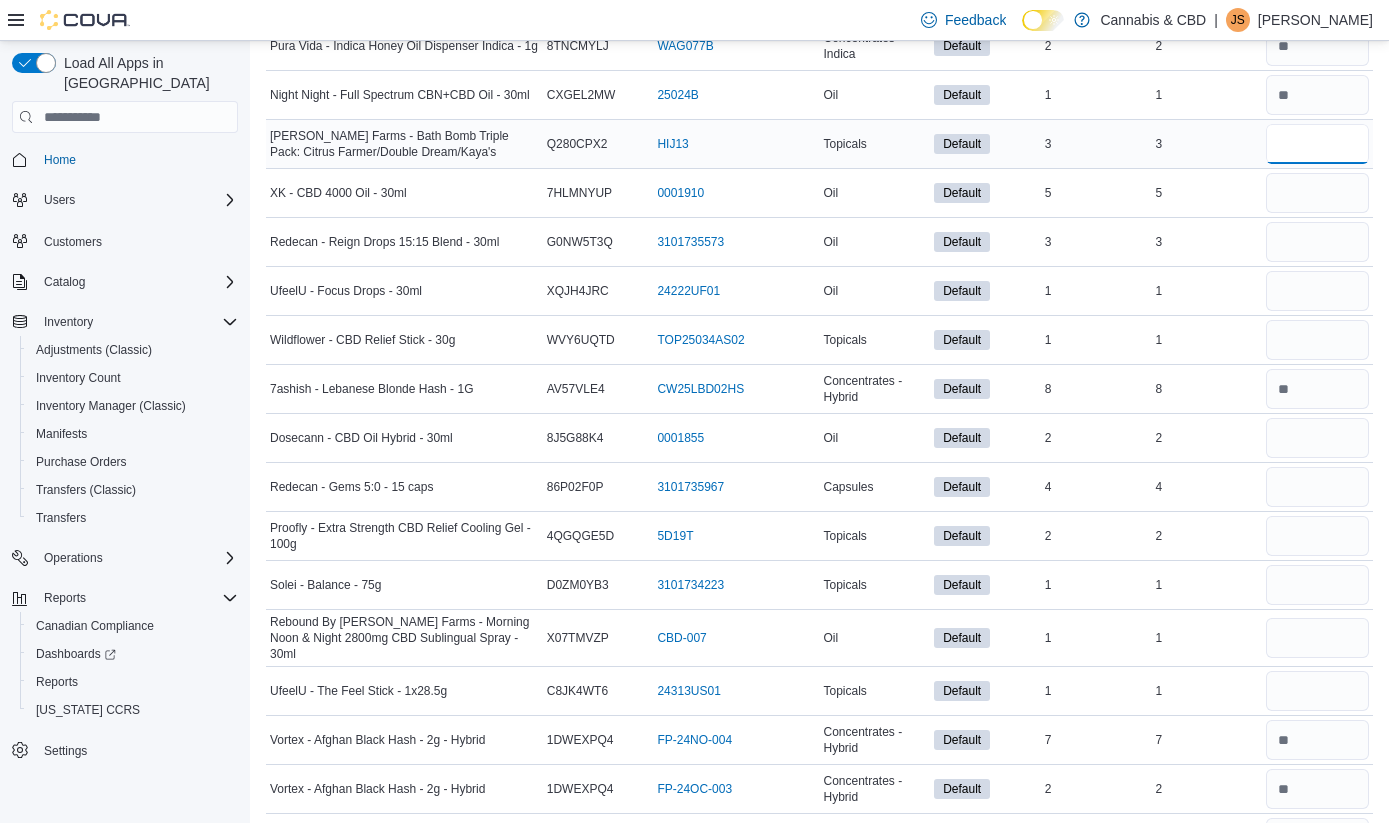 click at bounding box center [1317, 144] 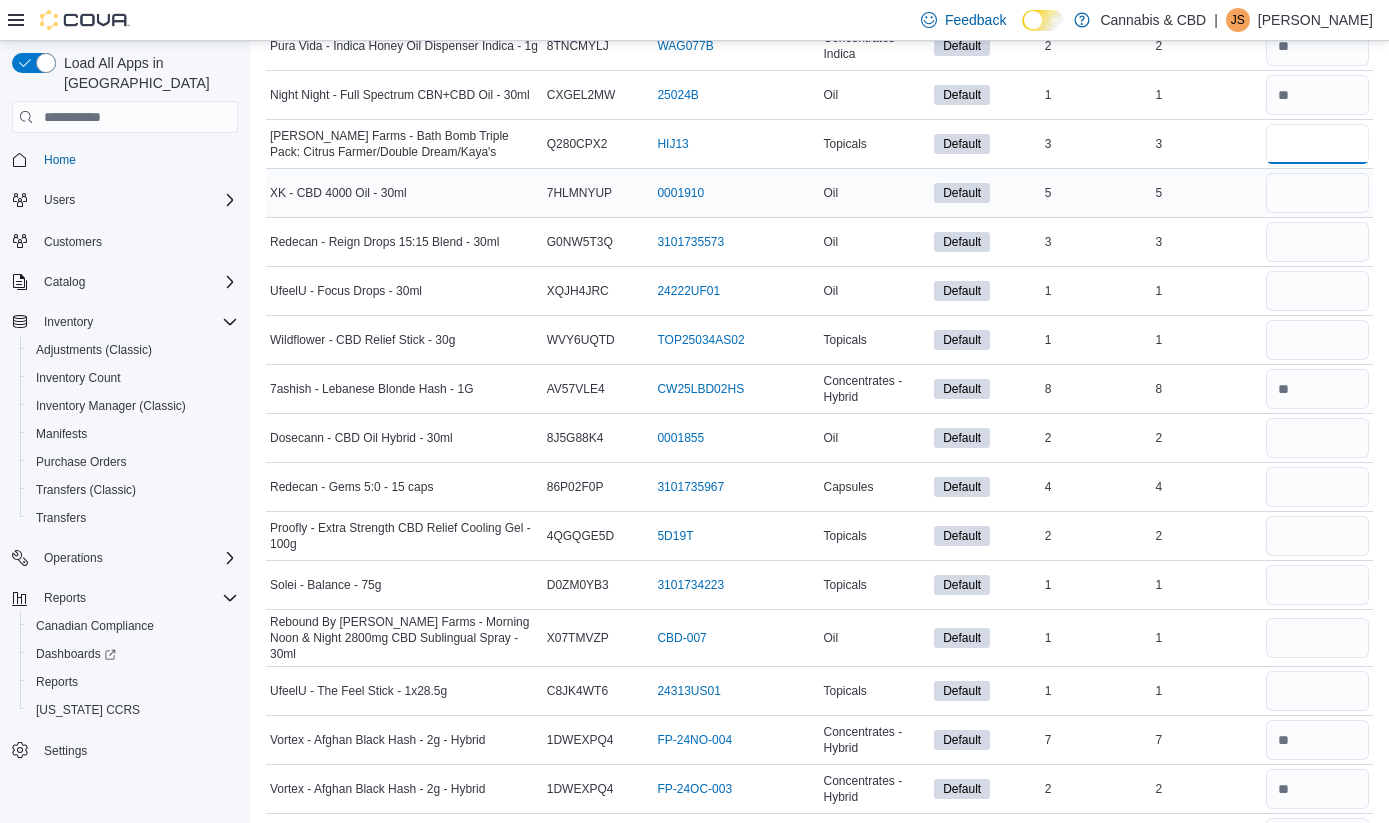 type on "*" 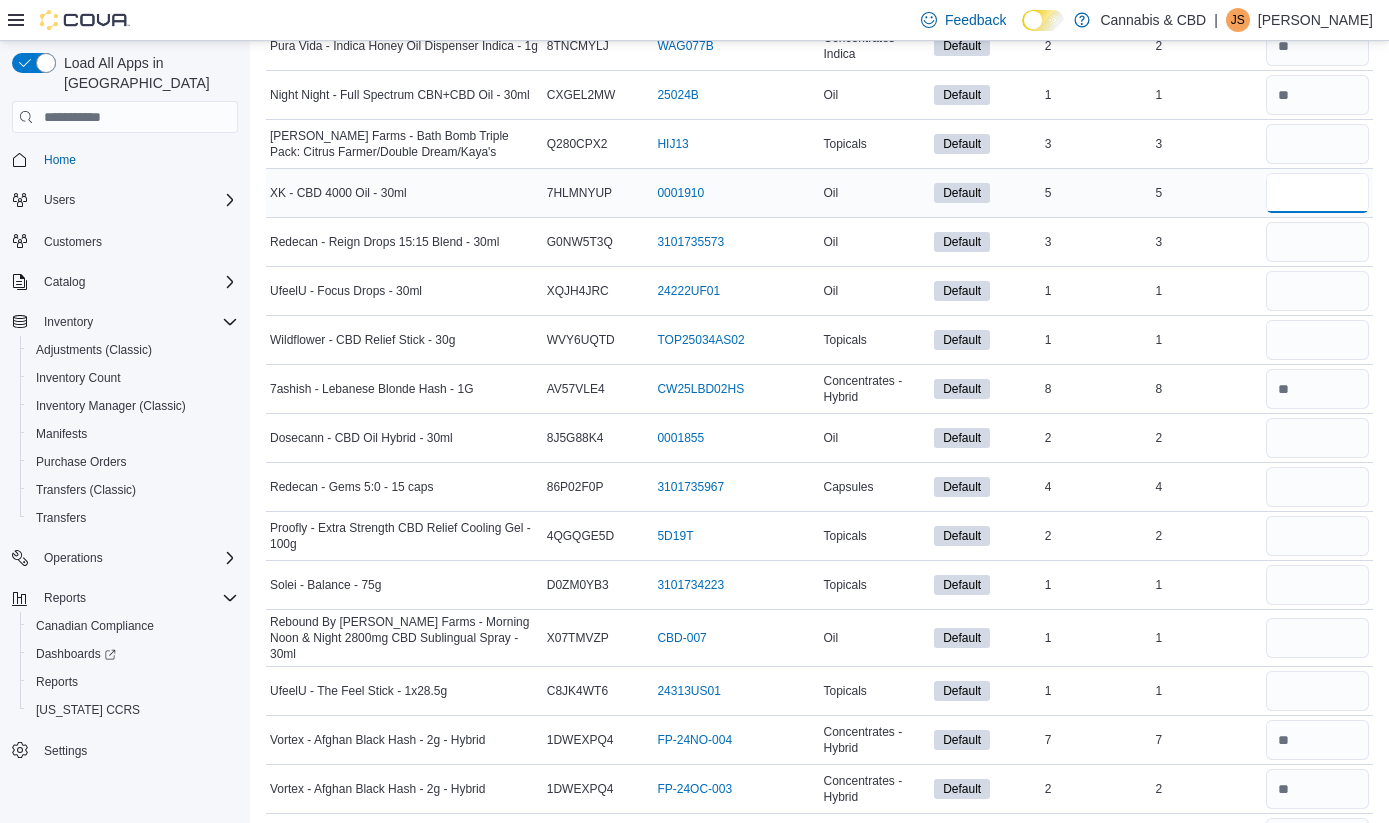 type 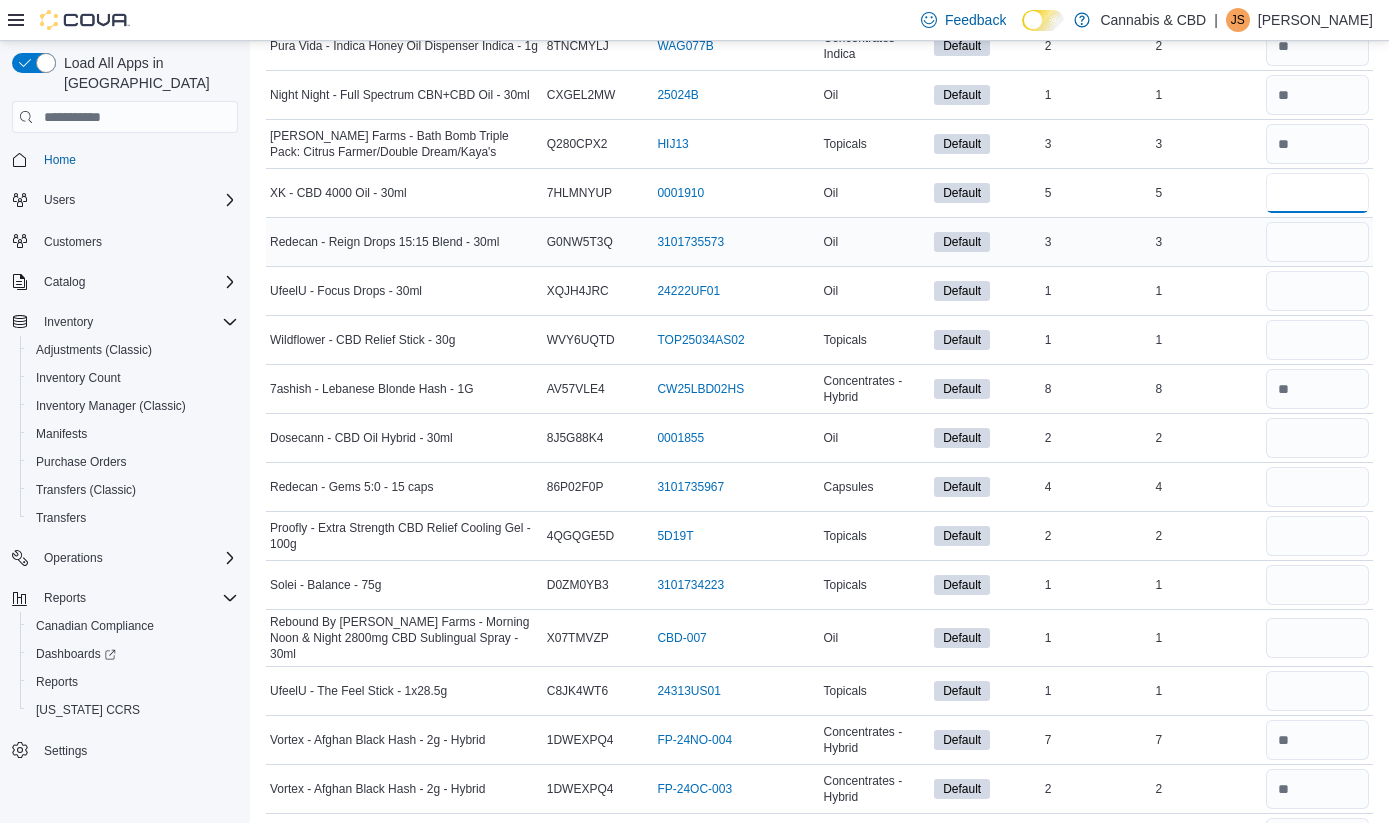 type on "*" 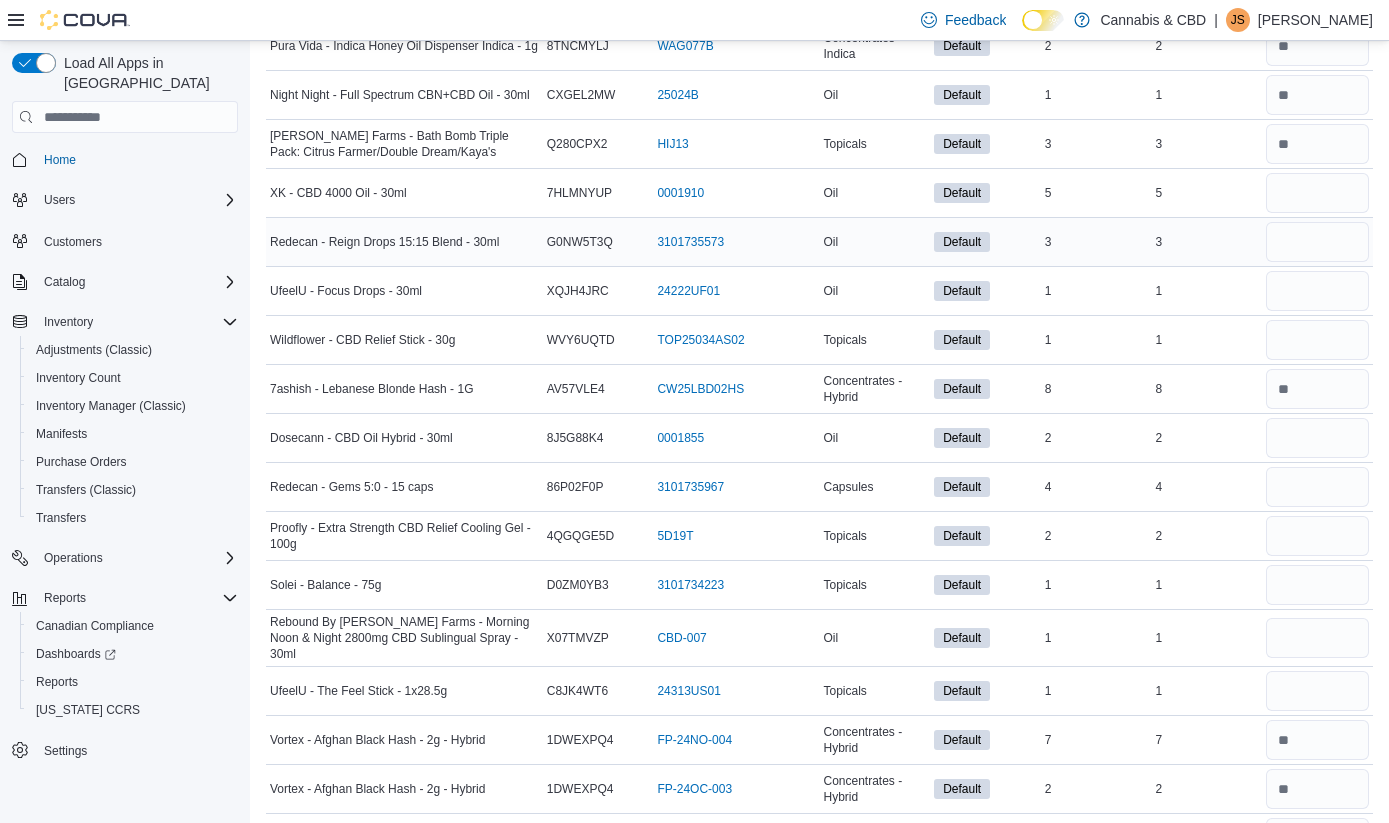 type 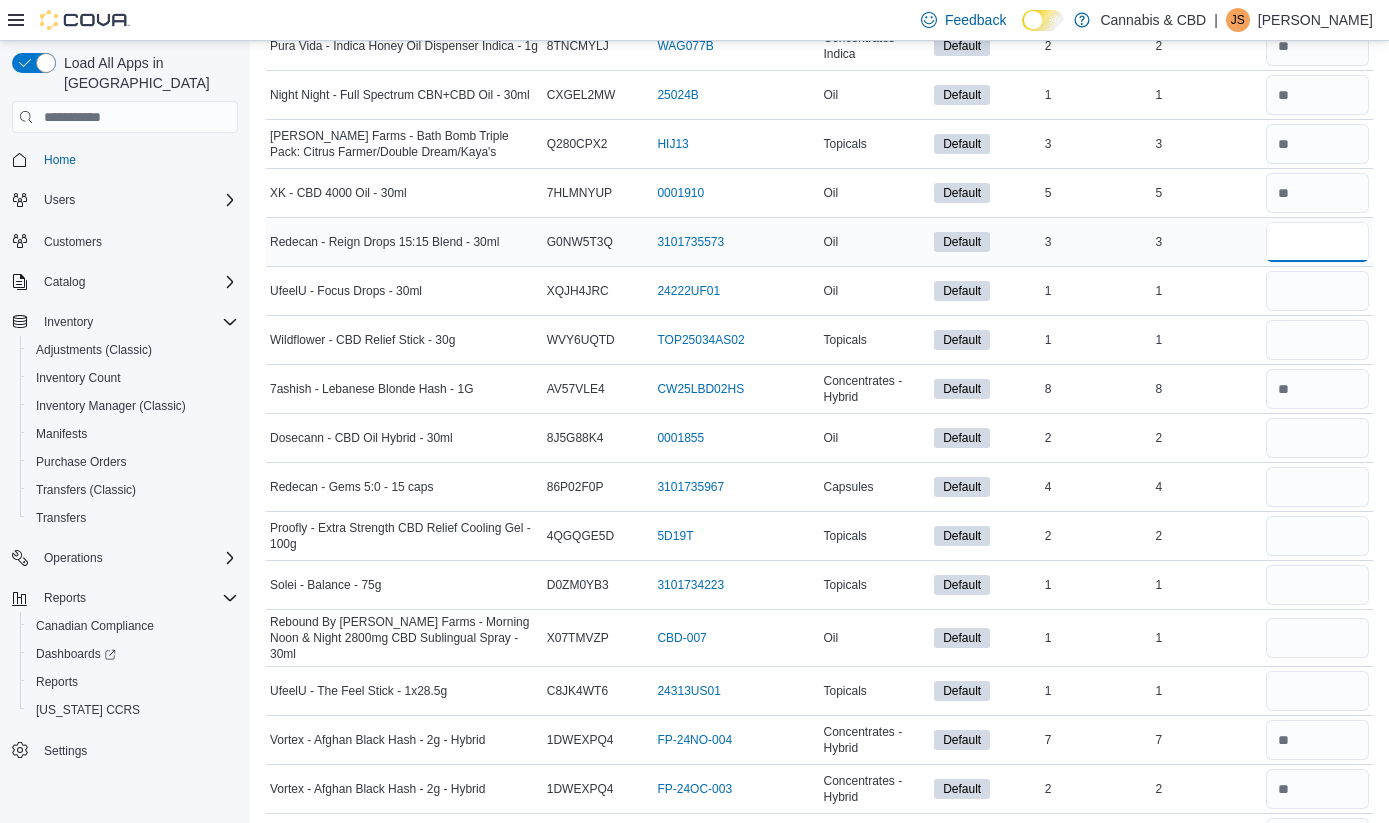 click at bounding box center (1317, 242) 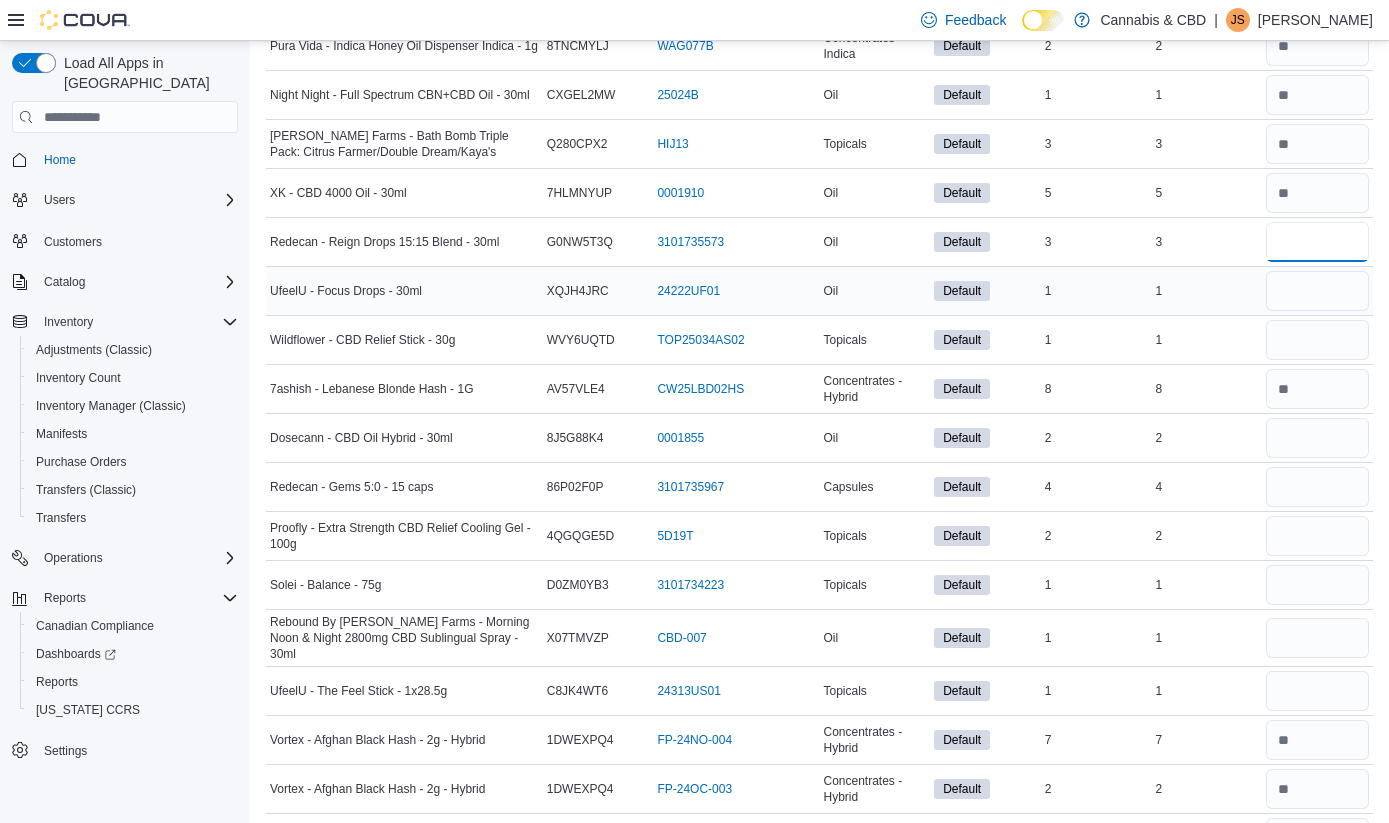 type on "*" 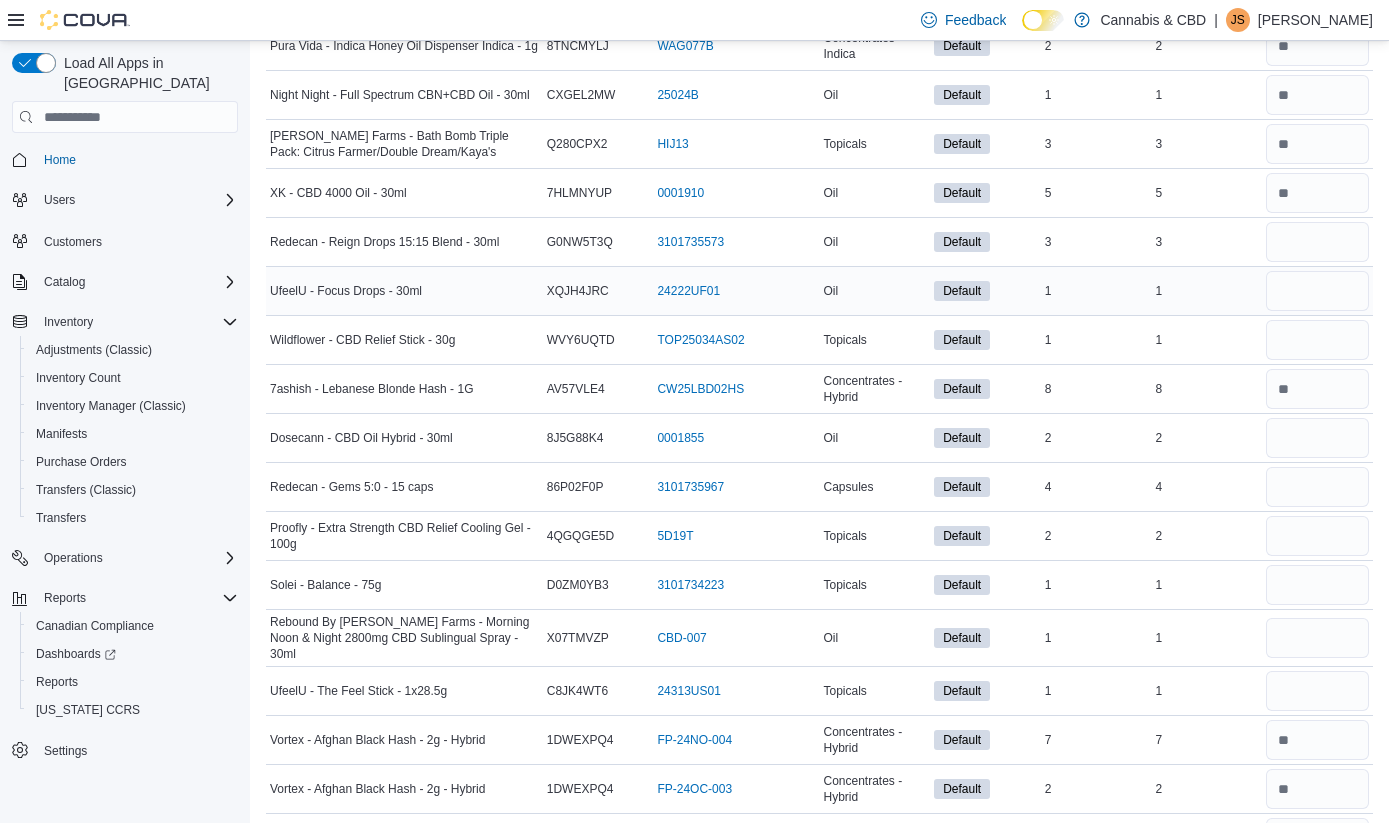 type 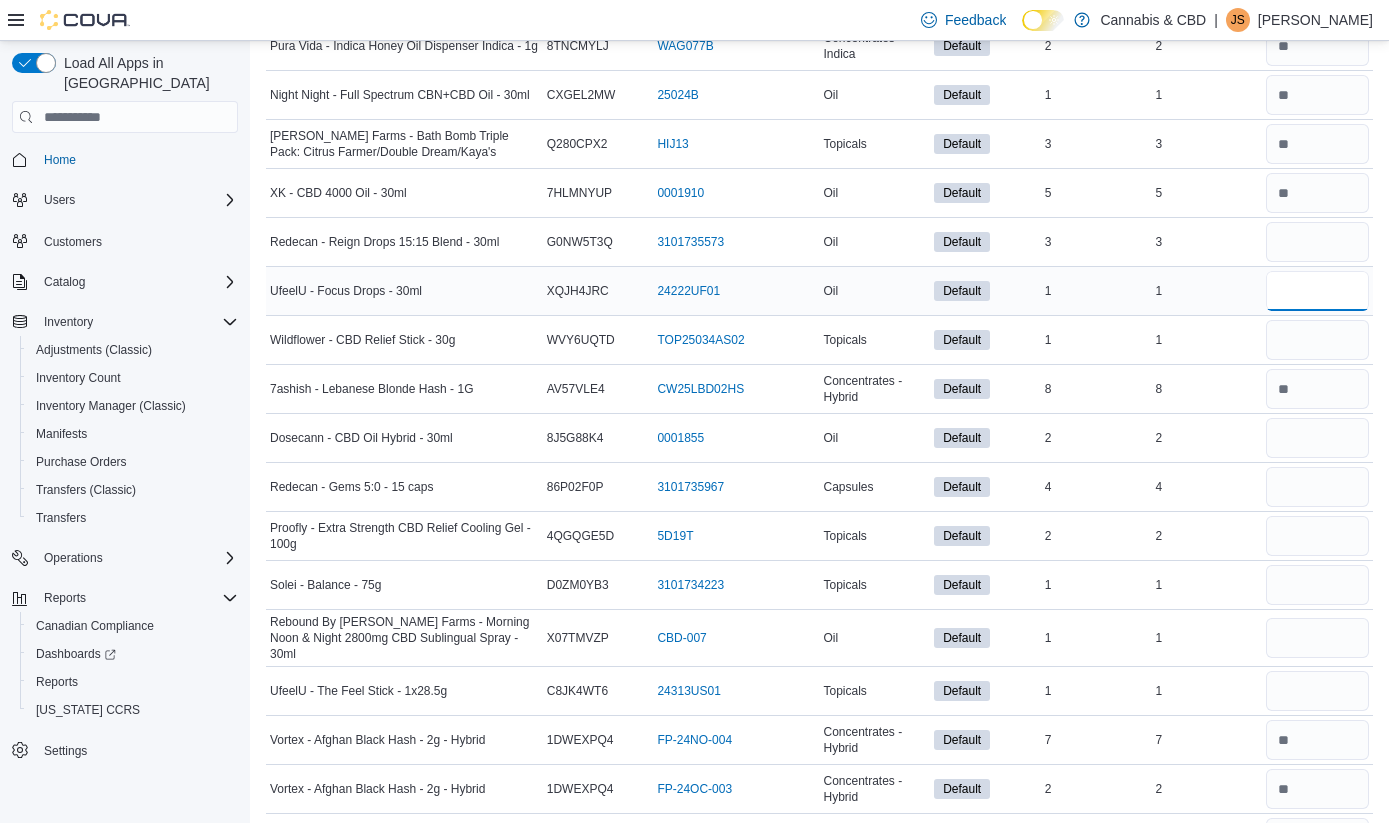click at bounding box center (1317, 291) 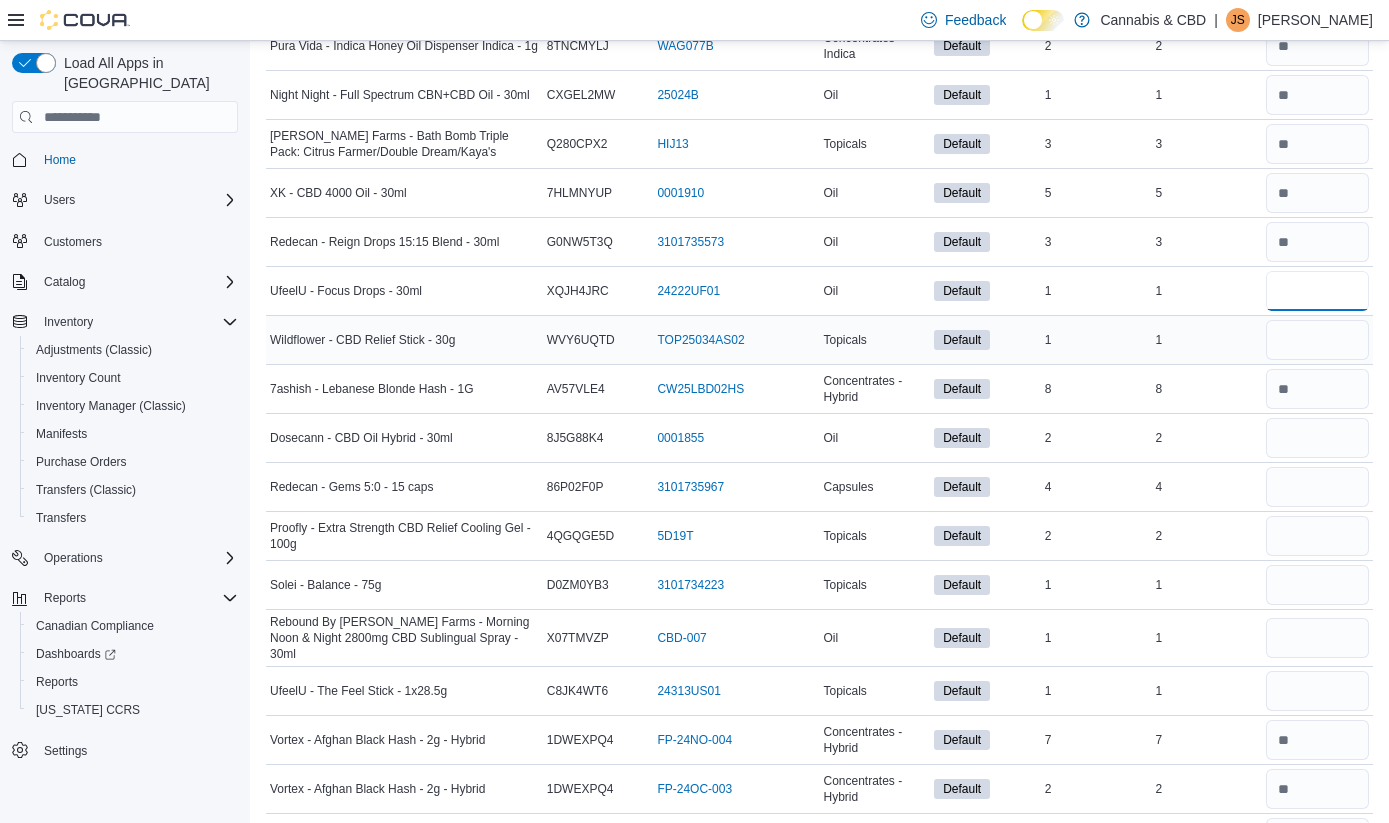 type on "*" 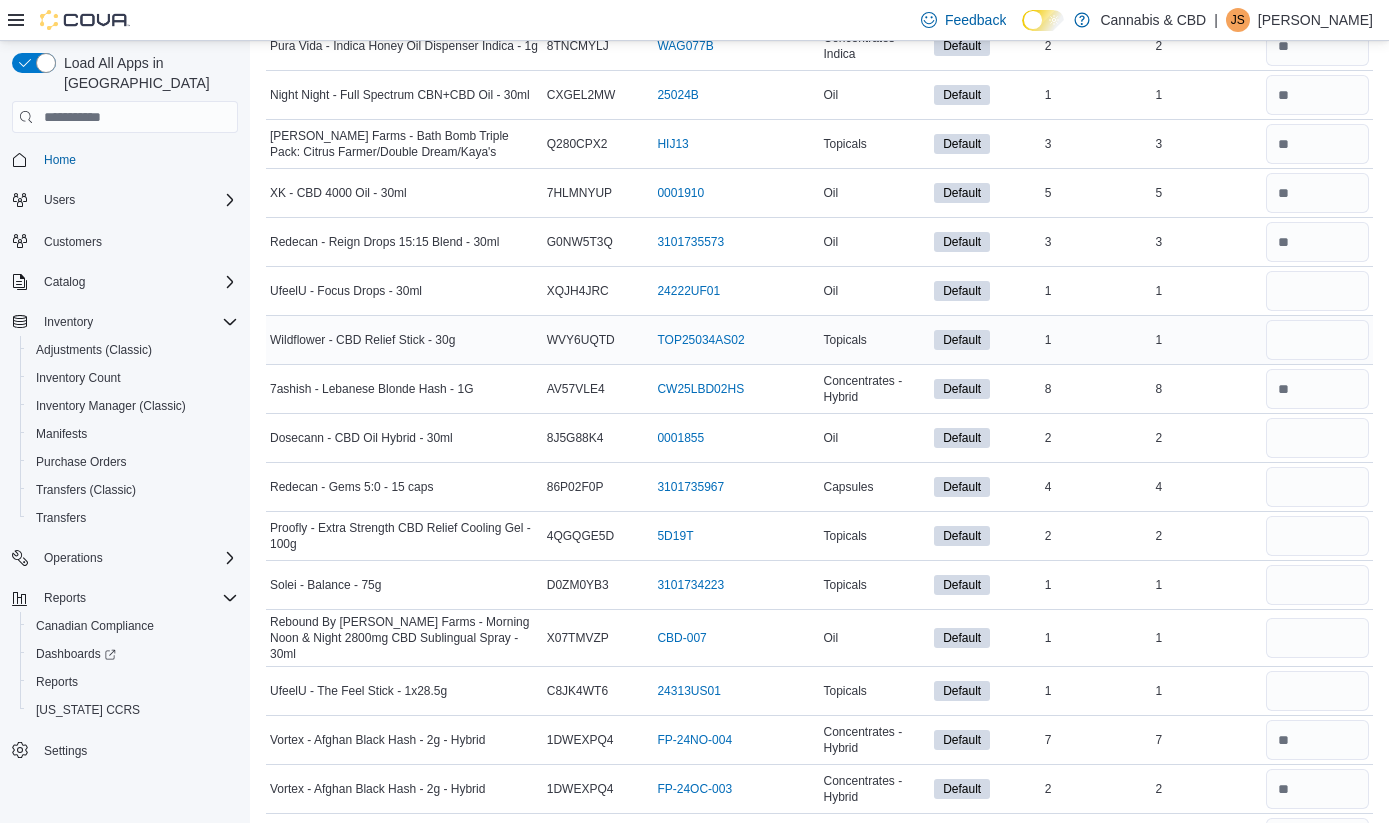 type 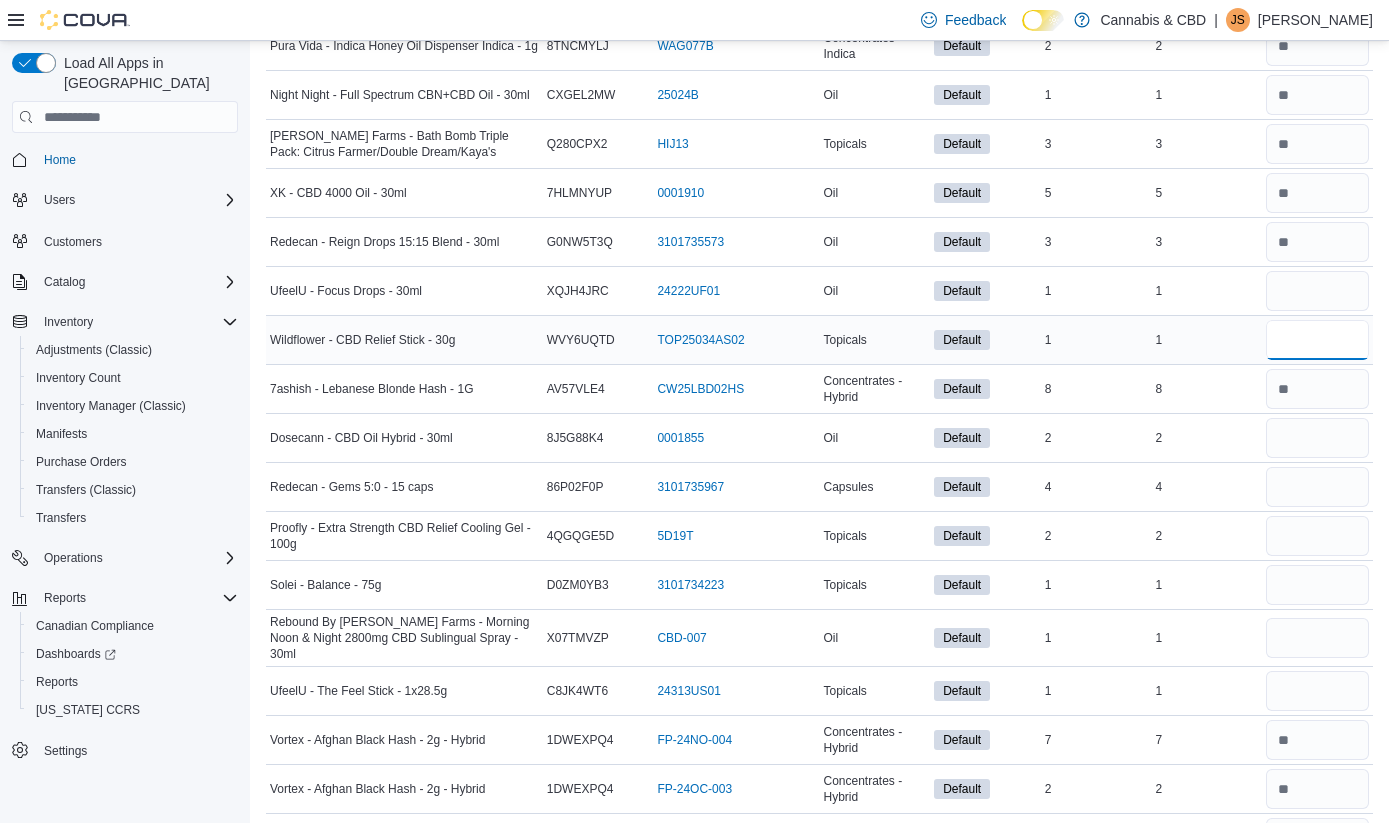 click at bounding box center [1317, 340] 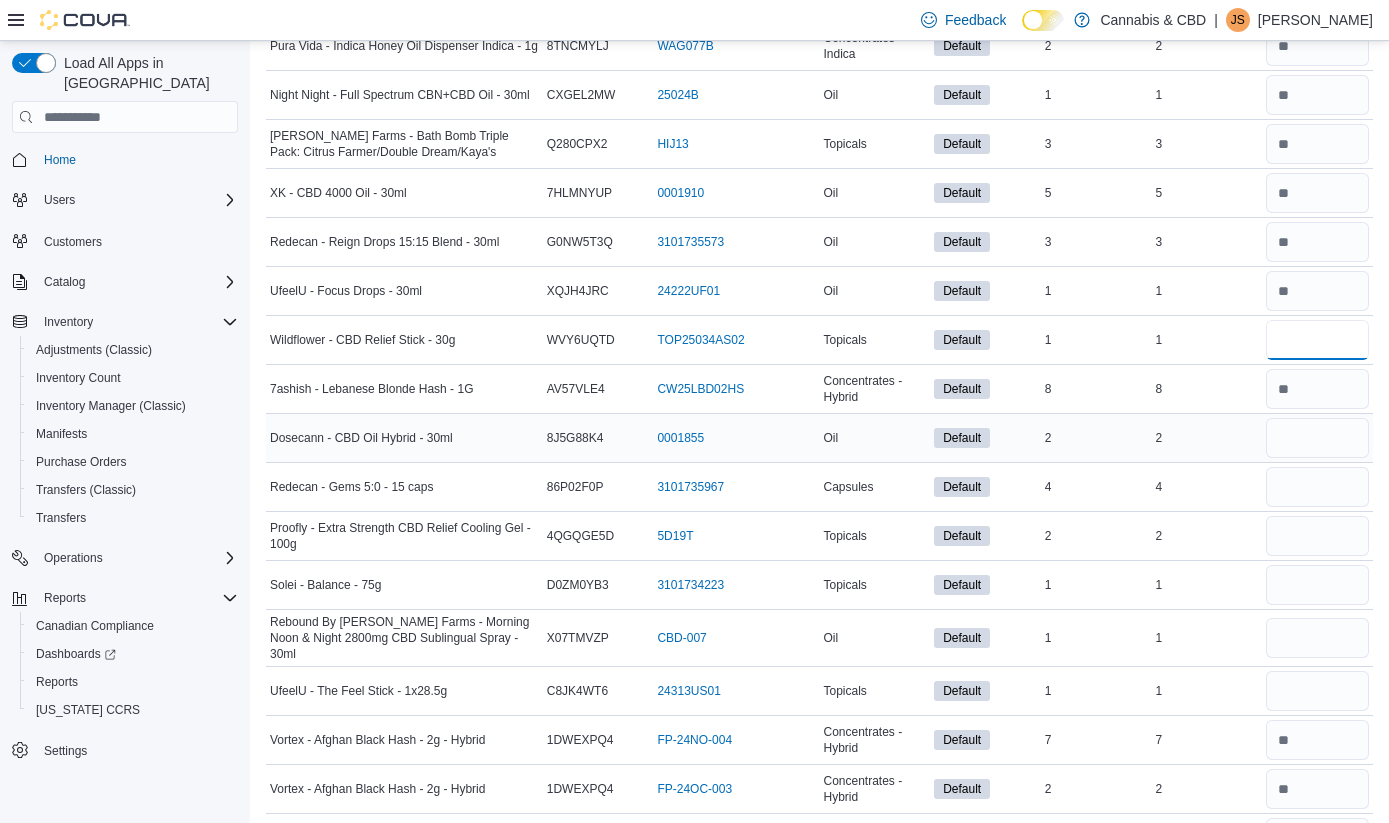type on "*" 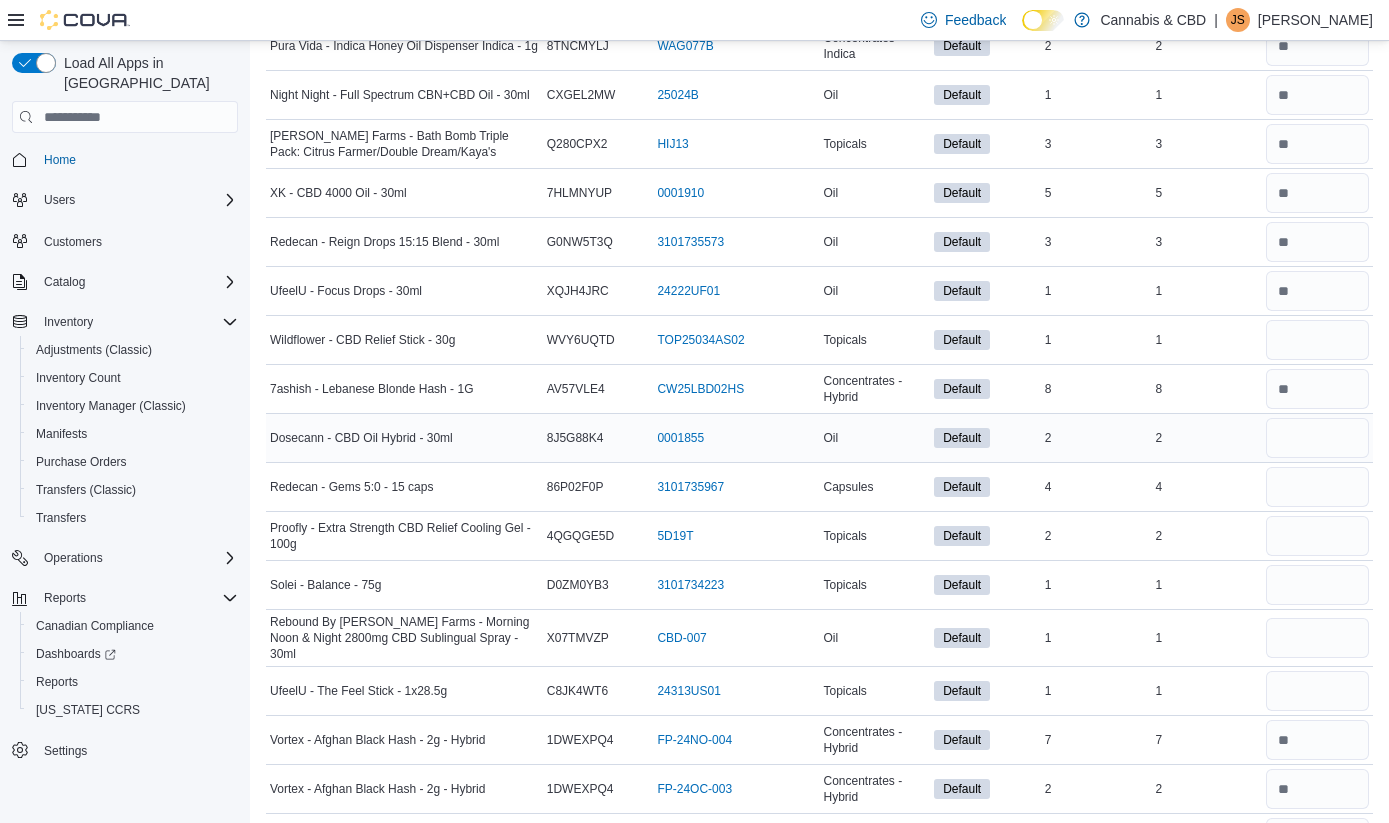 type 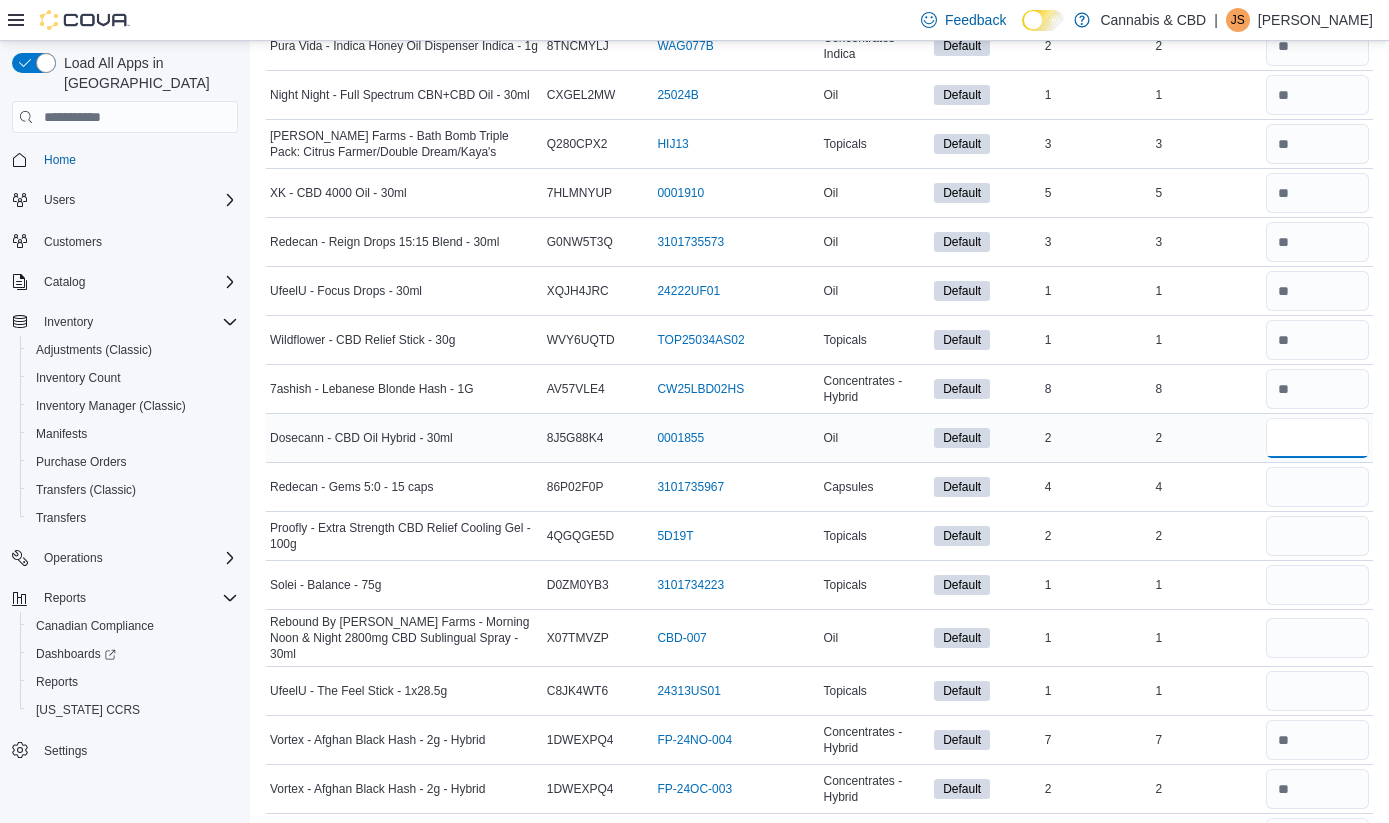 click at bounding box center (1317, 438) 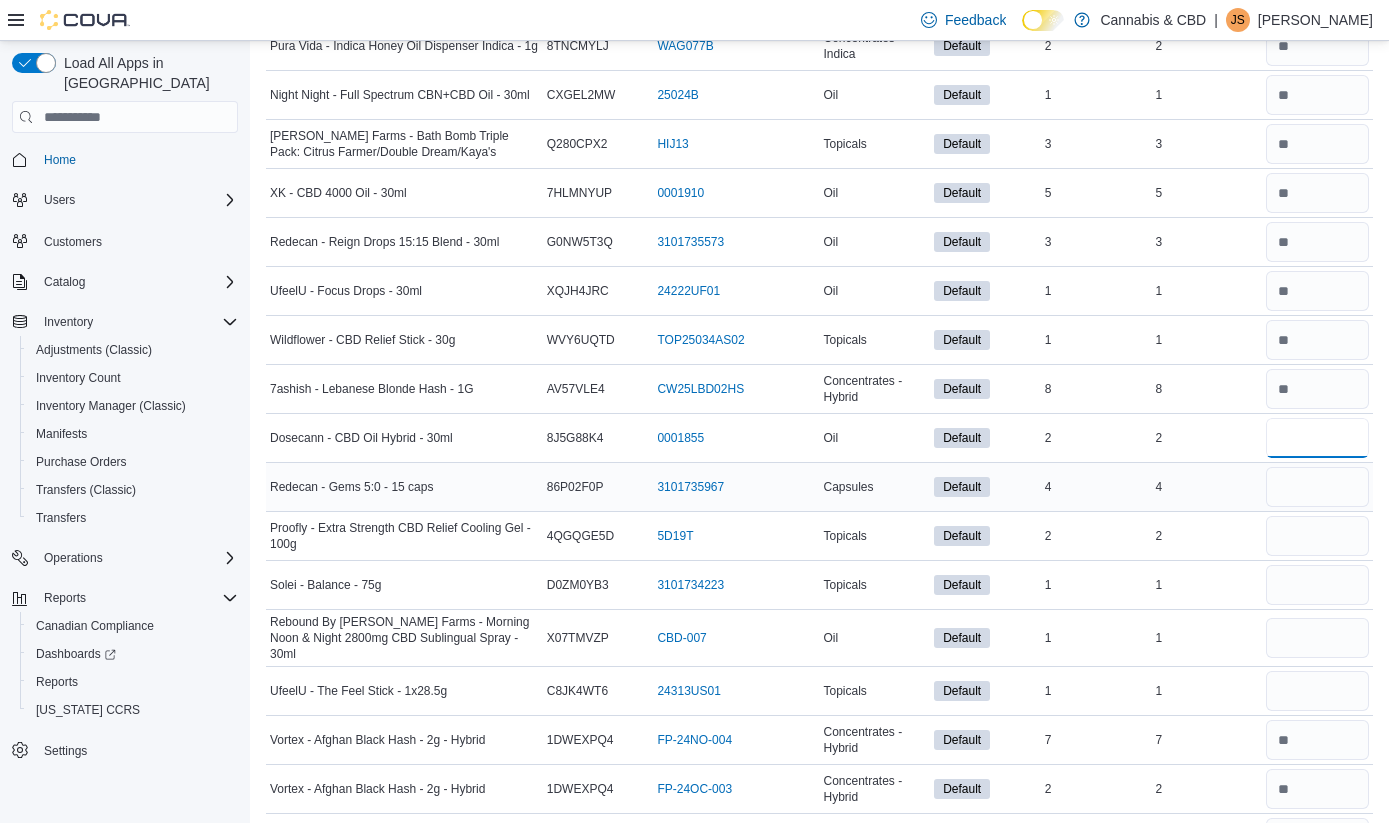 type on "*" 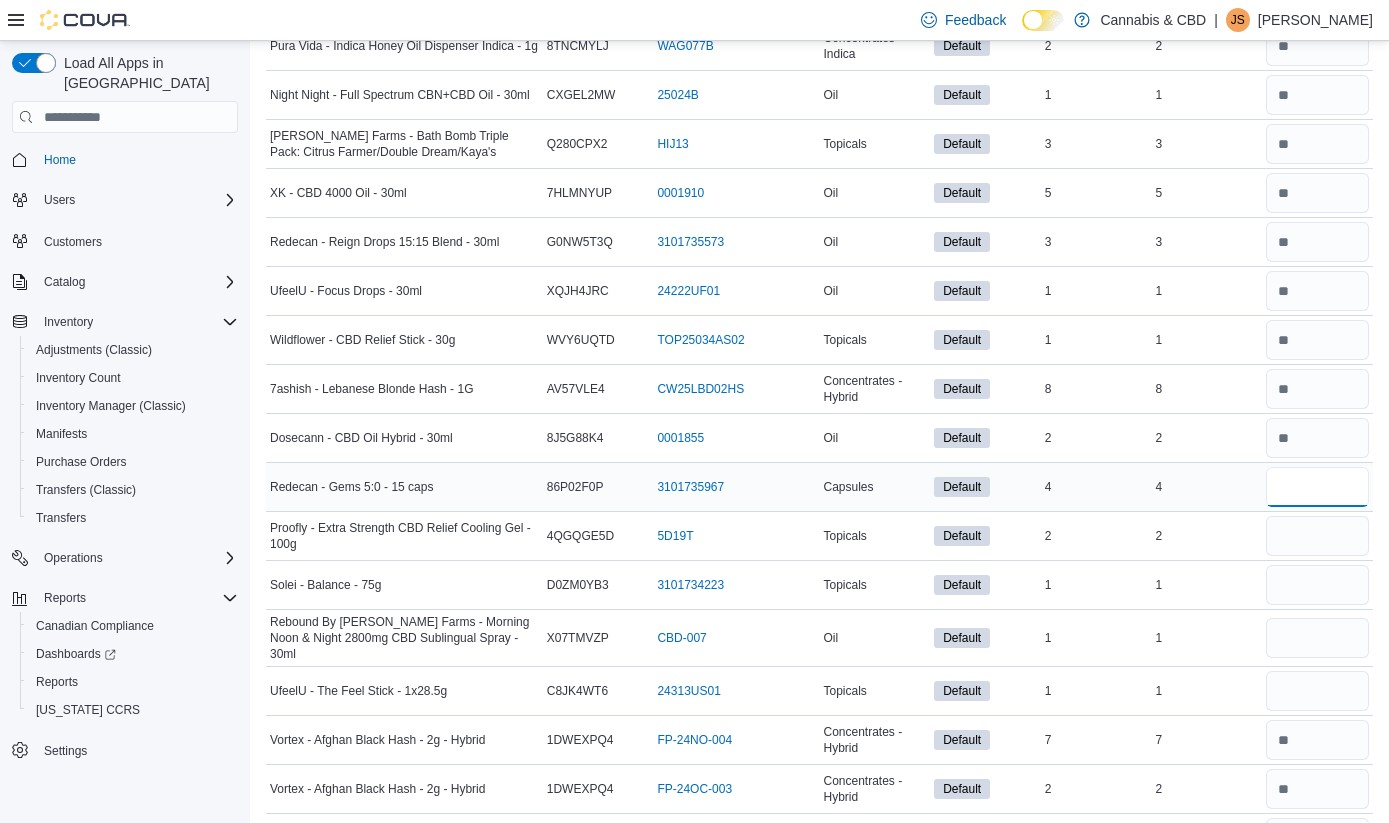 type 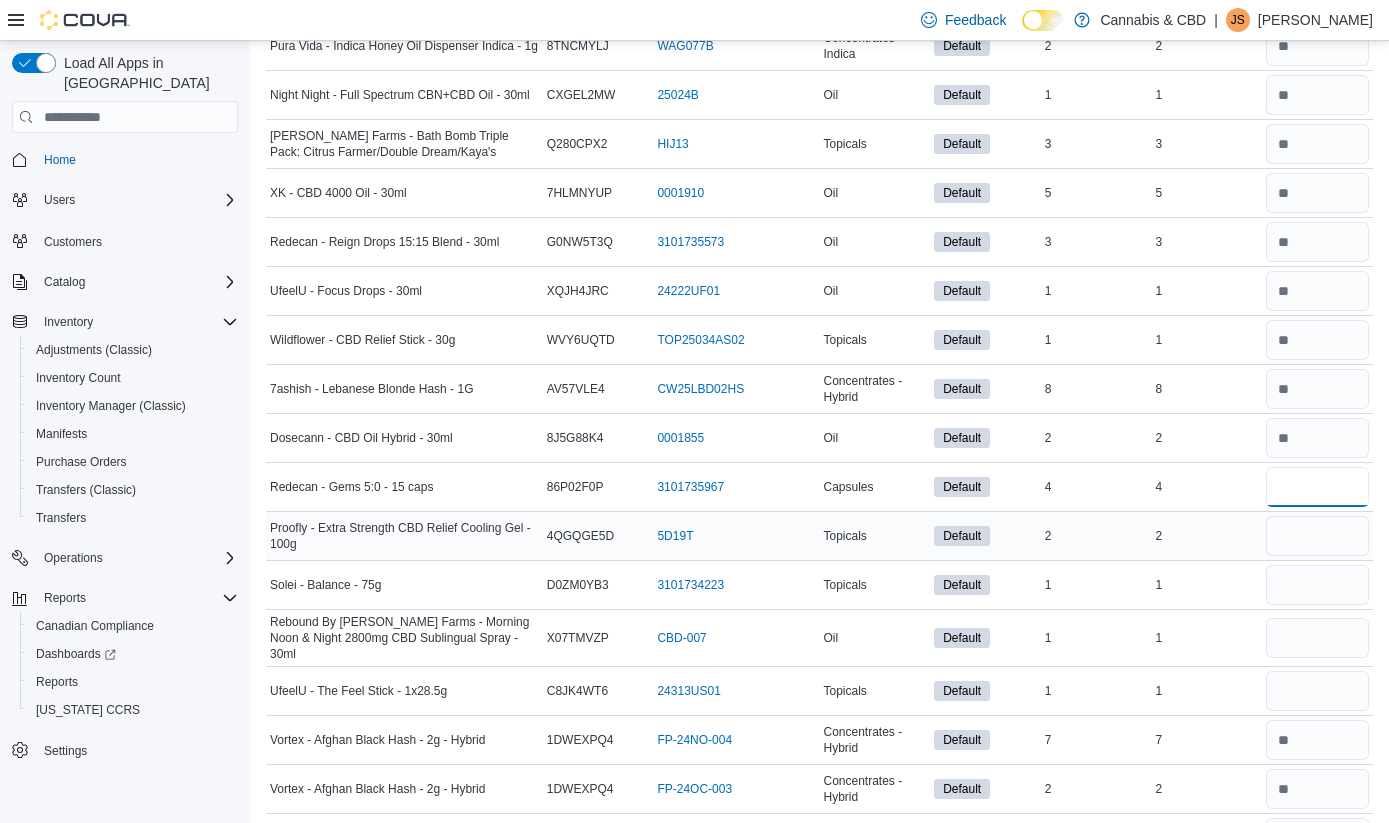 type on "*" 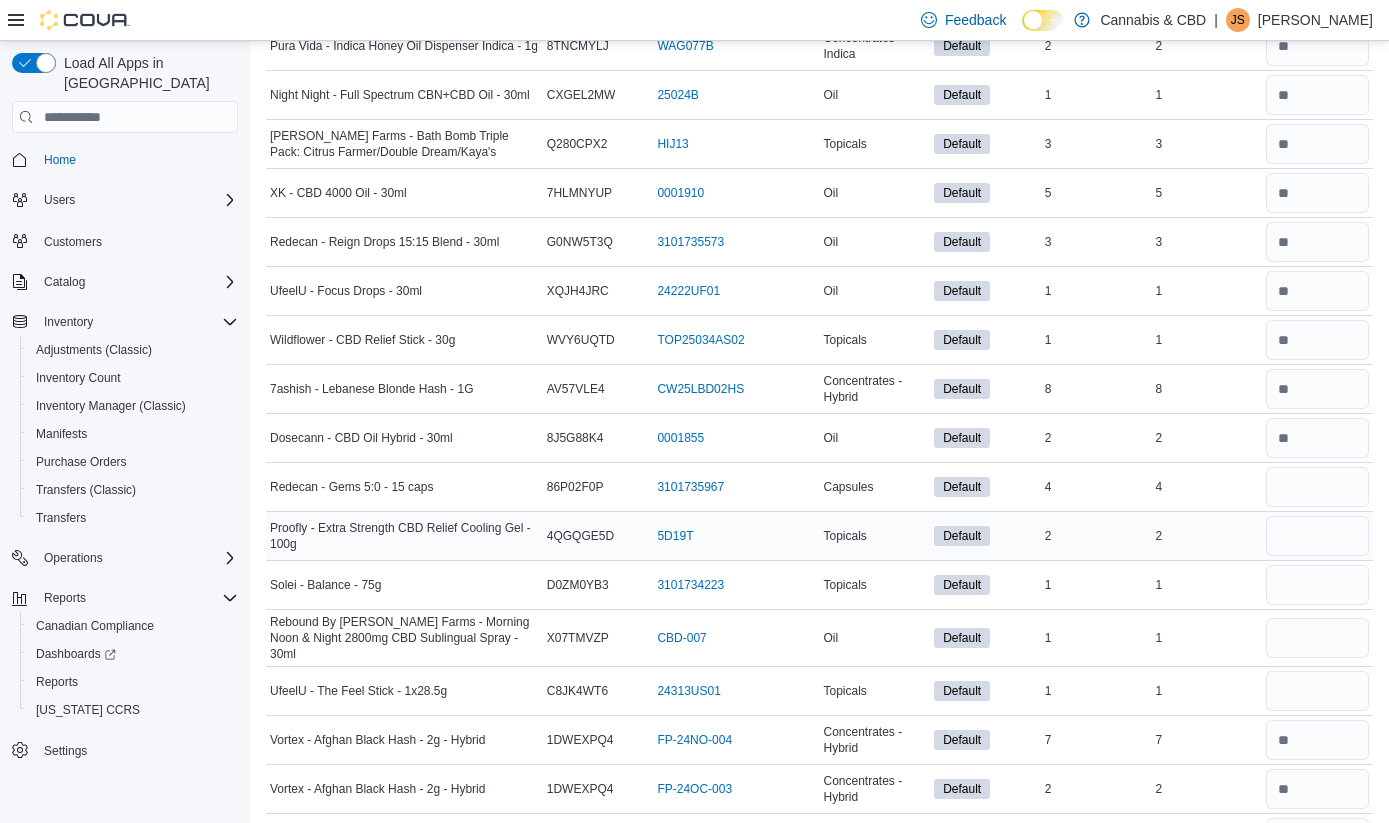 type 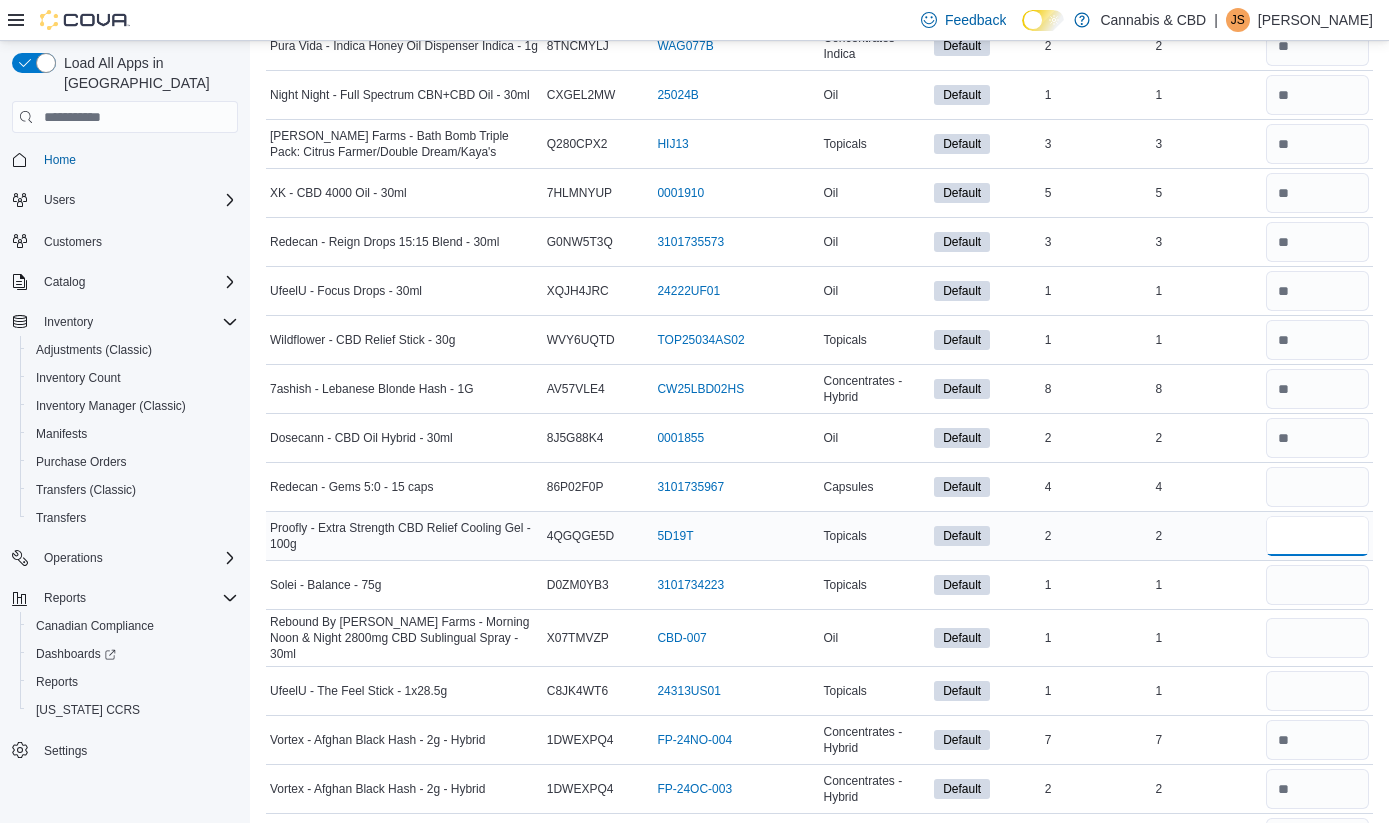 click at bounding box center (1317, 536) 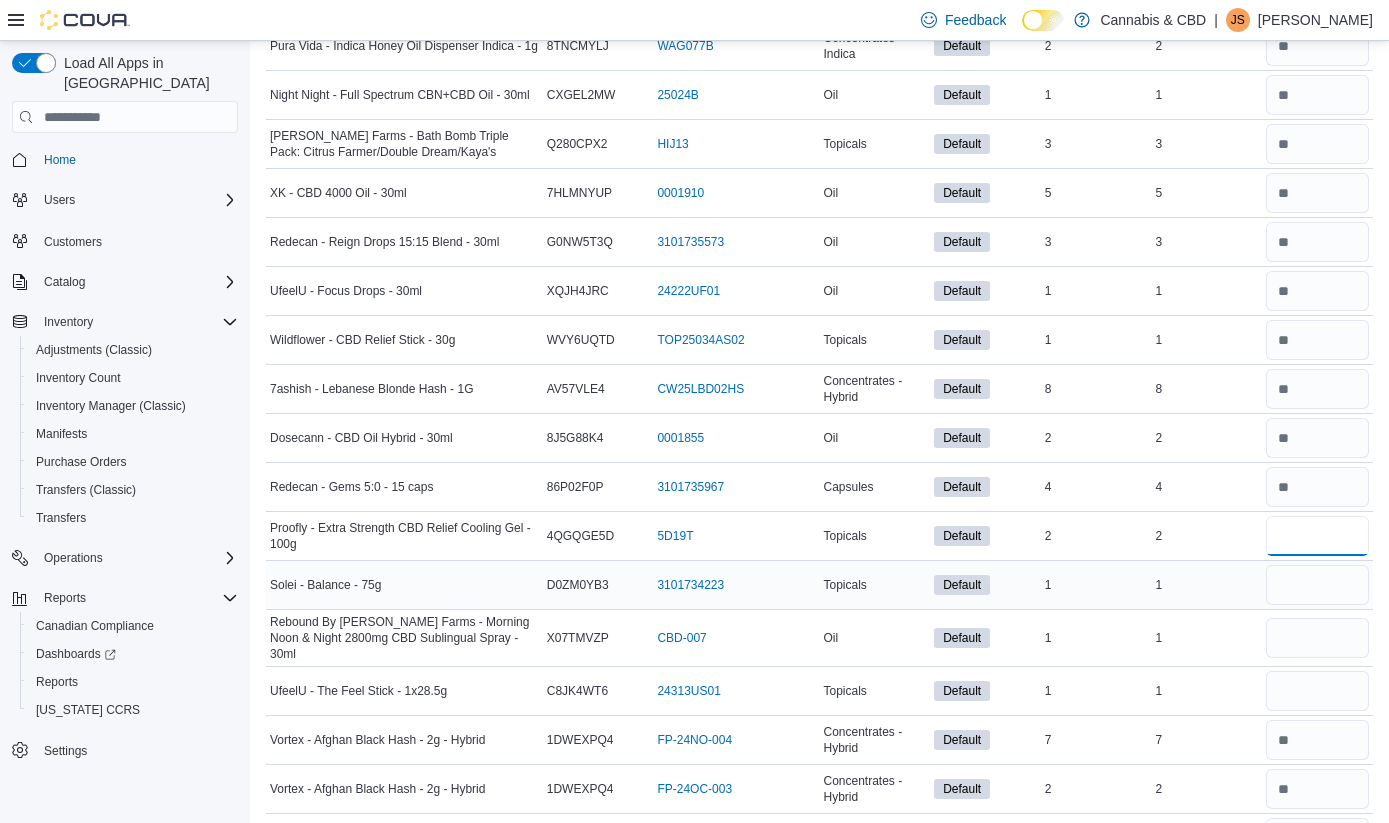 type on "*" 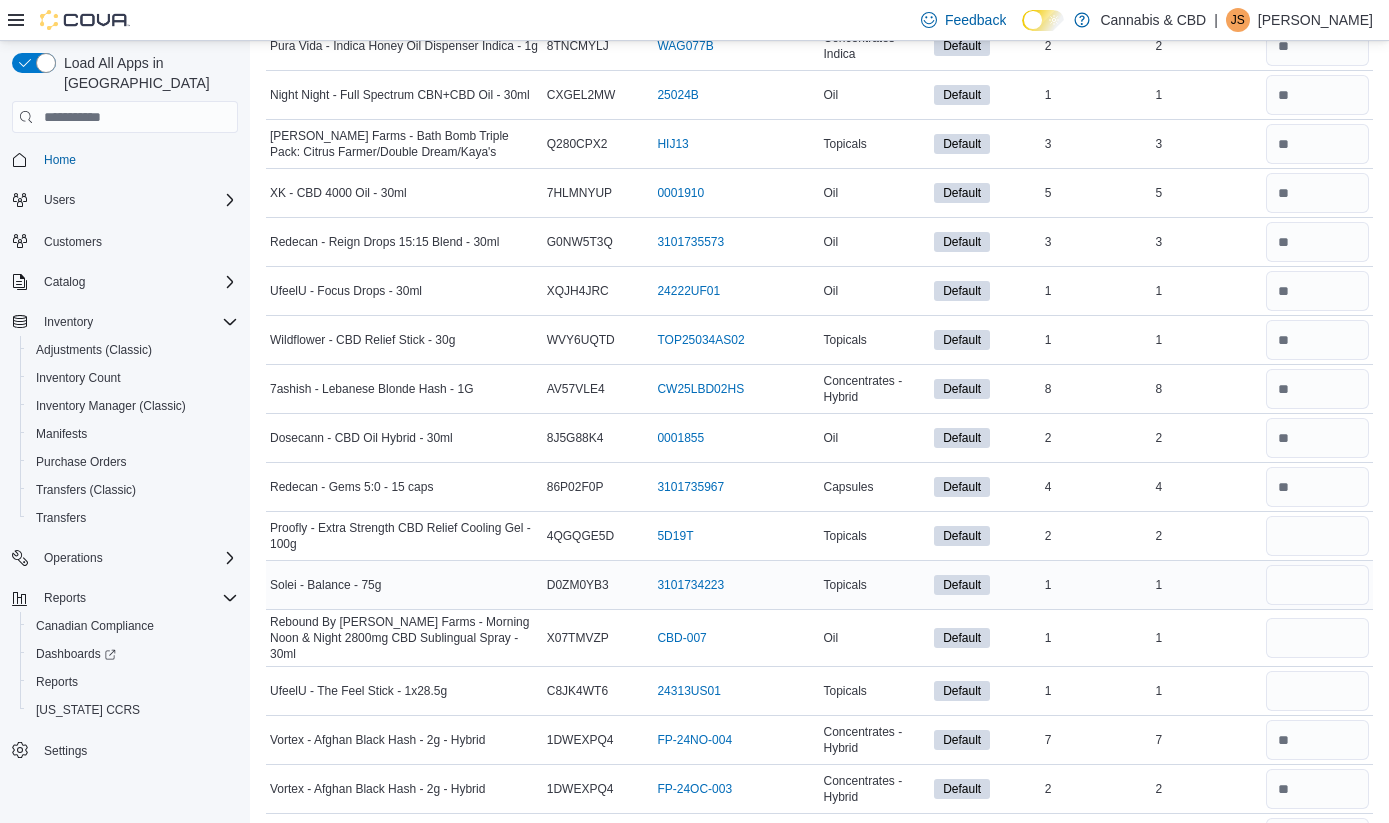 type 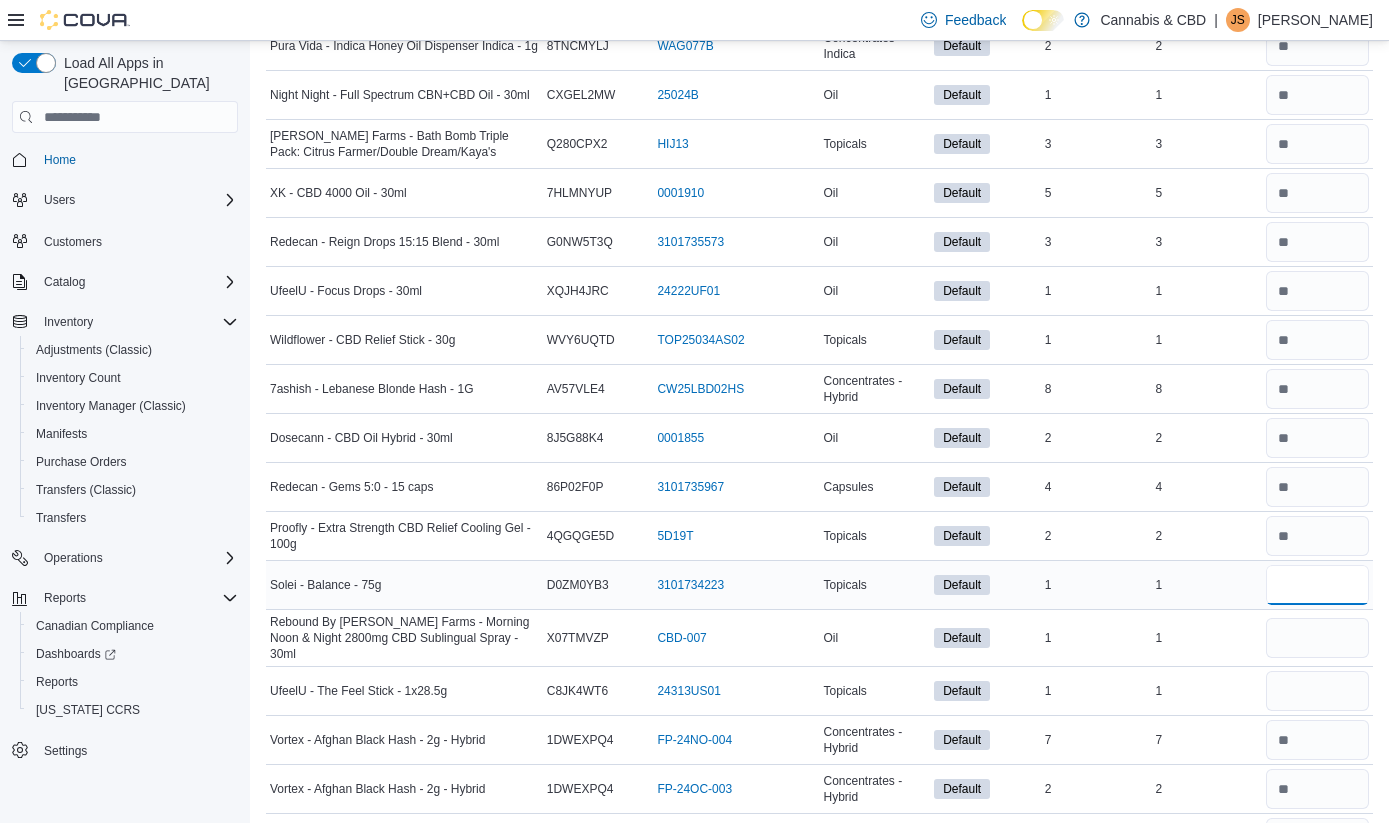 click at bounding box center (1317, 585) 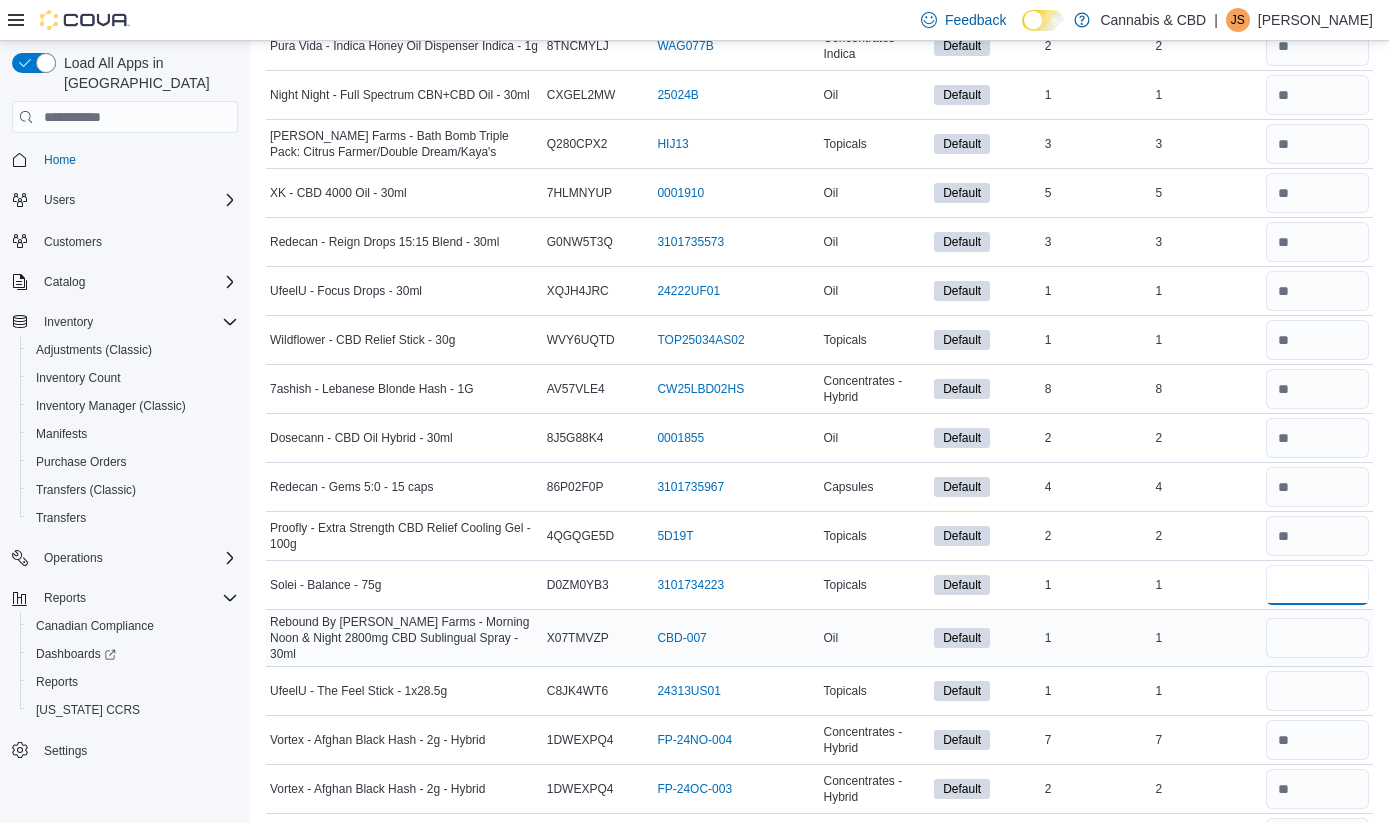 type on "*" 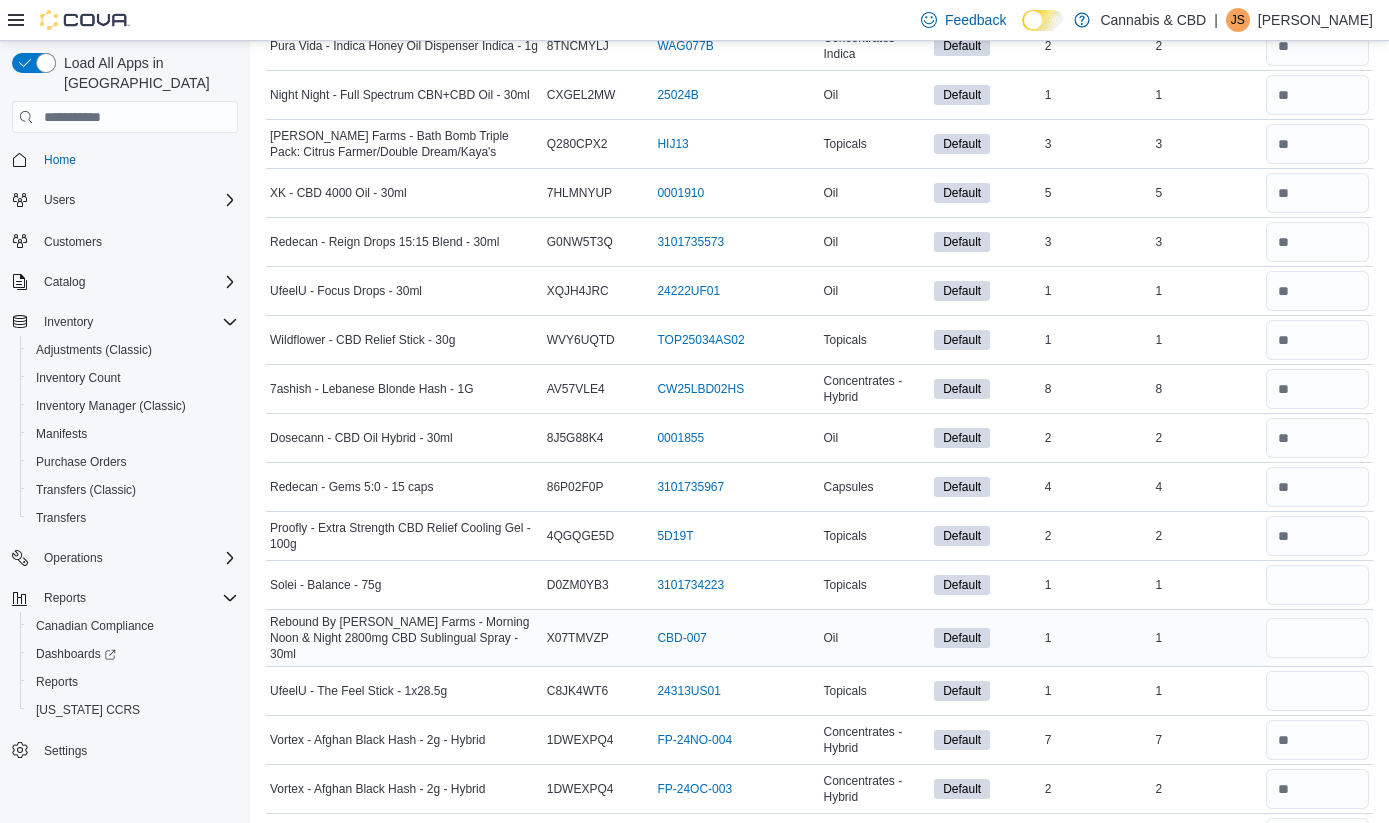 type 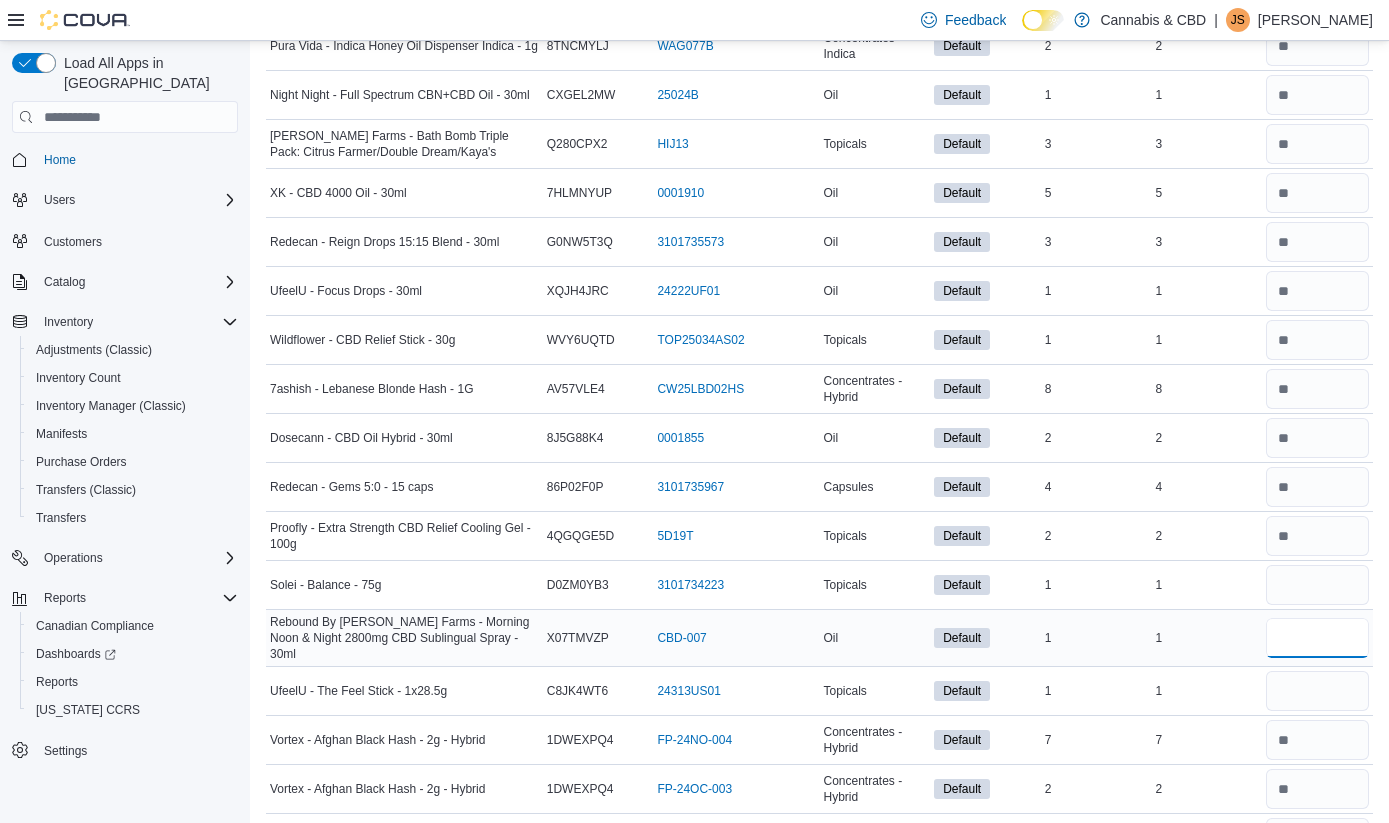 click at bounding box center (1317, 638) 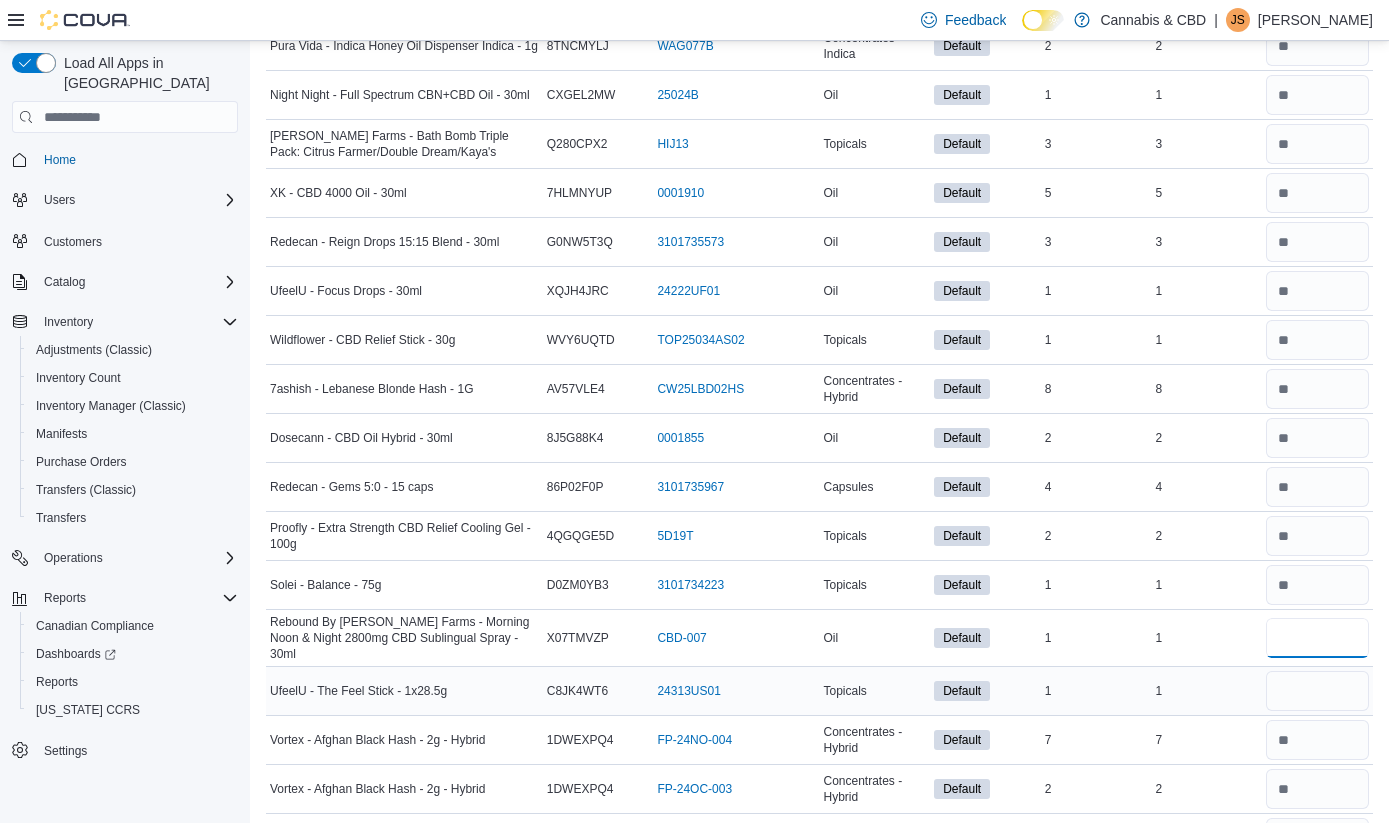 type on "*" 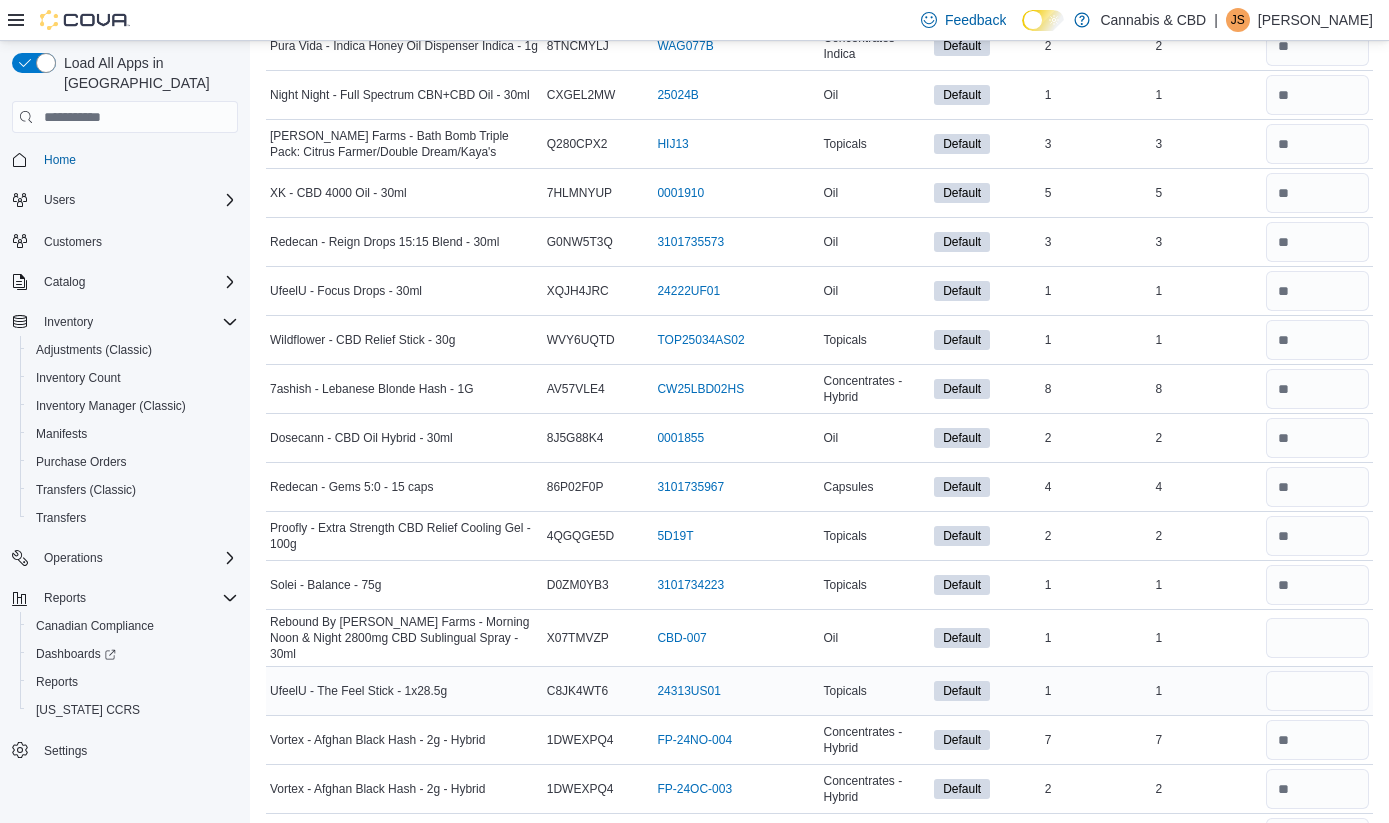 type 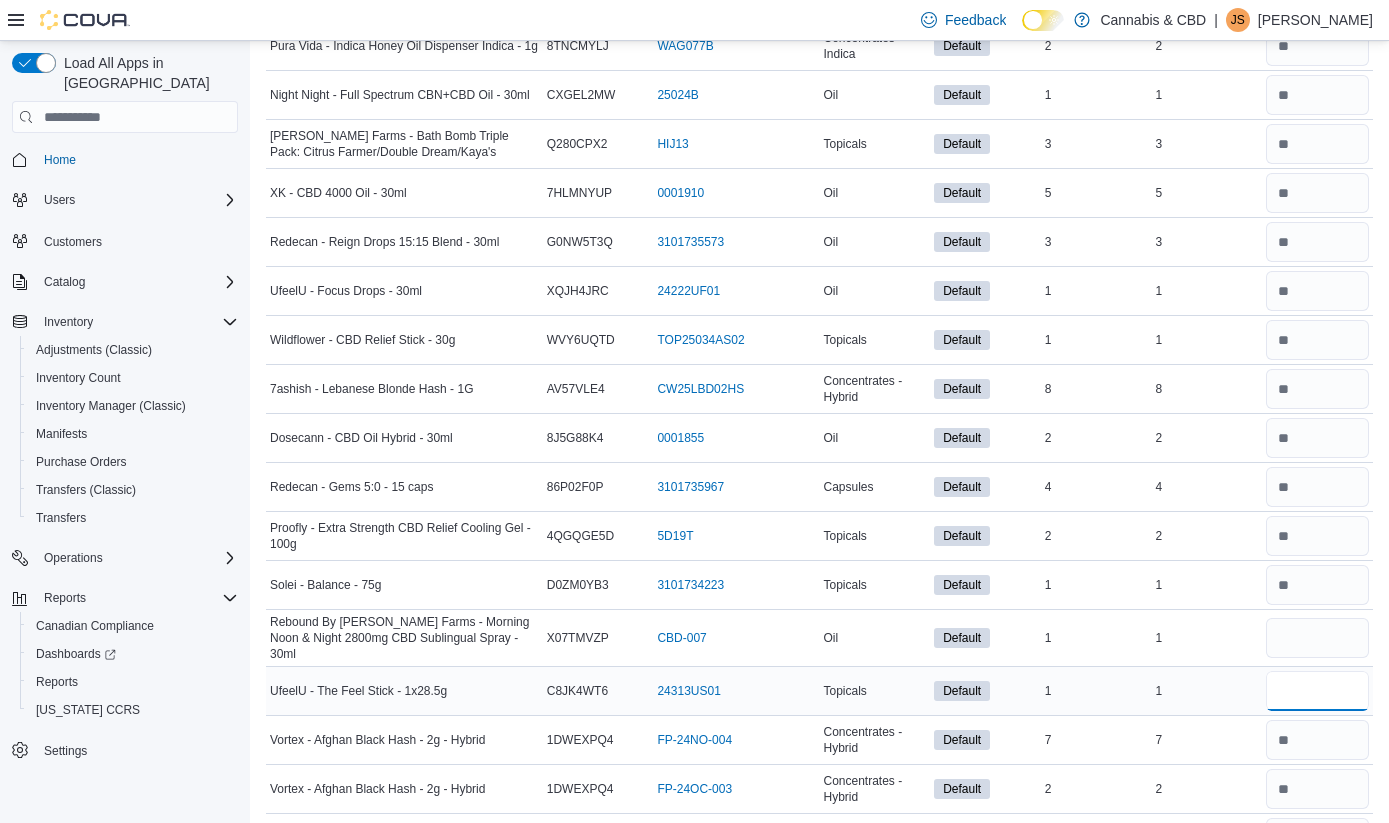 click at bounding box center (1317, 691) 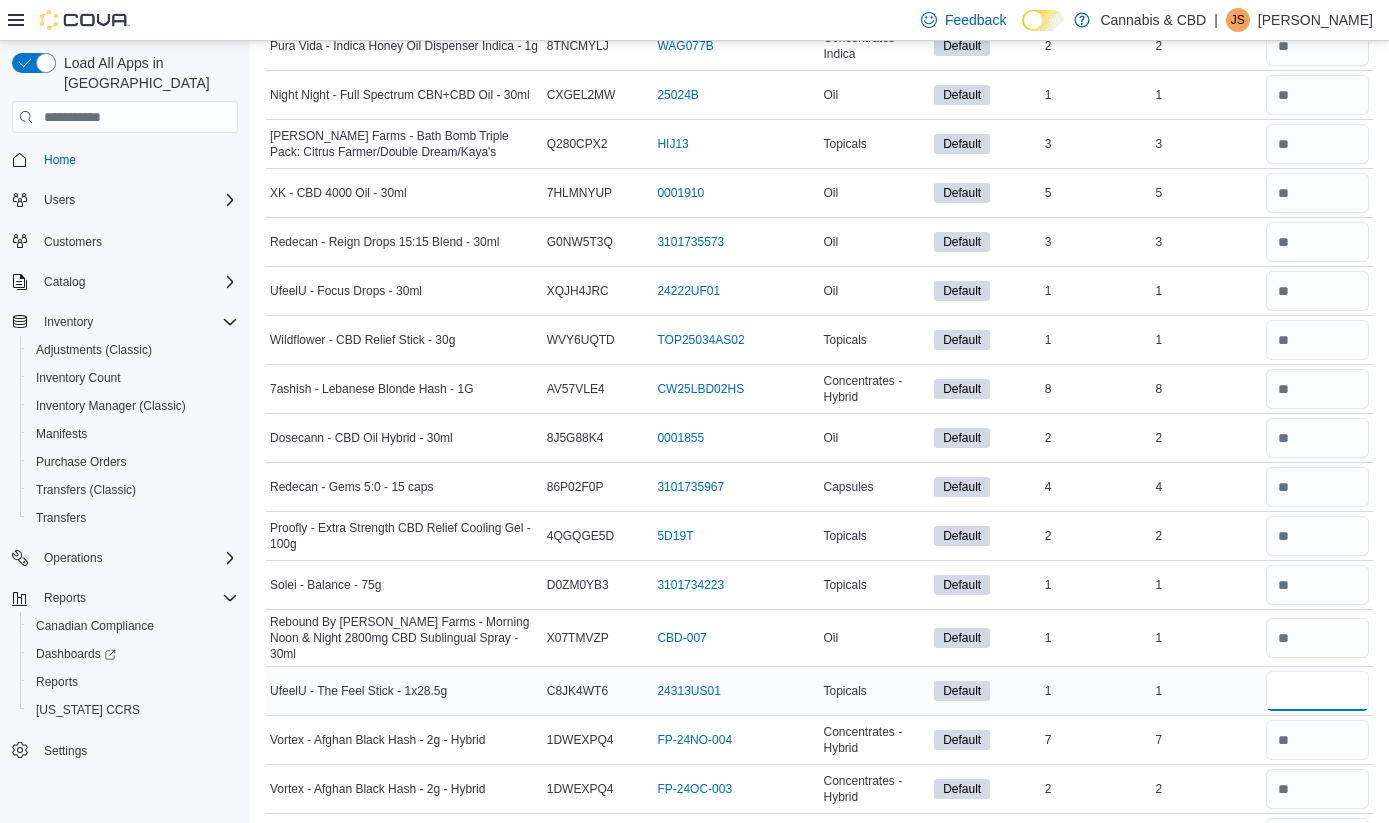 type on "*" 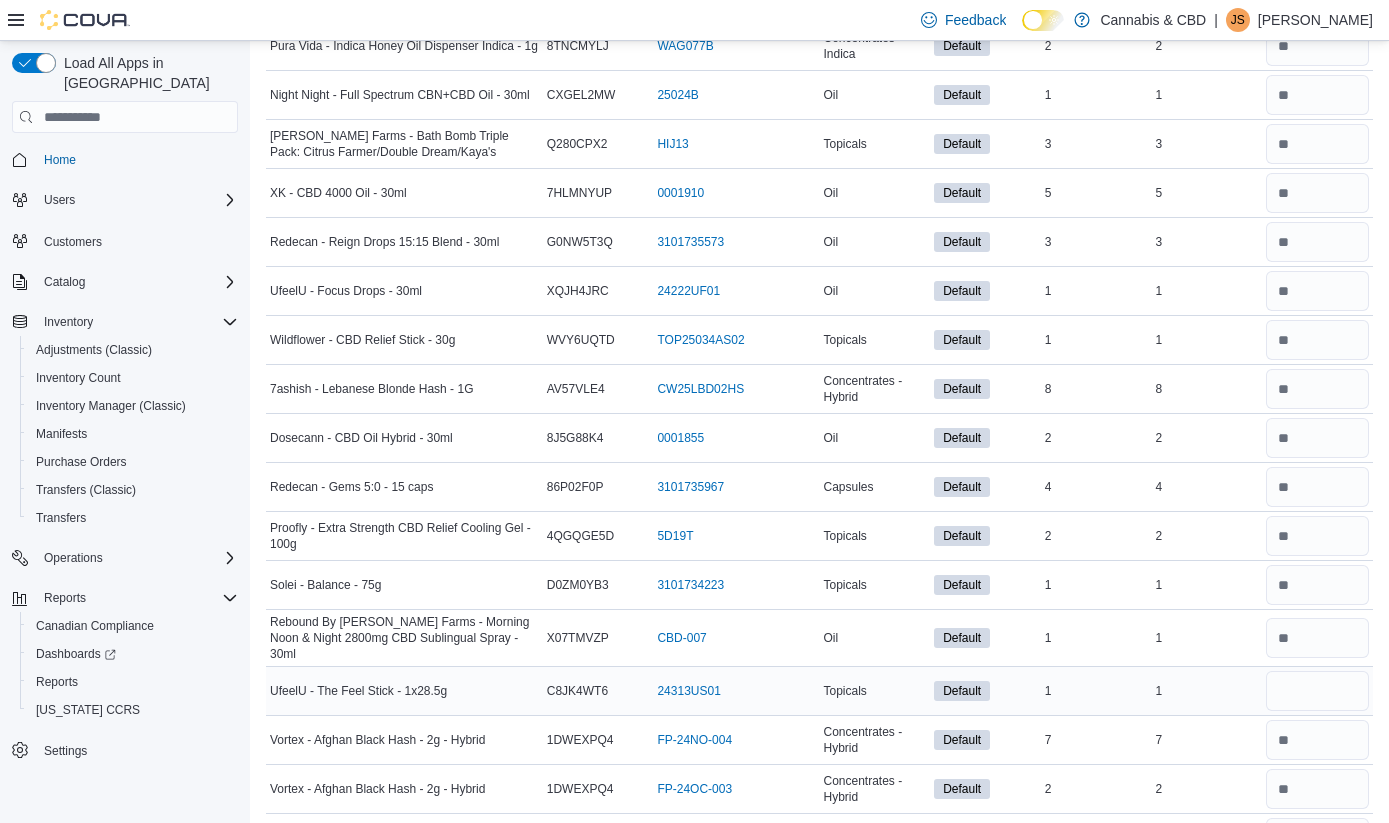 type 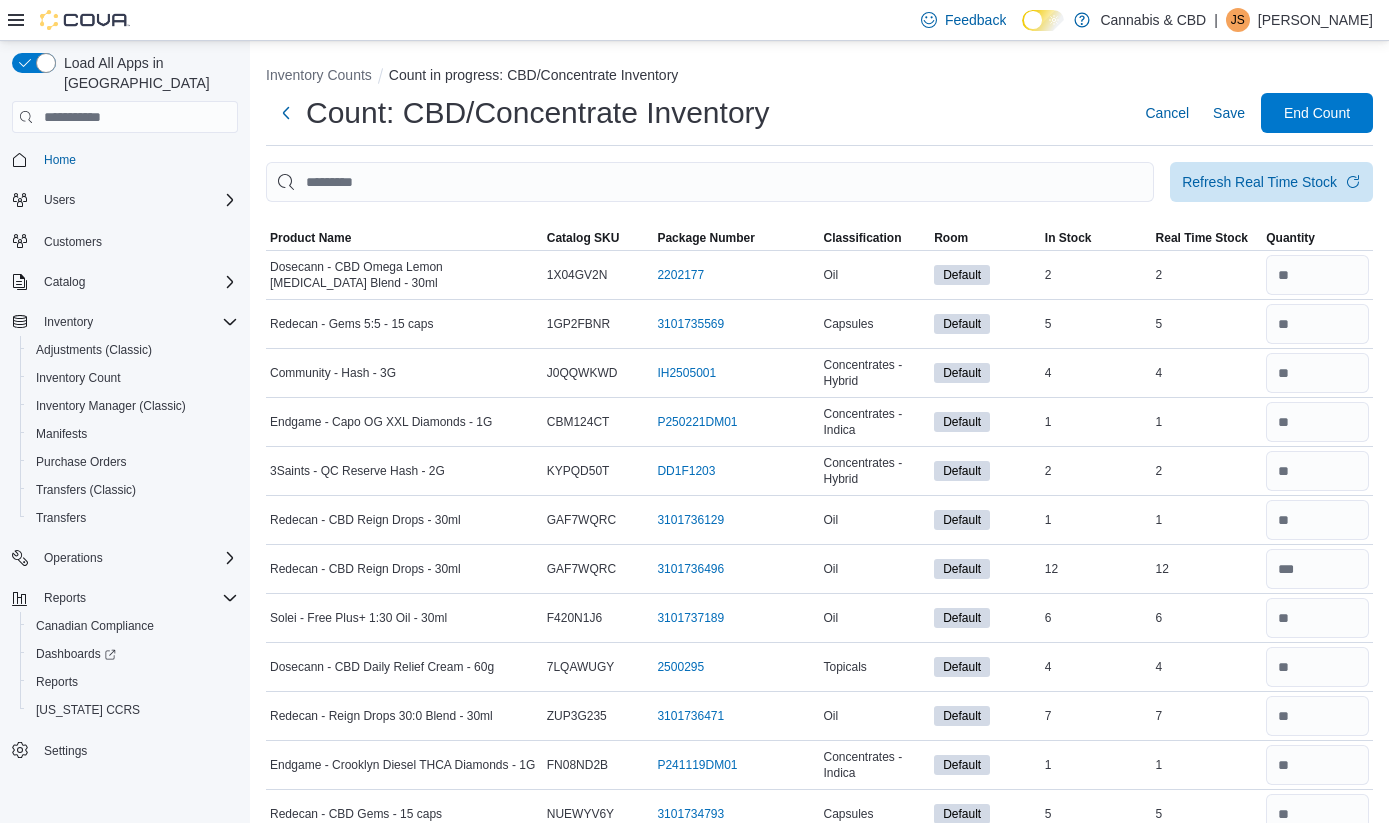 scroll, scrollTop: 0, scrollLeft: 0, axis: both 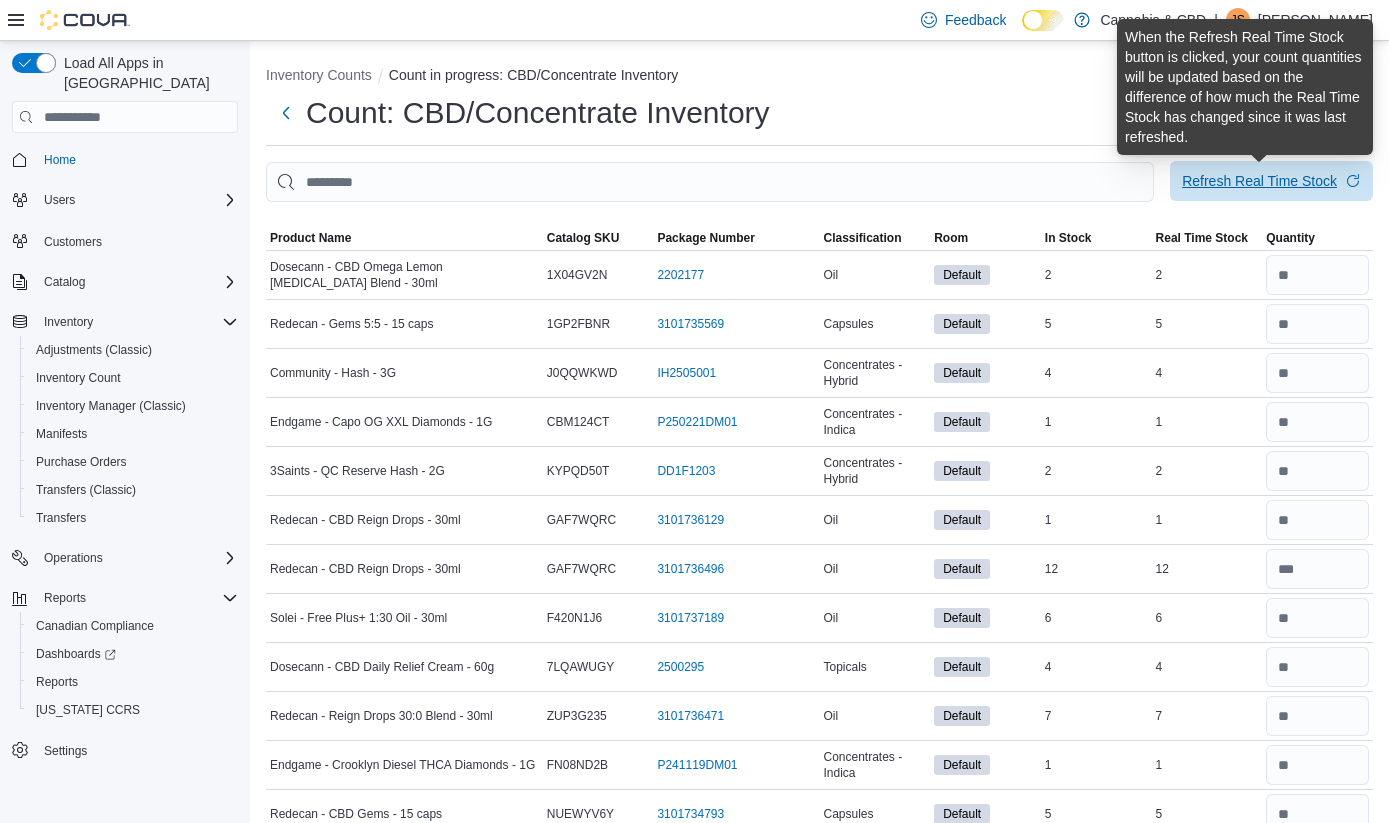 click on "Refresh Real Time Stock" at bounding box center [1259, 181] 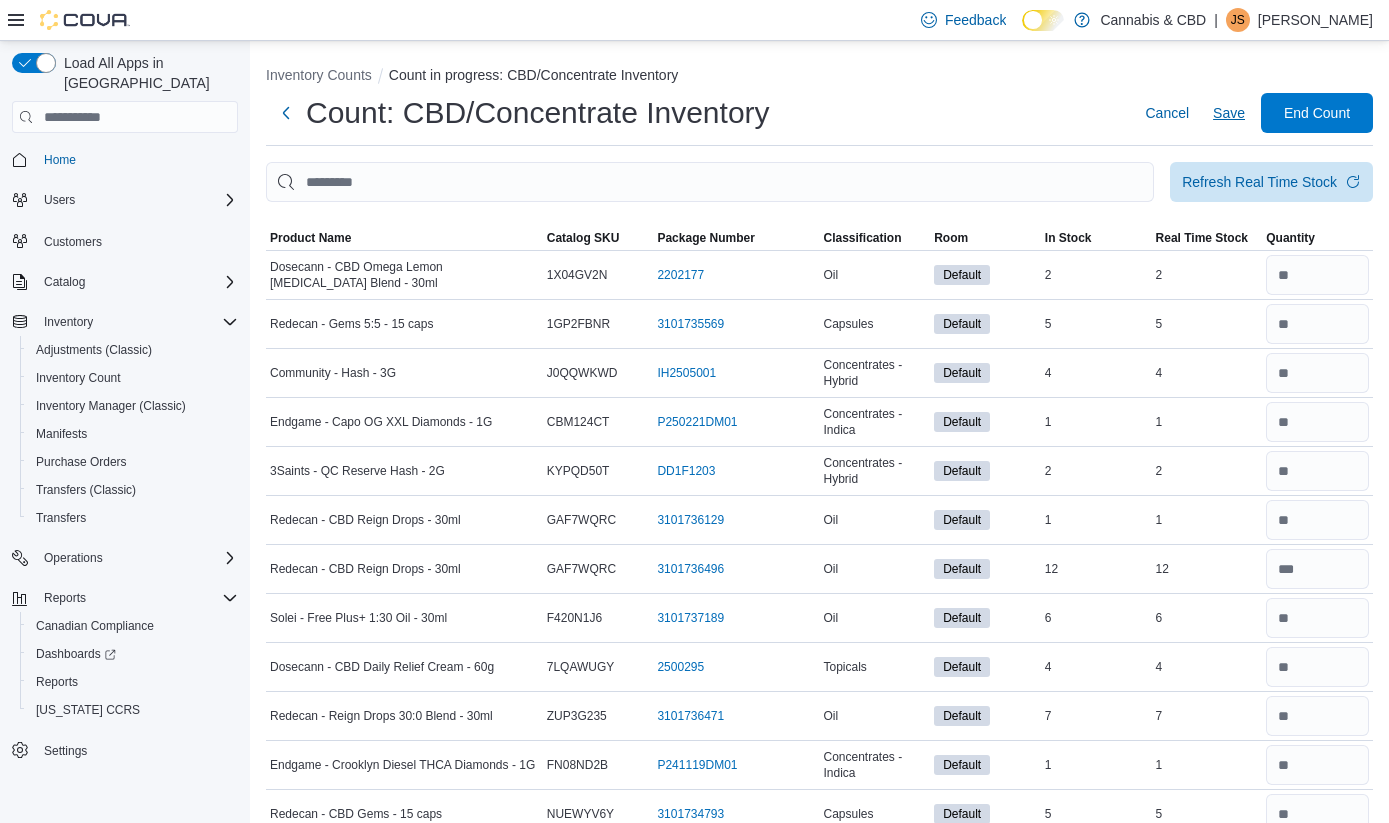 click on "Save" at bounding box center [1229, 113] 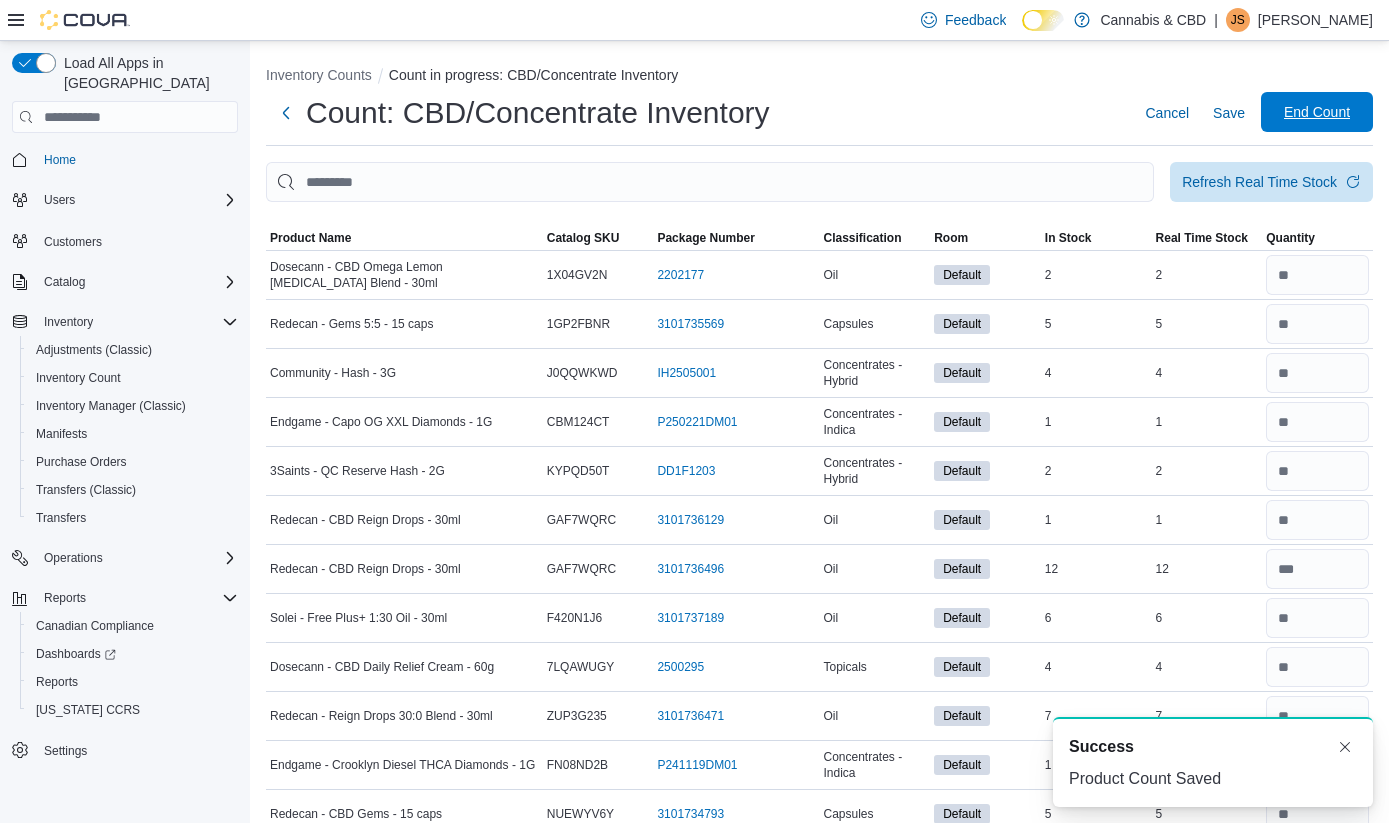 scroll, scrollTop: 0, scrollLeft: 0, axis: both 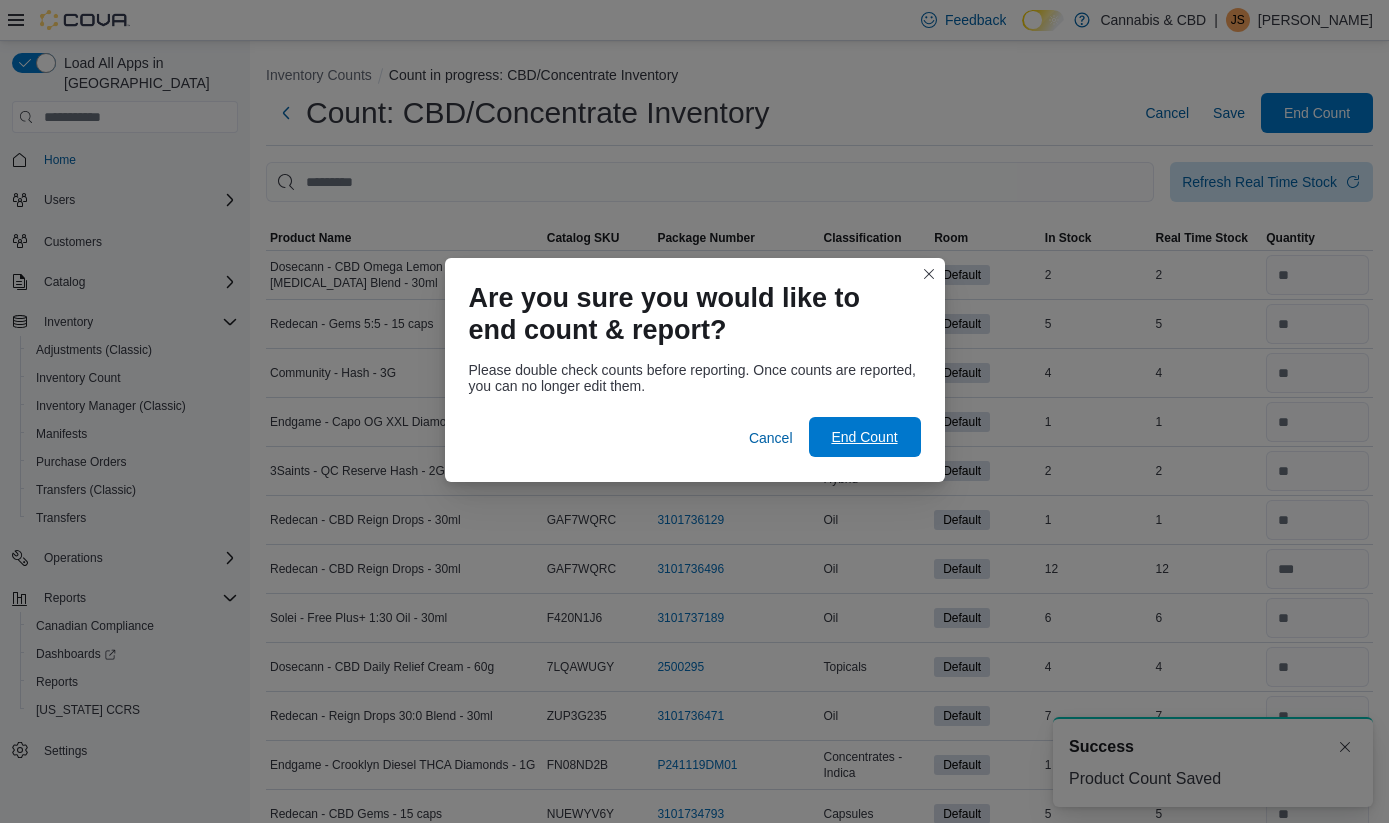 click on "End Count" at bounding box center (865, 437) 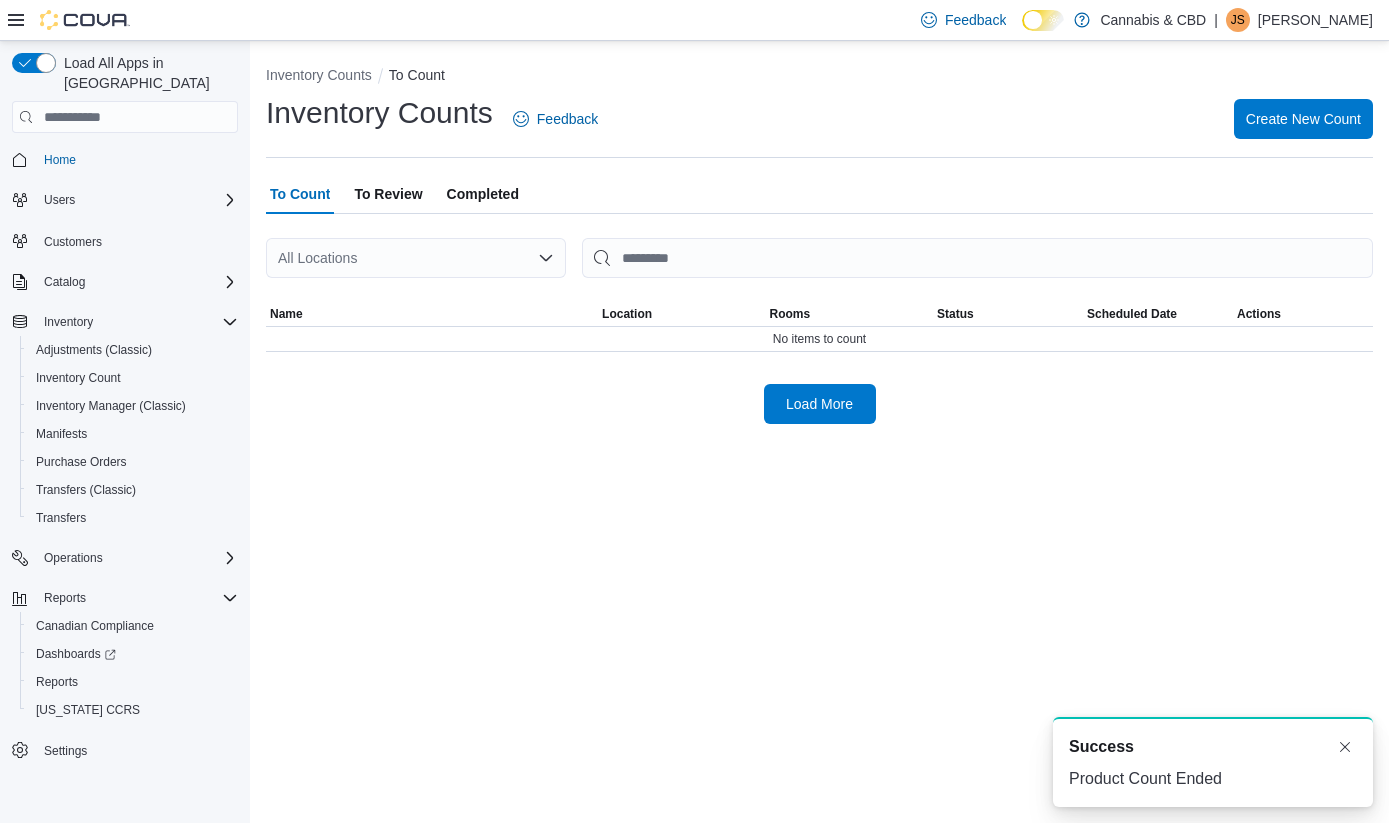 scroll, scrollTop: 0, scrollLeft: 0, axis: both 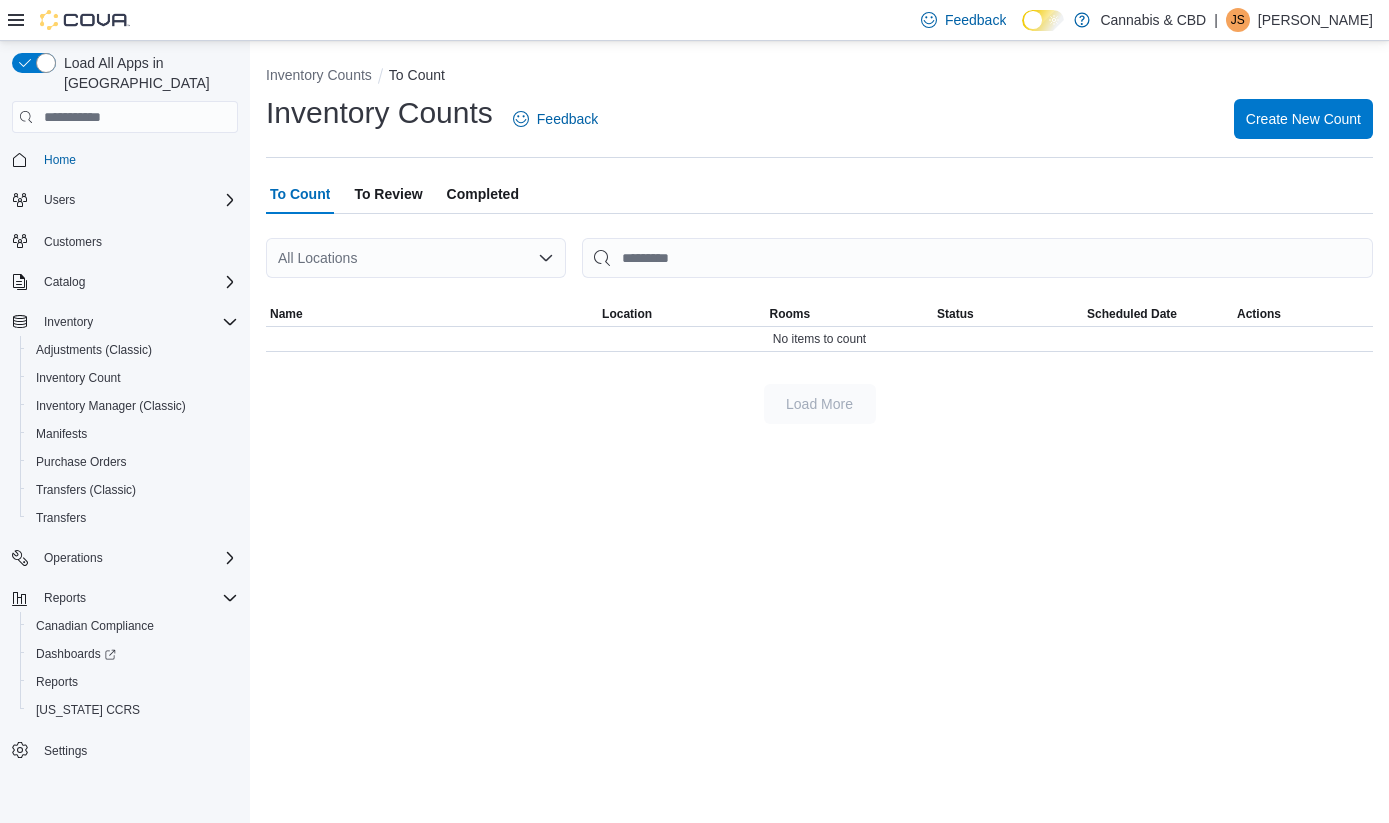 click on "To Review" at bounding box center (388, 194) 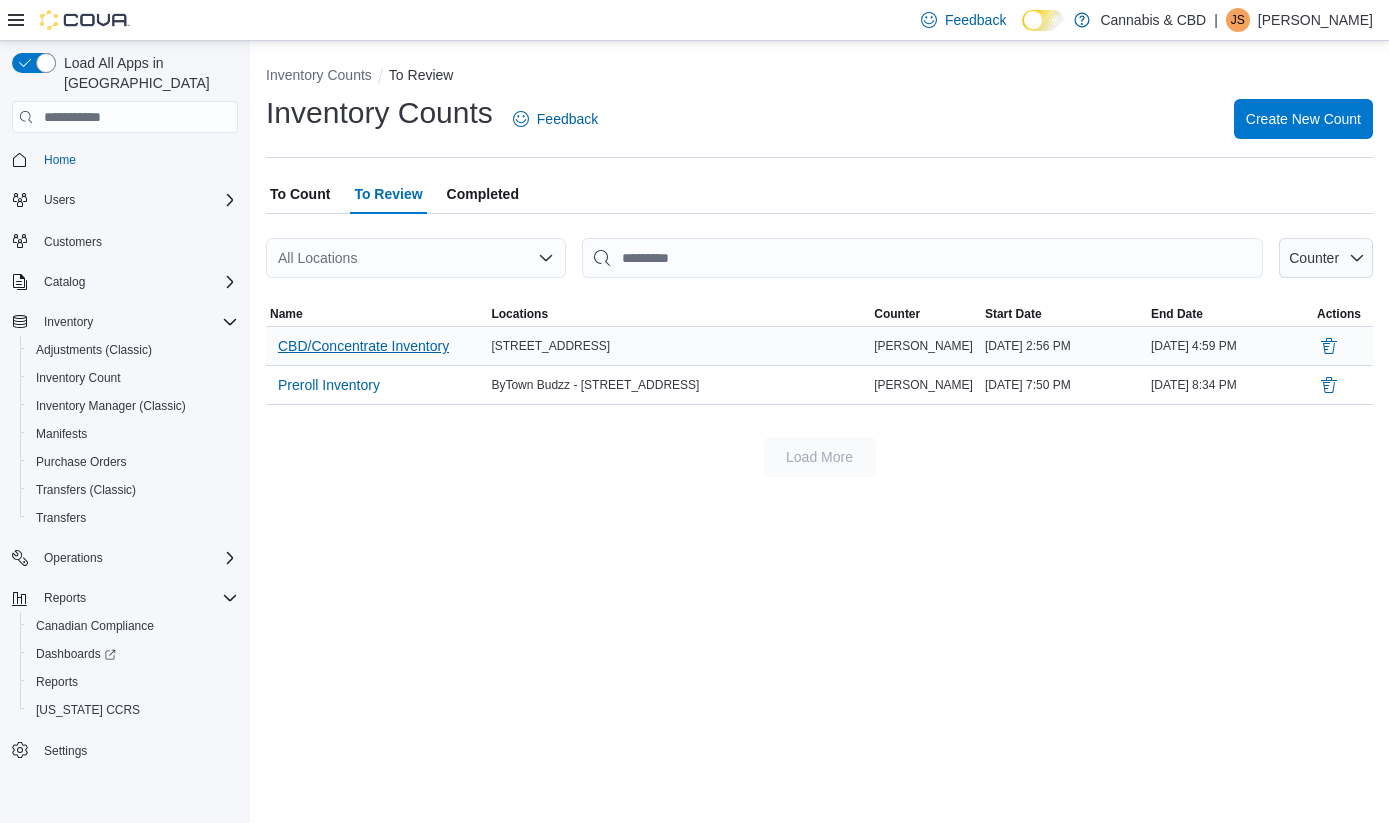 click on "CBD/Concentrate Inventory" at bounding box center (363, 346) 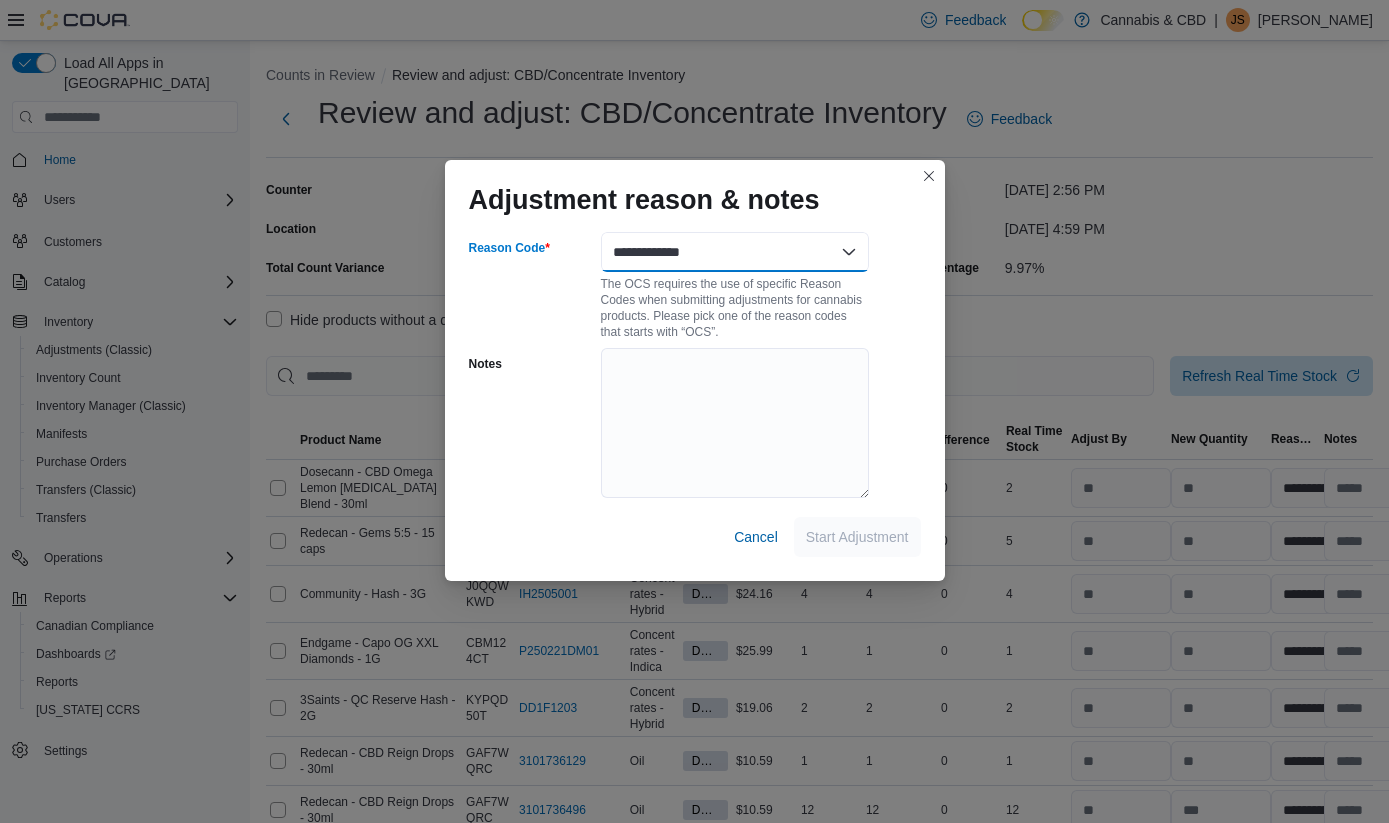 select on "**********" 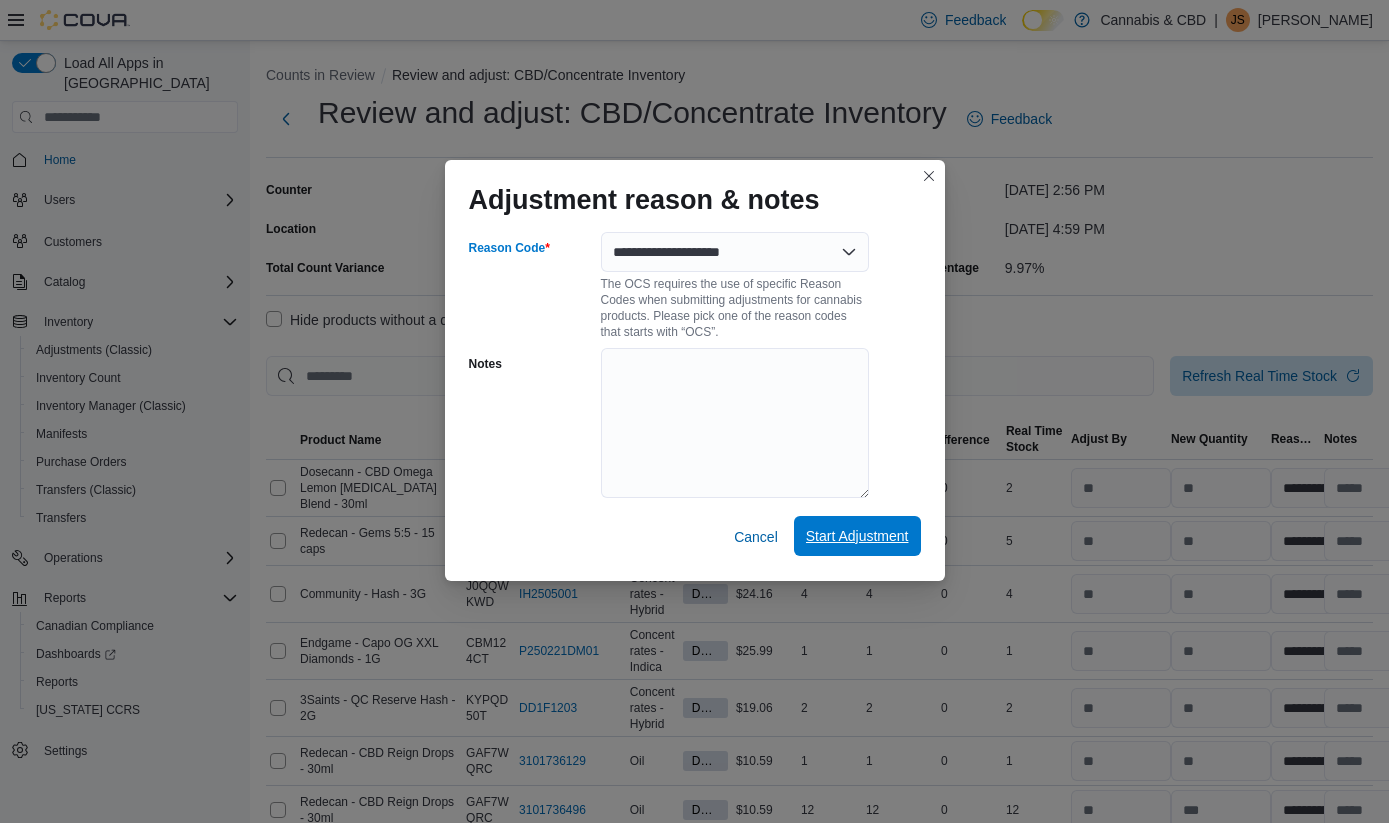 click on "Start Adjustment" at bounding box center (857, 536) 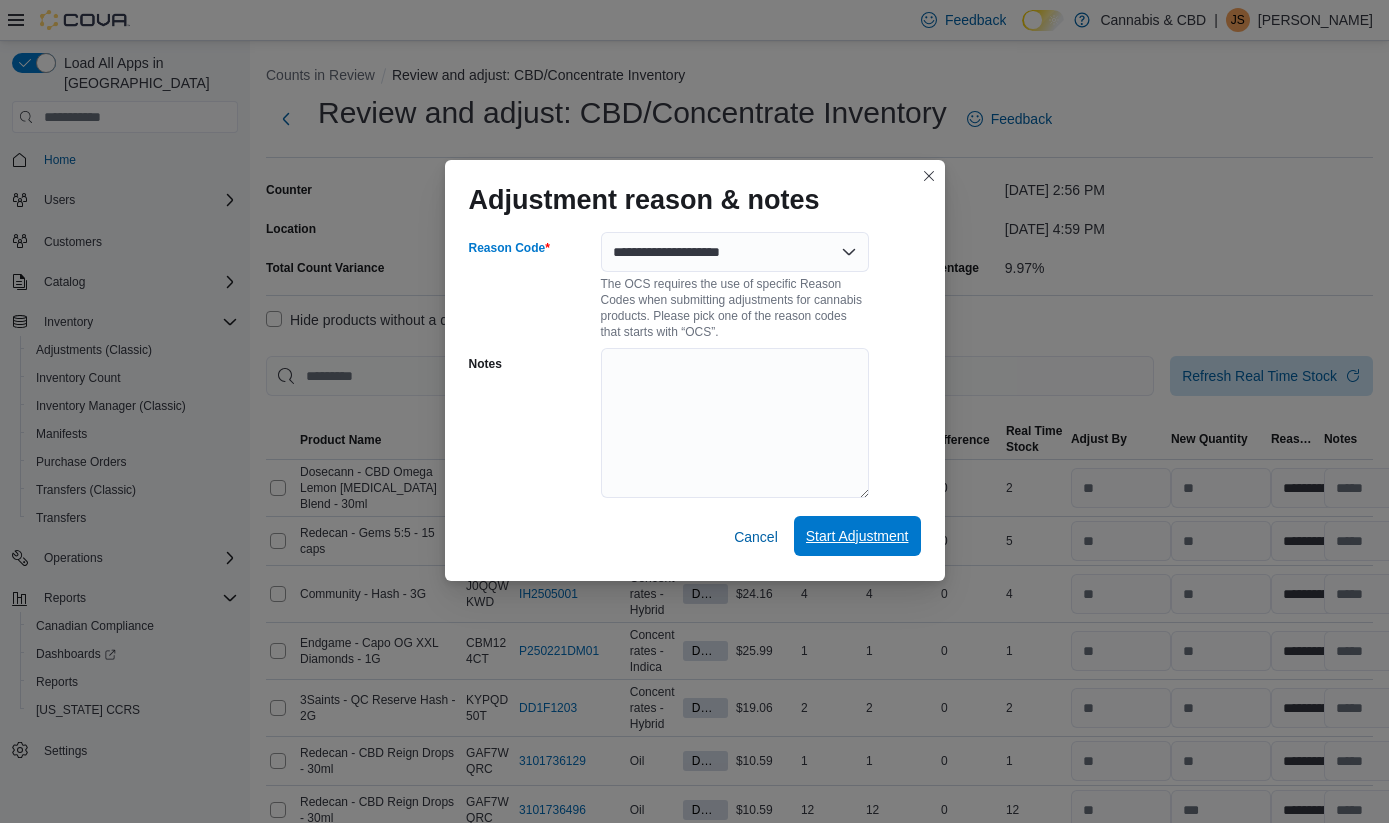 select on "**********" 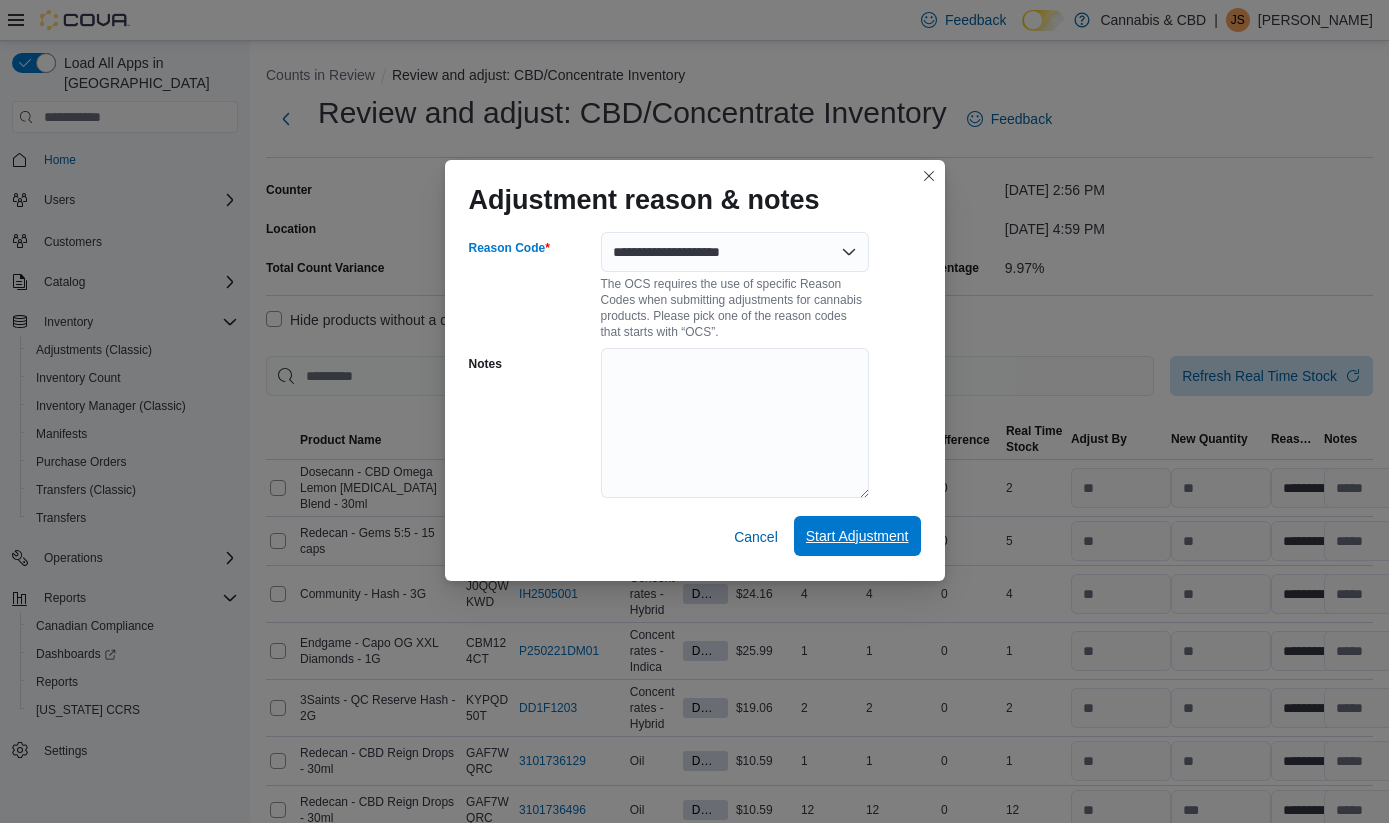 select on "**********" 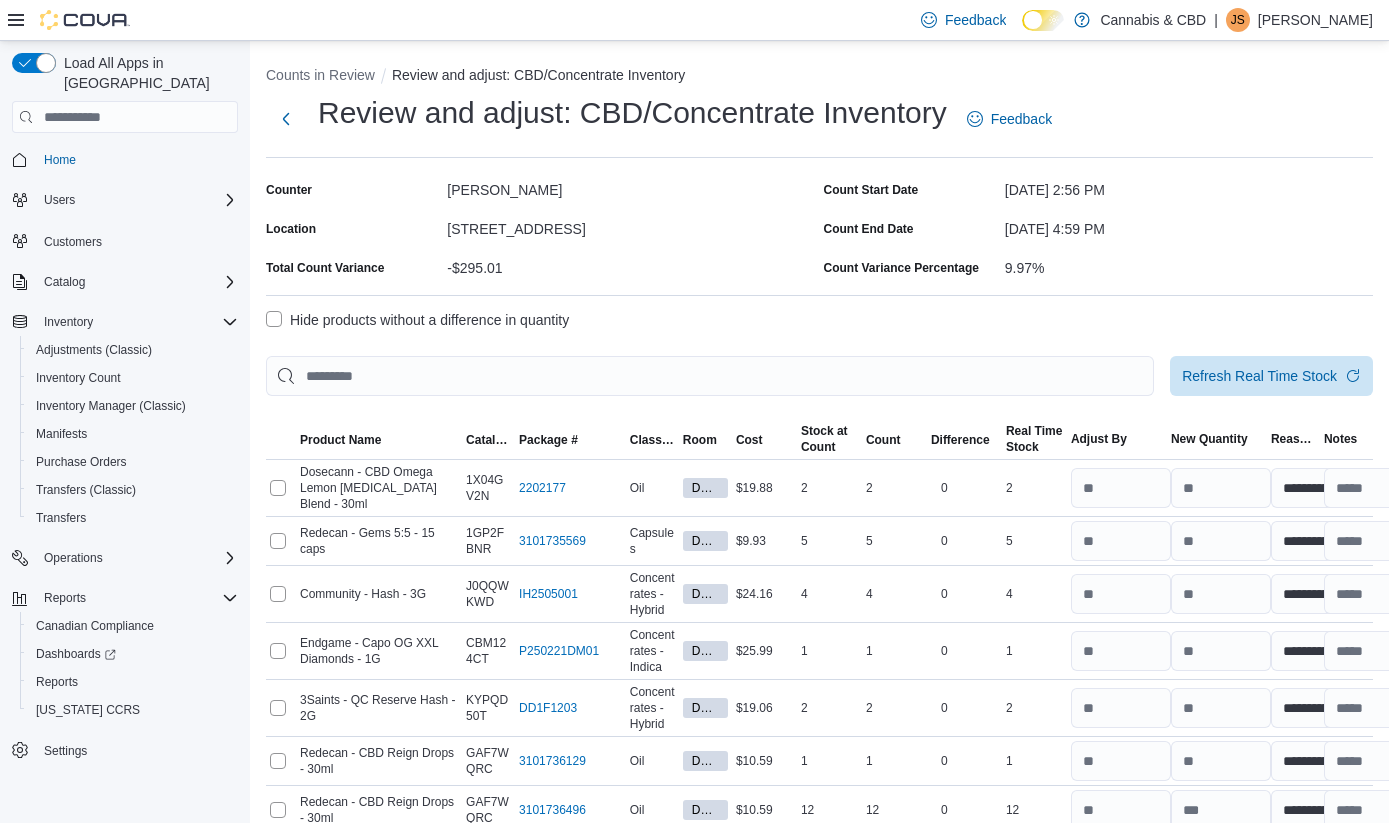 scroll, scrollTop: 0, scrollLeft: 0, axis: both 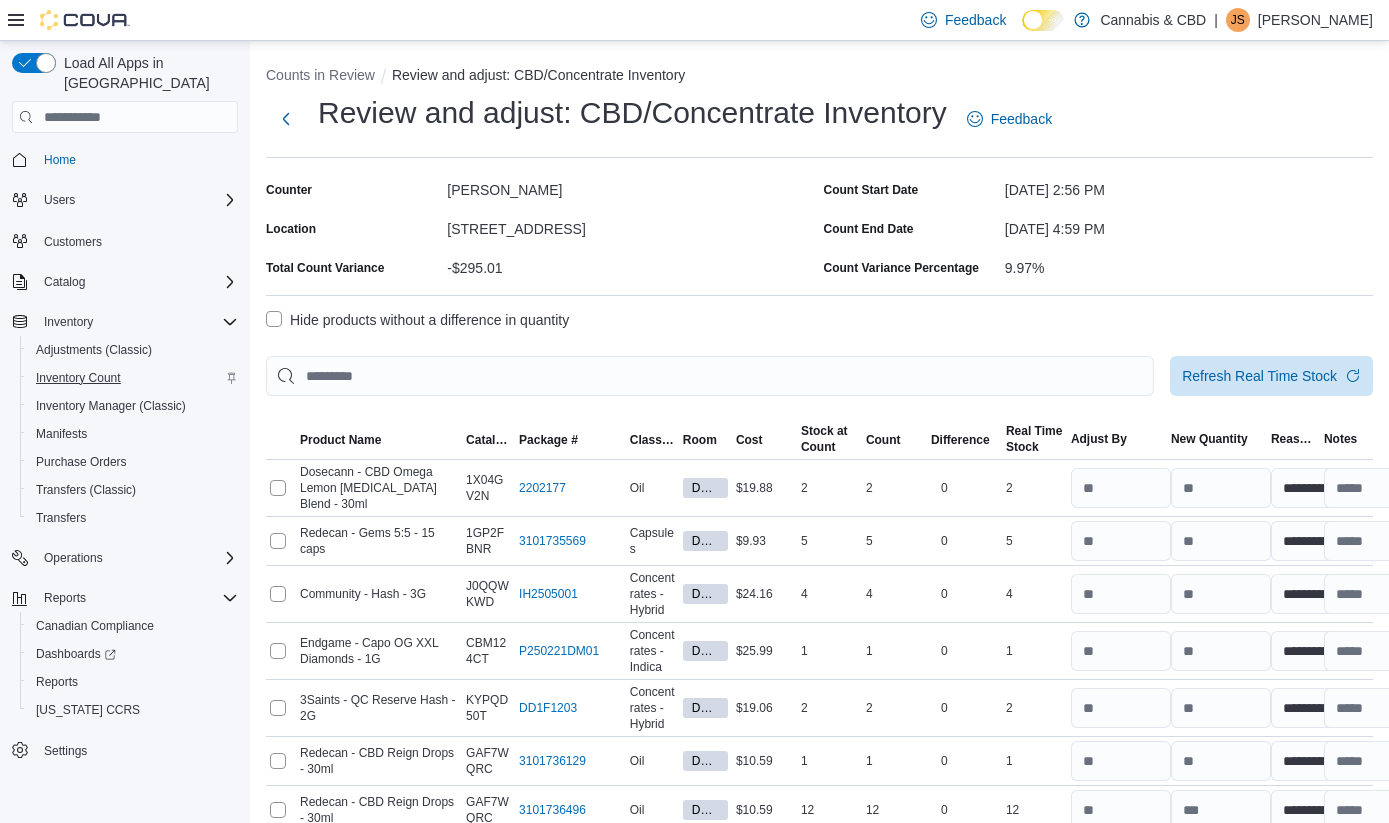 click on "Inventory Count" at bounding box center [78, 378] 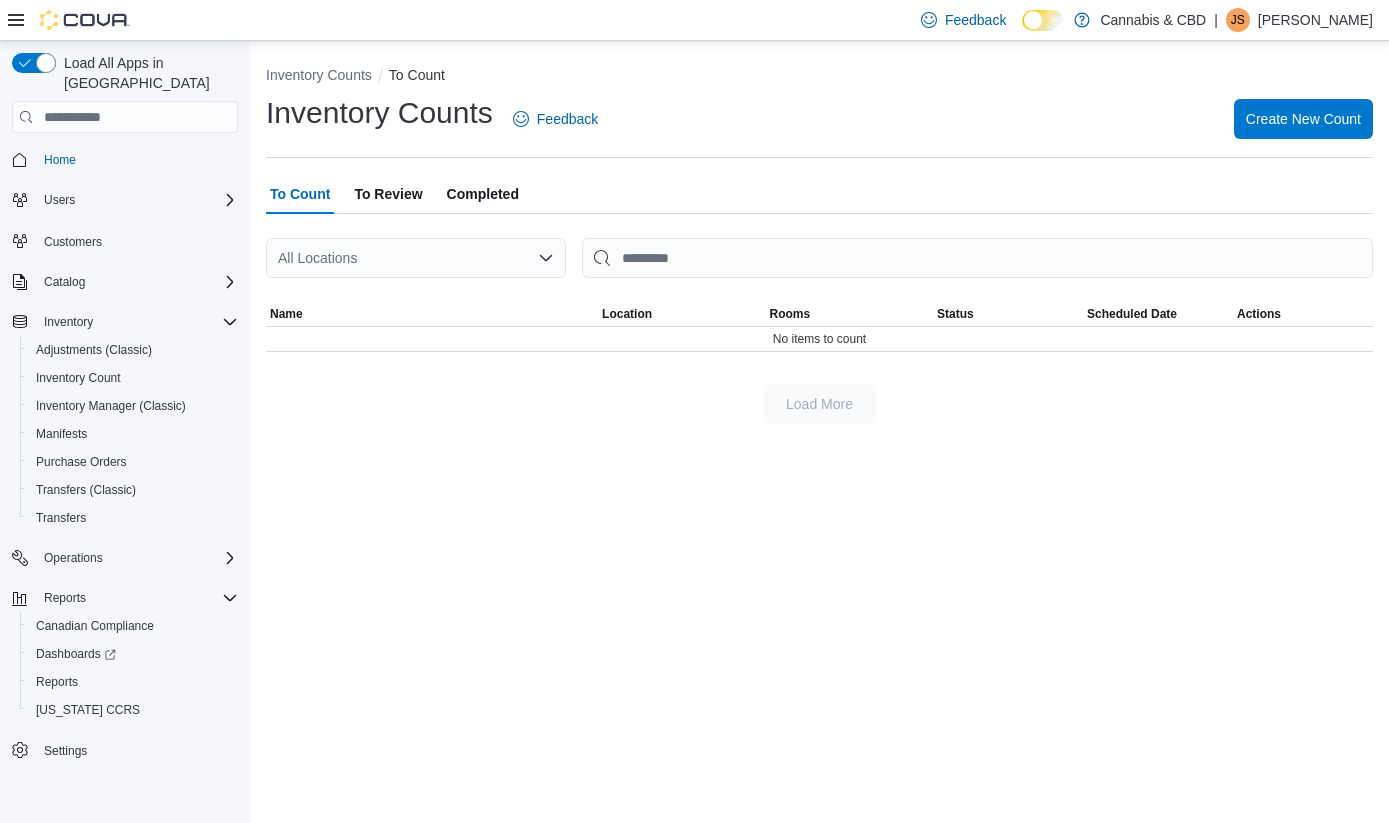 click on "To Review" at bounding box center (388, 194) 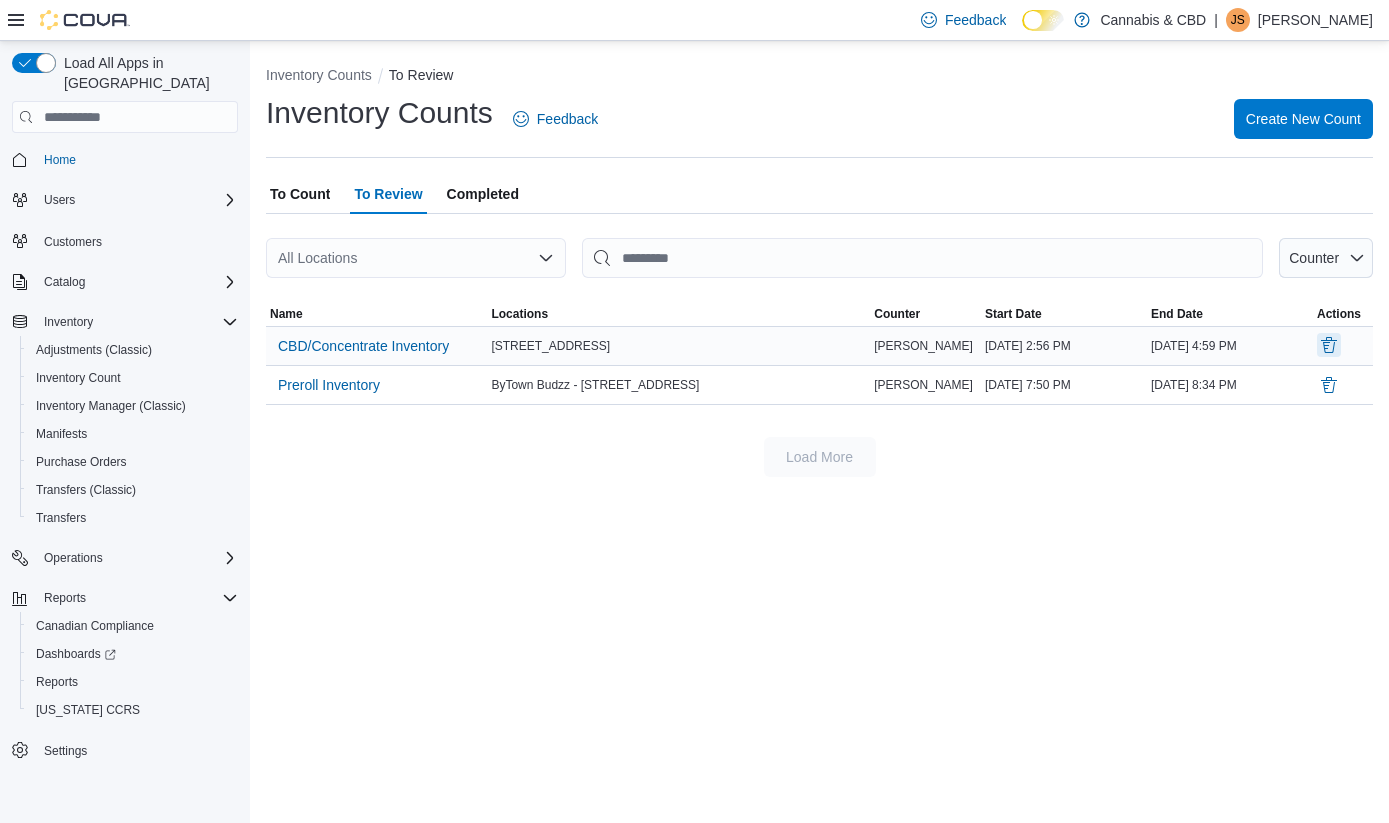 click at bounding box center (1329, 345) 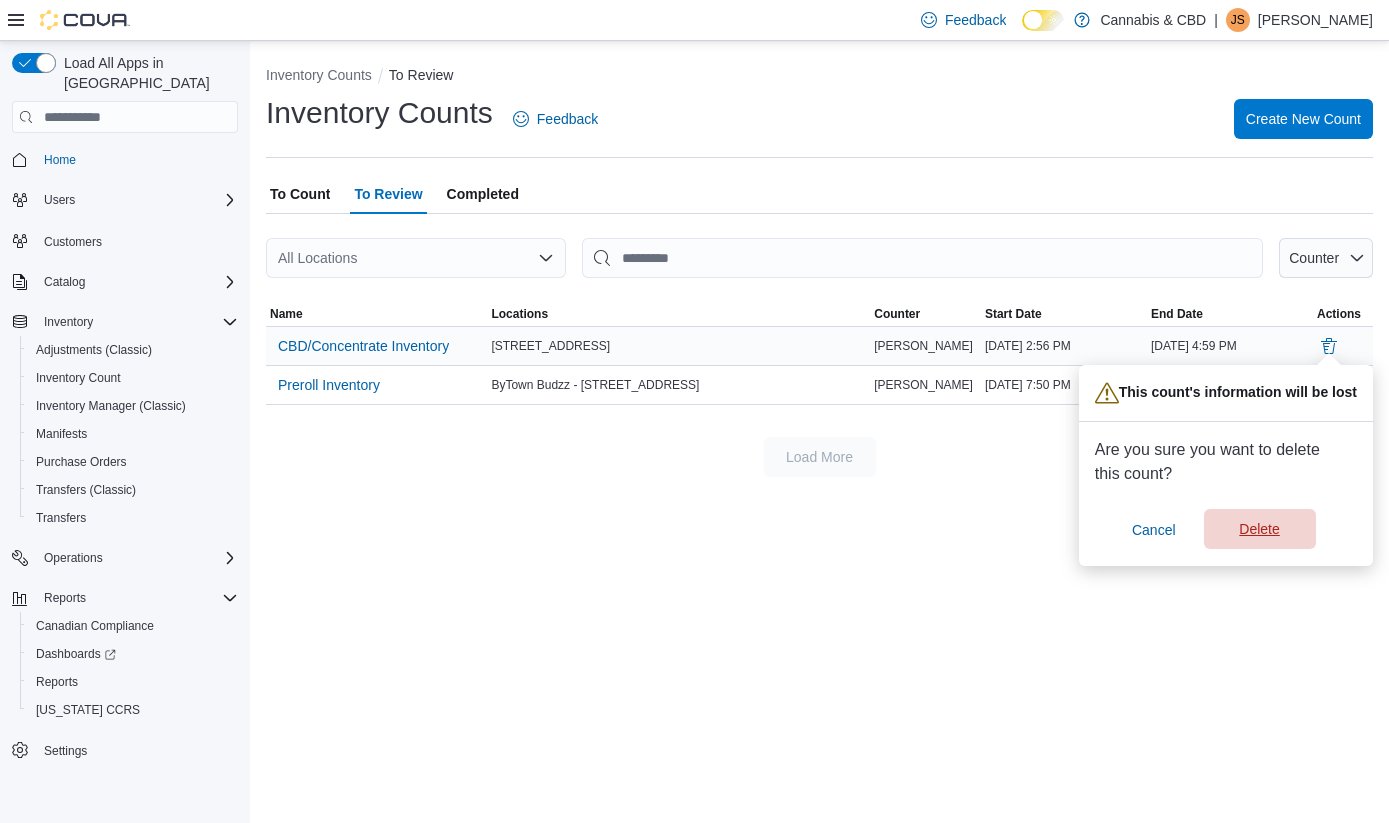 click on "Delete" at bounding box center (1259, 529) 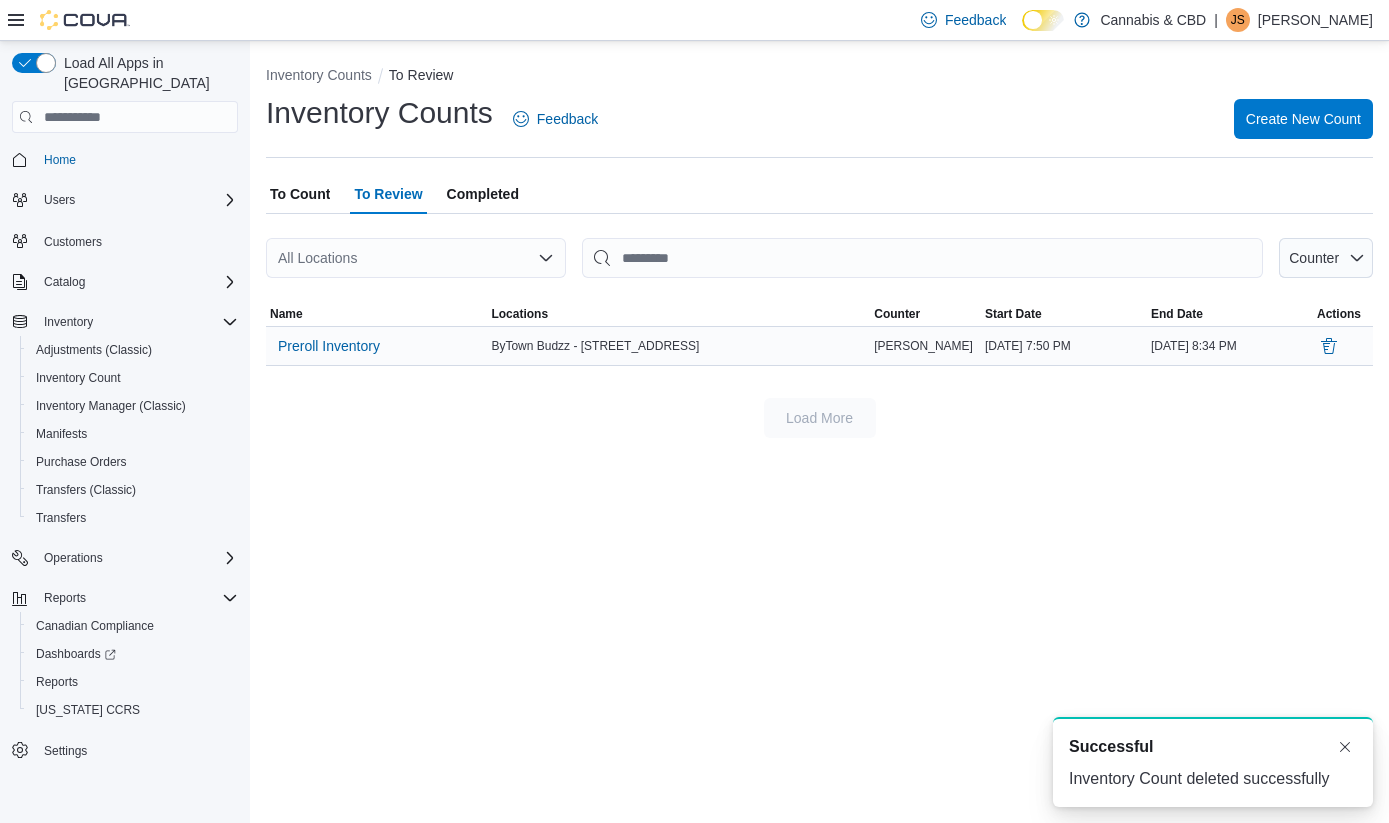 scroll, scrollTop: 0, scrollLeft: 0, axis: both 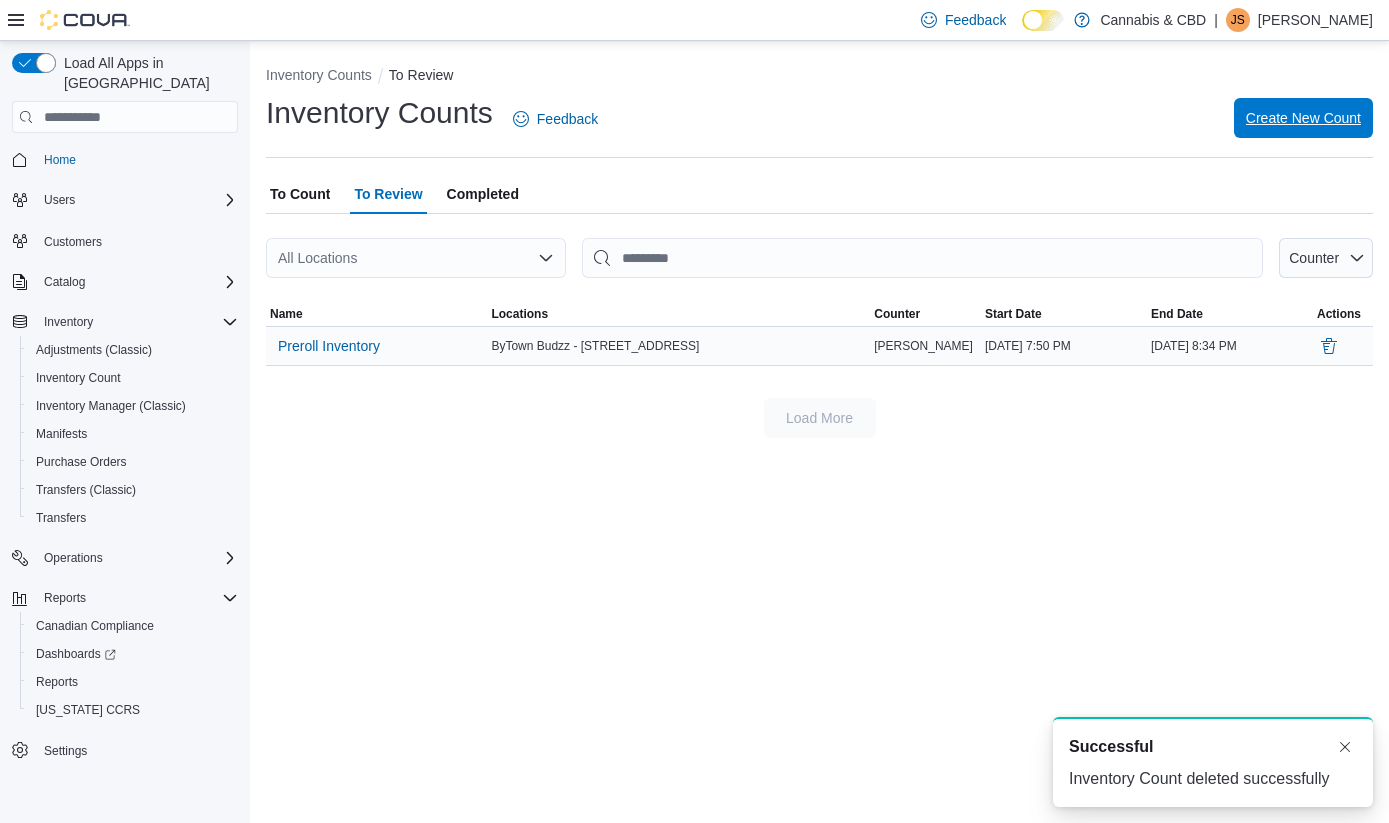 click on "Create New Count" at bounding box center [1303, 118] 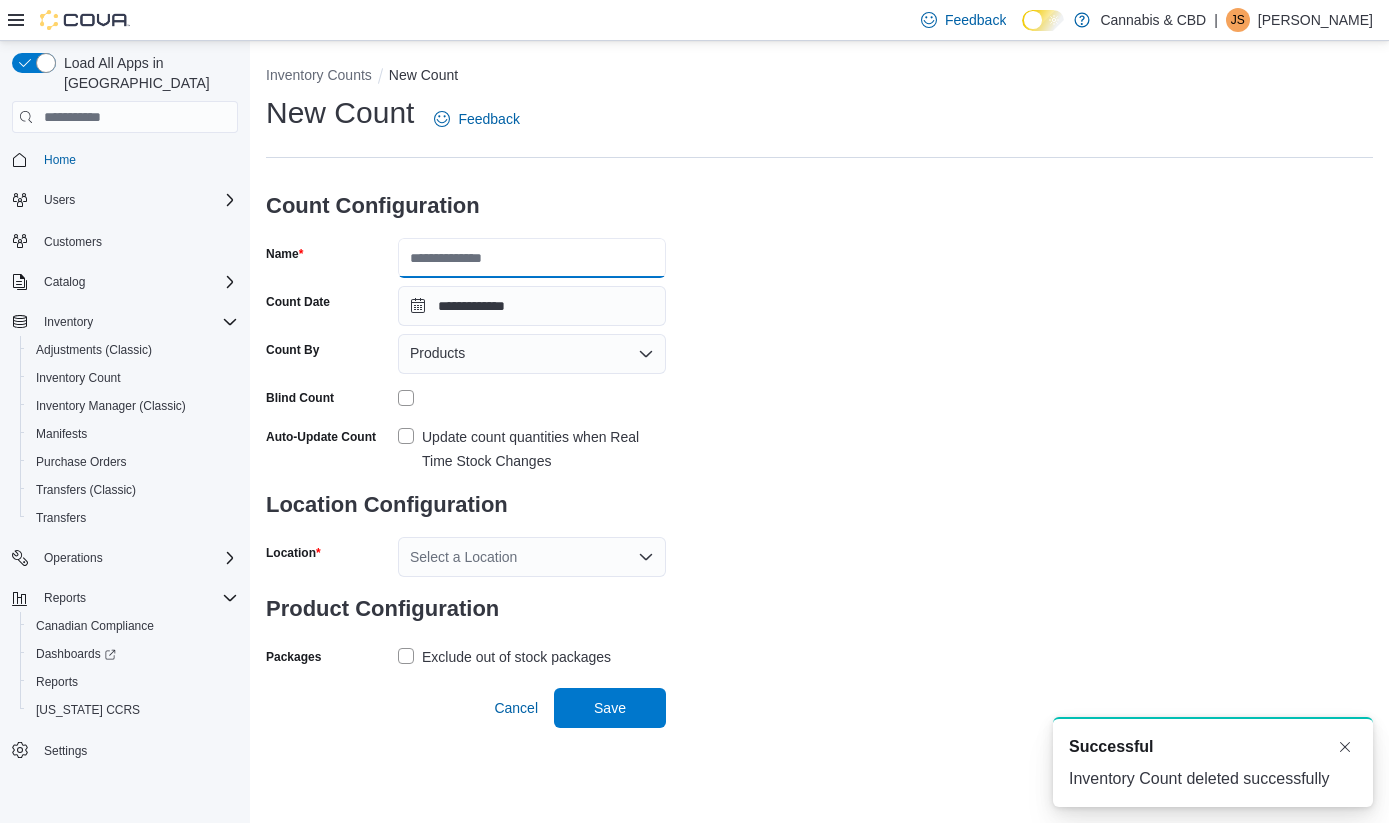 click on "Name" at bounding box center (532, 258) 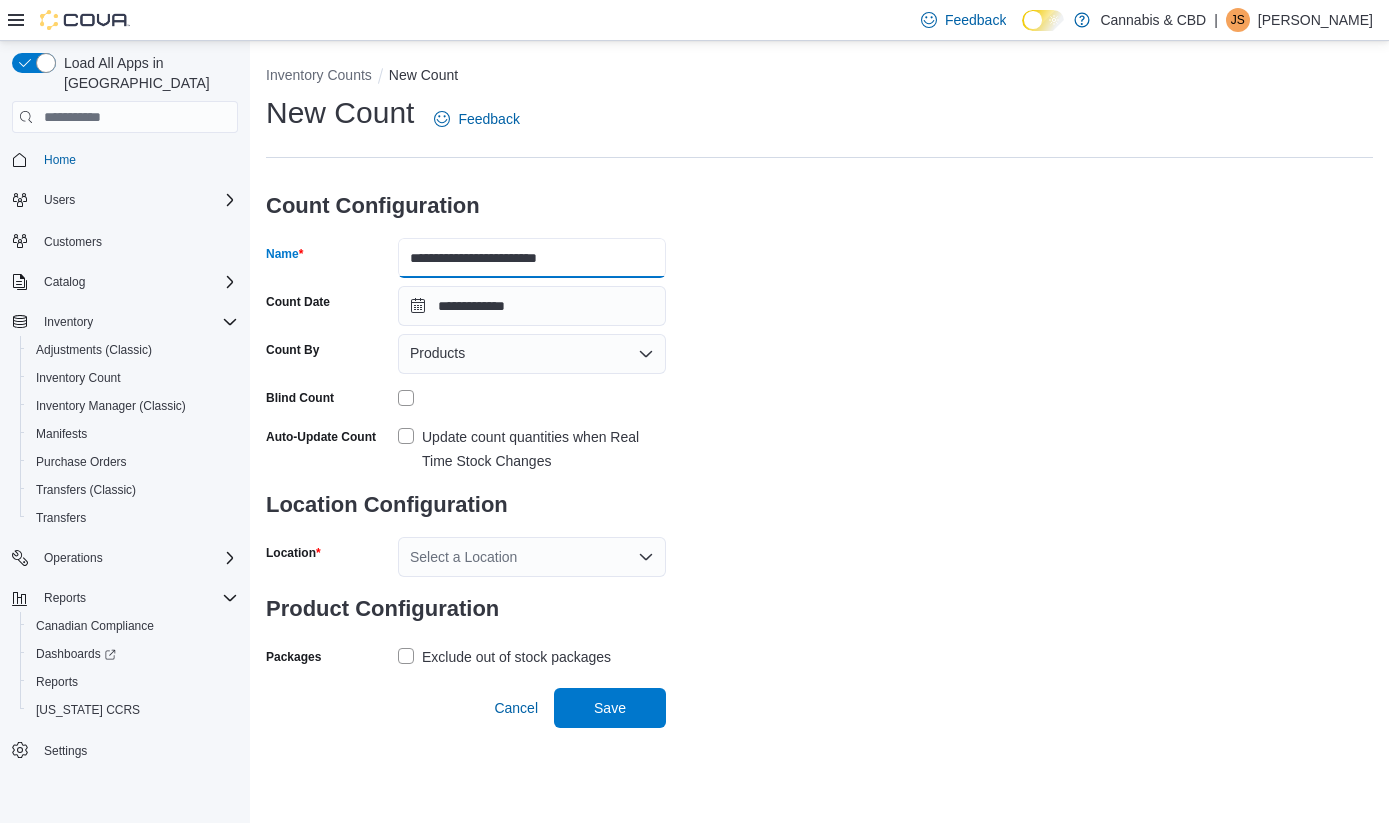 type on "**********" 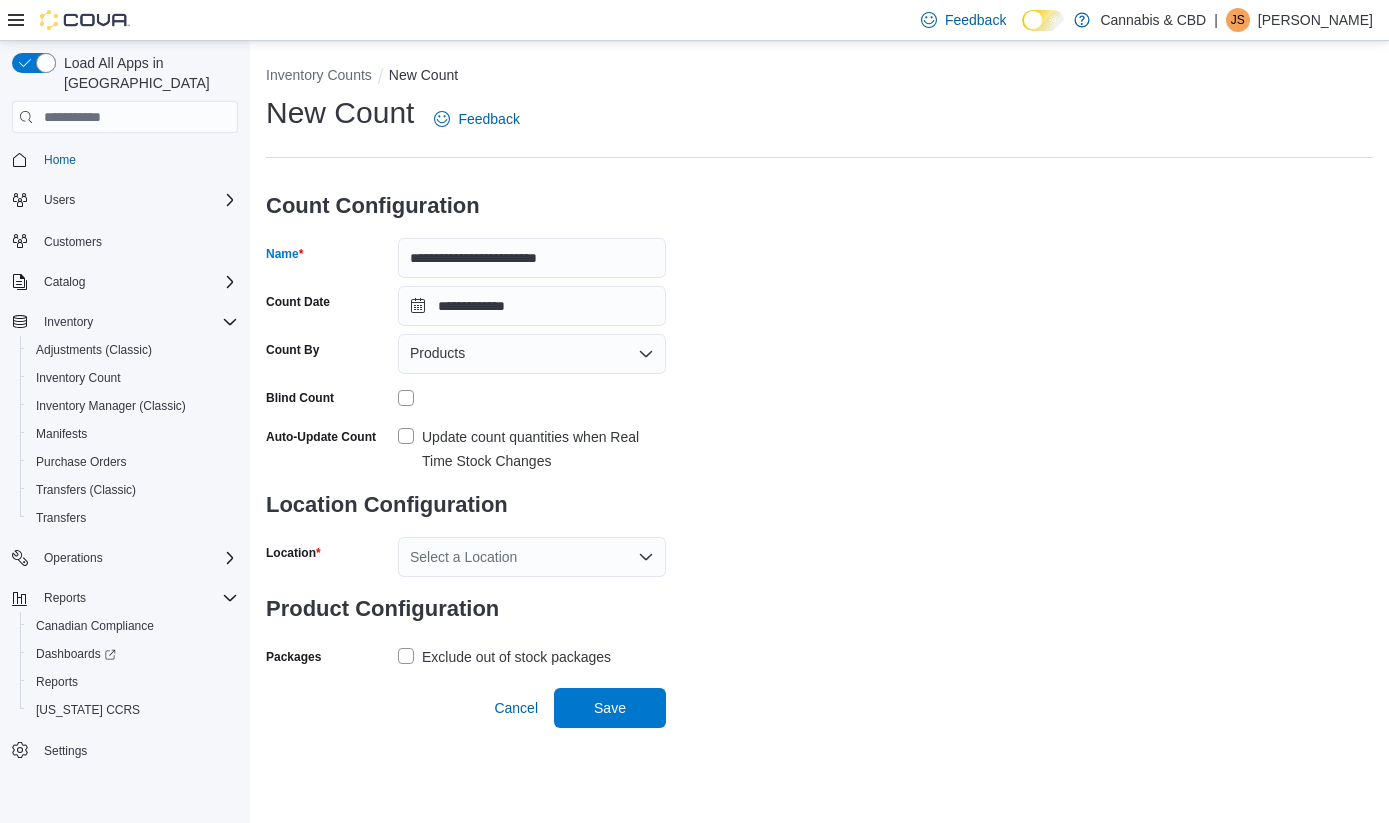 click on "Update count quantities when Real Time Stock Changes" at bounding box center (532, 449) 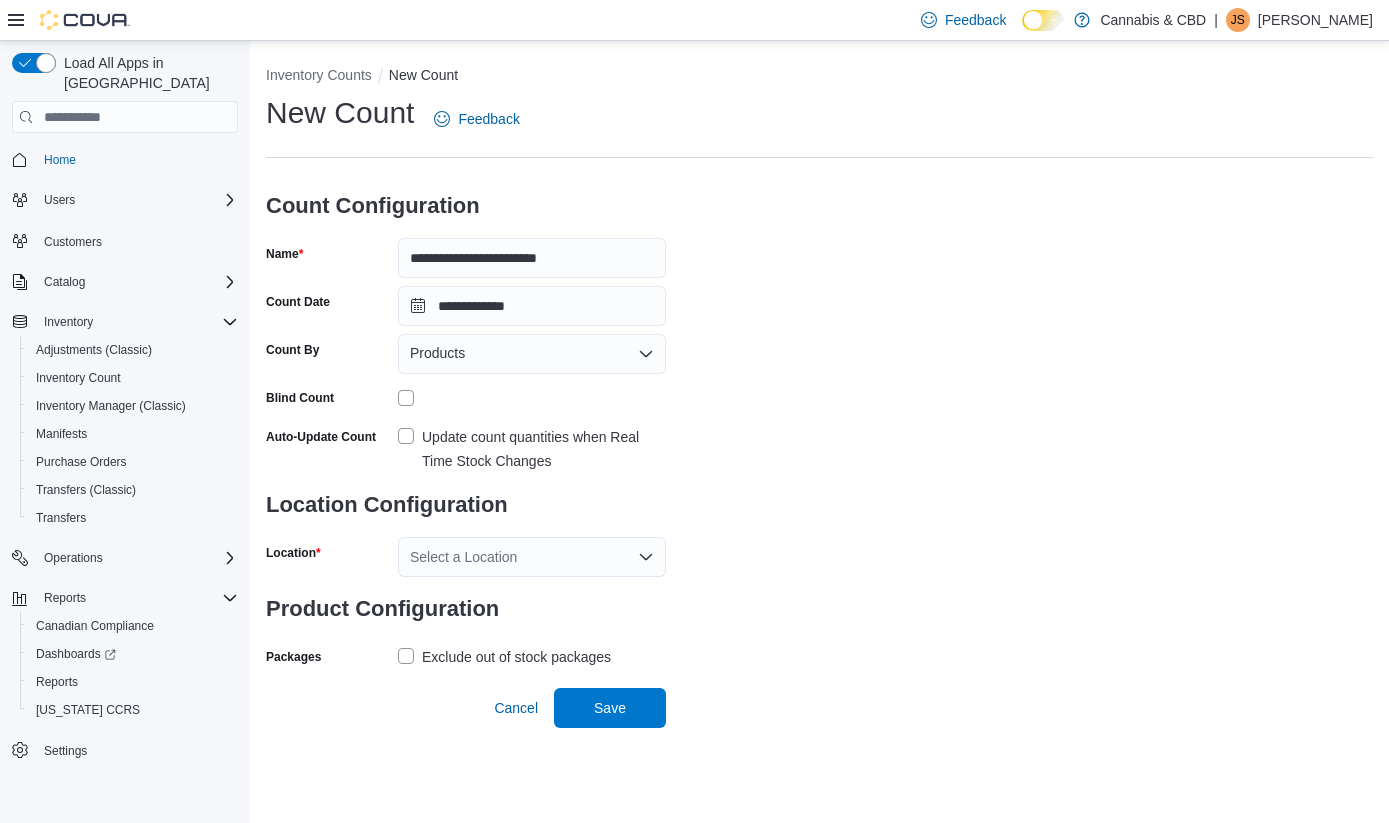click on "Select a Location" at bounding box center (532, 557) 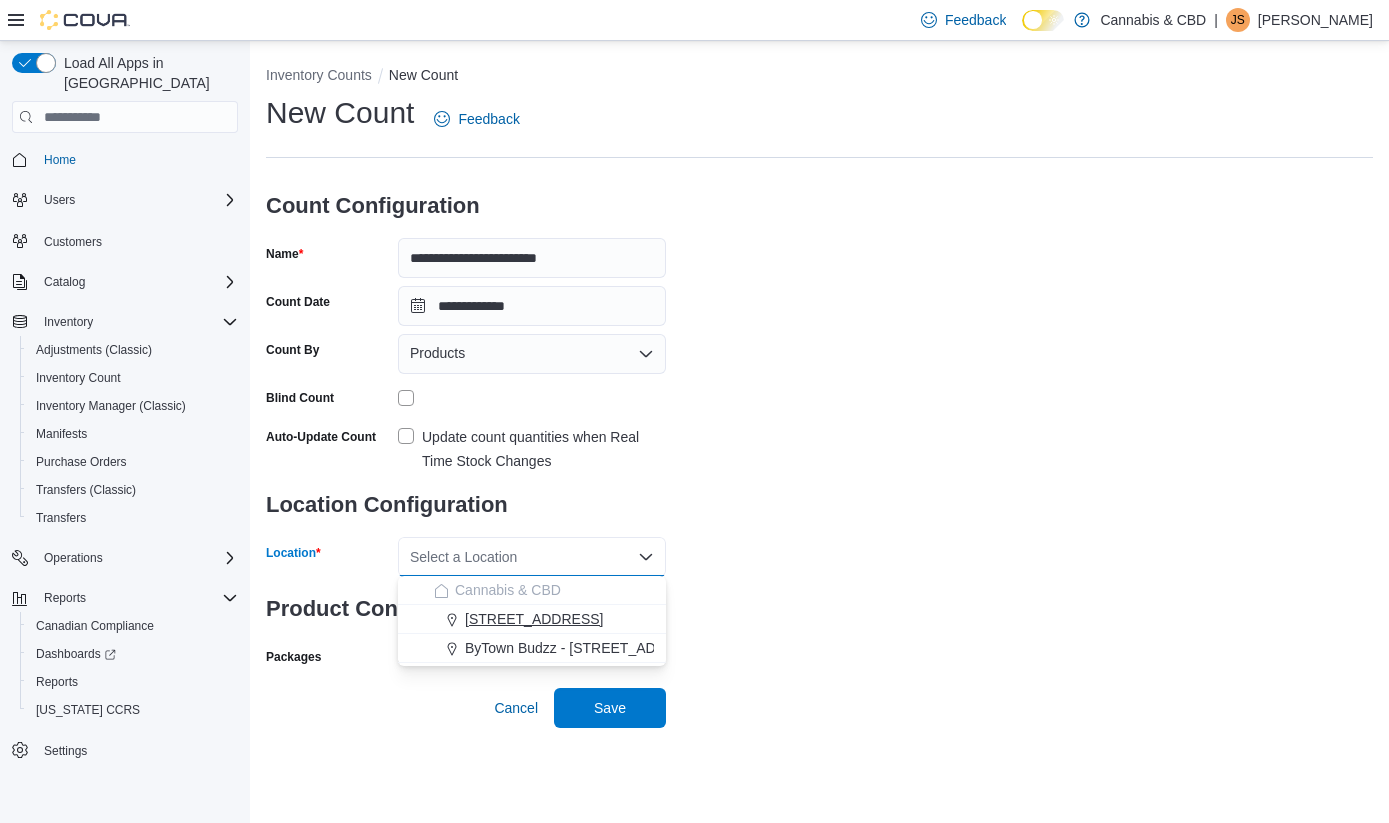 click on "[STREET_ADDRESS]" at bounding box center [534, 619] 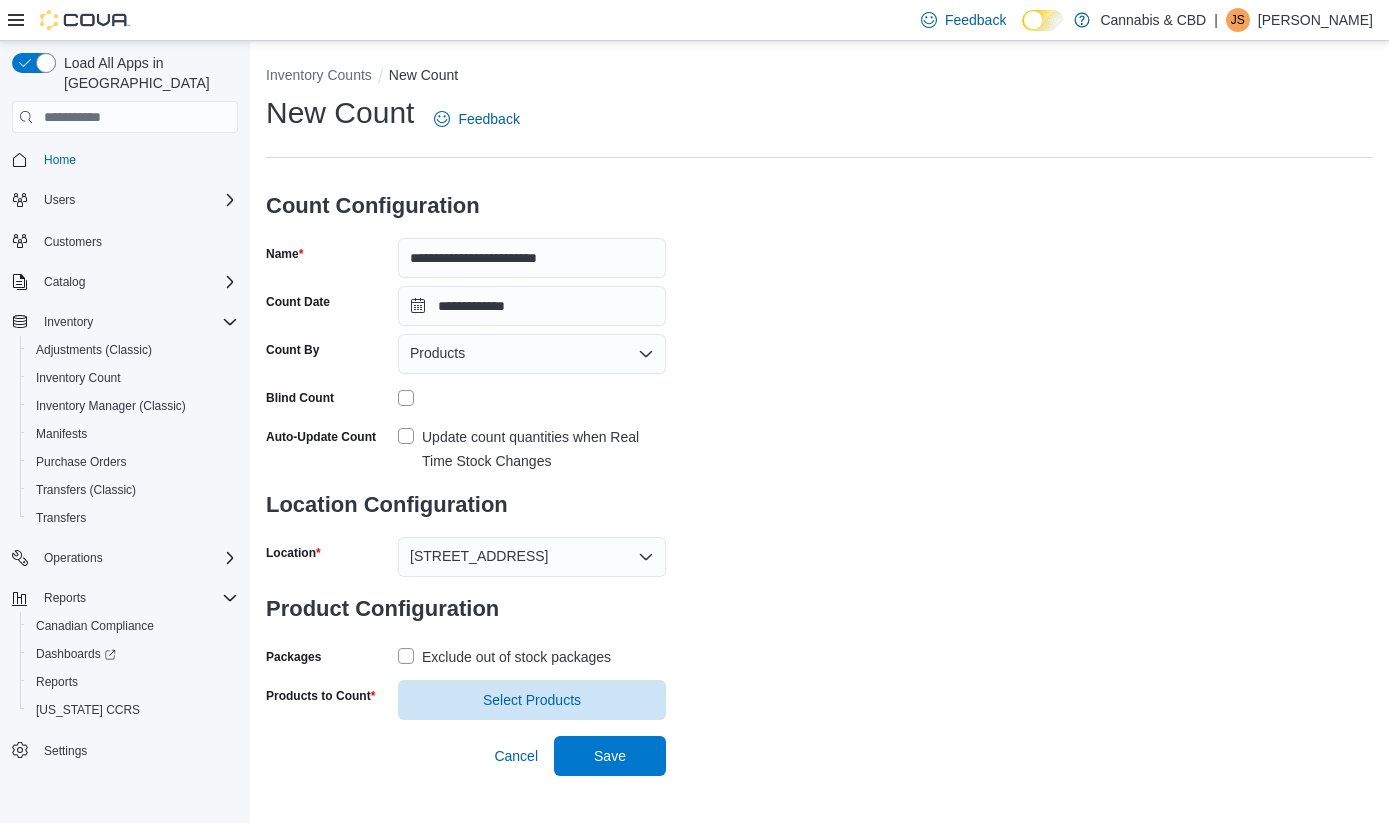 click on "Exclude out of stock packages" at bounding box center (504, 657) 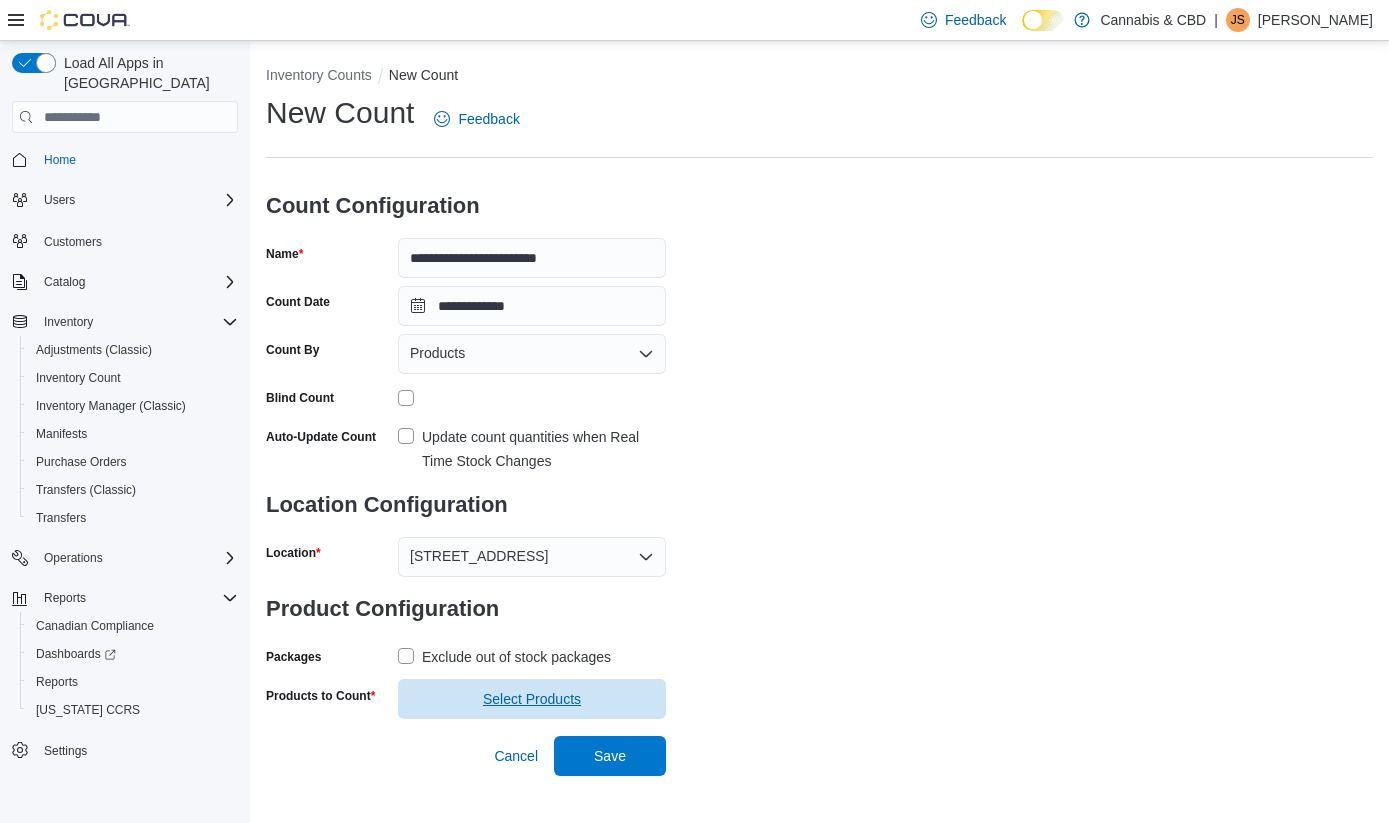 click on "Select Products" at bounding box center (532, 699) 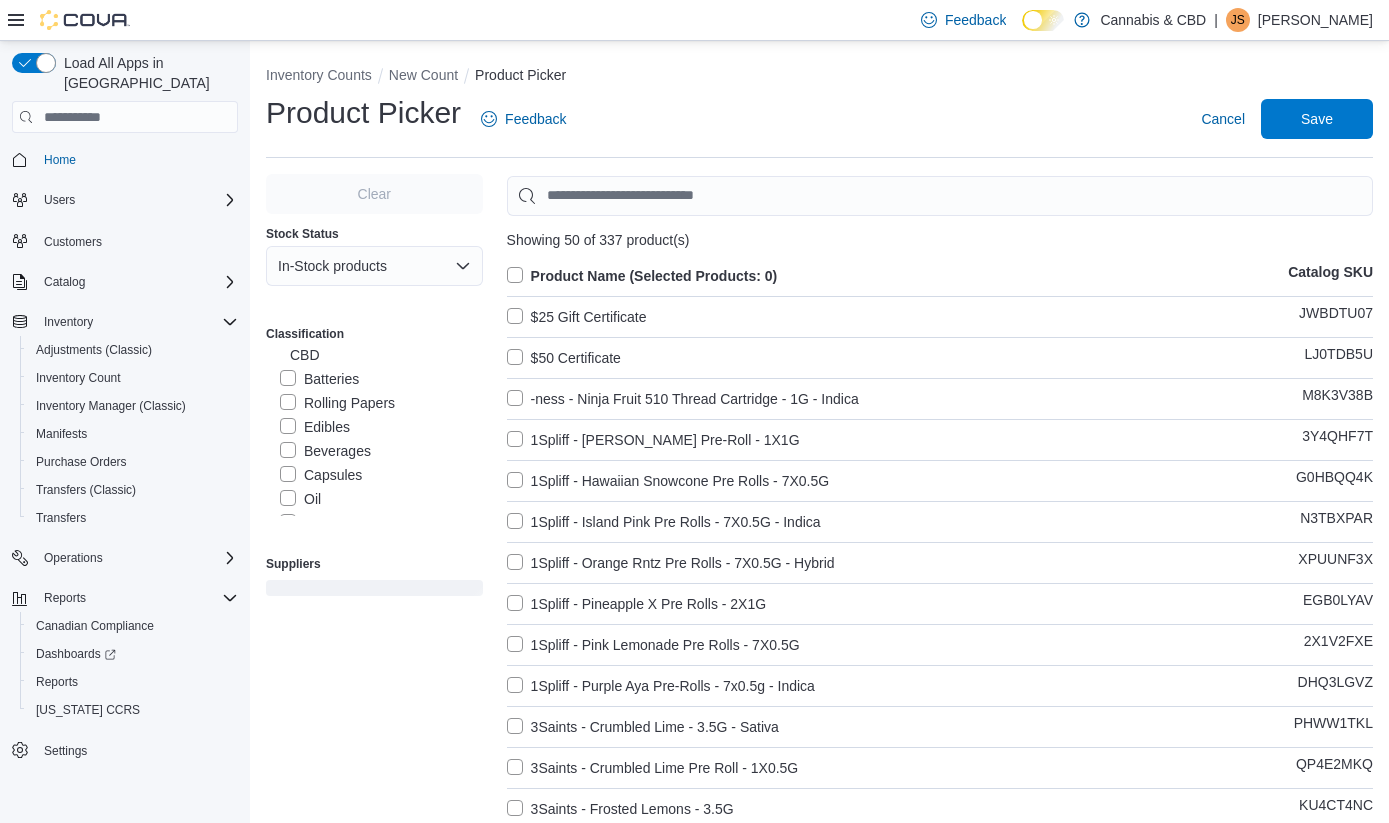 scroll, scrollTop: 35, scrollLeft: 0, axis: vertical 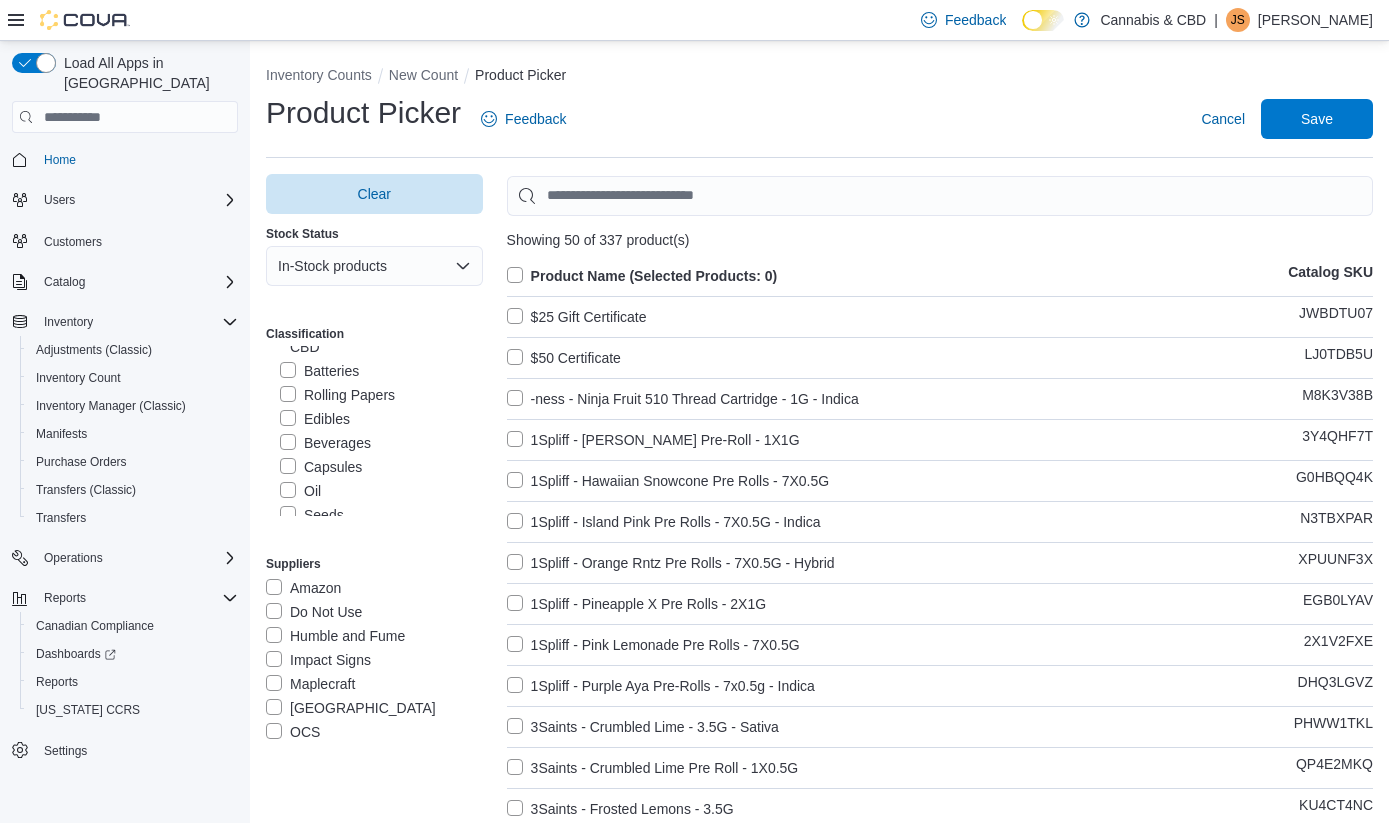 click on "Capsules" at bounding box center [321, 467] 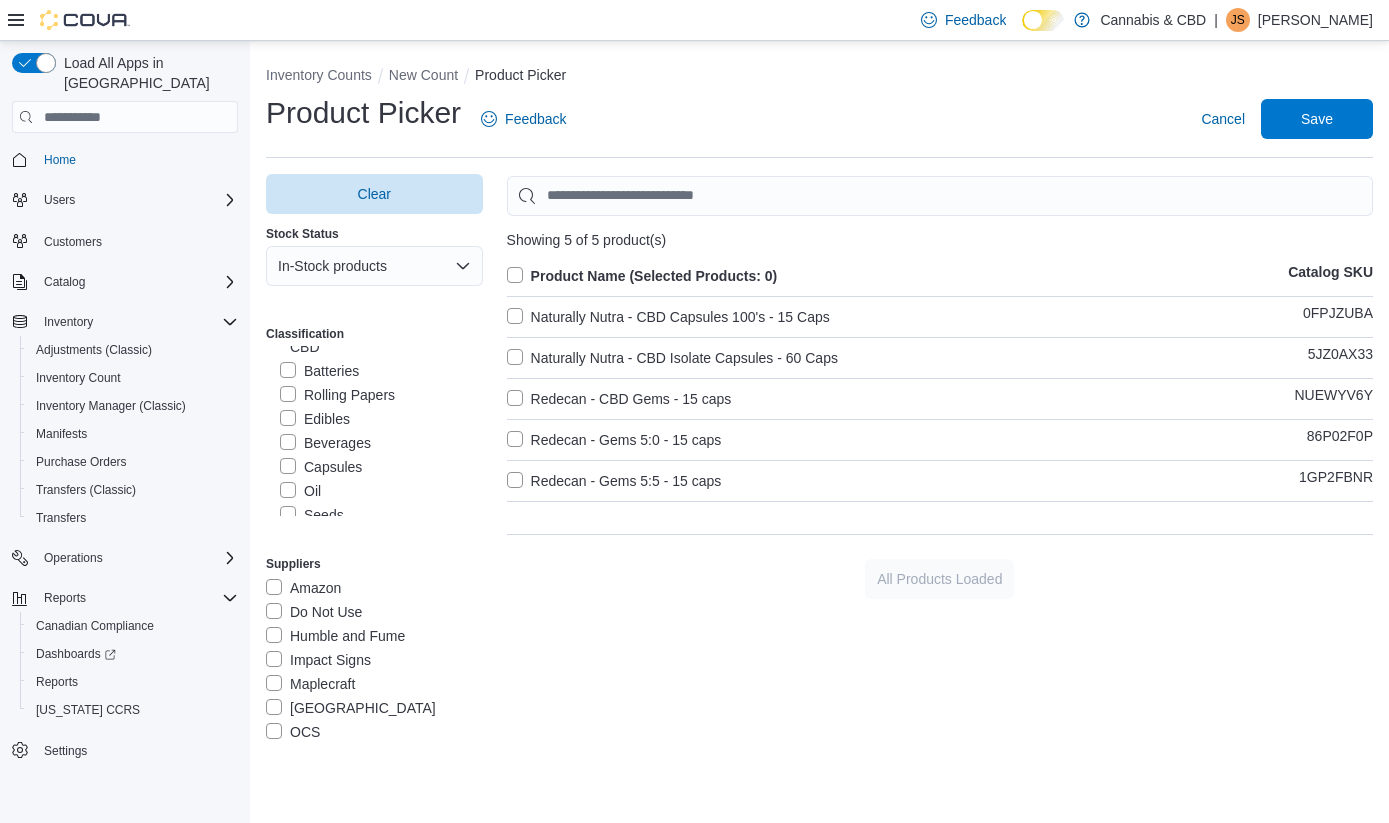 click on "Oil" at bounding box center (300, 491) 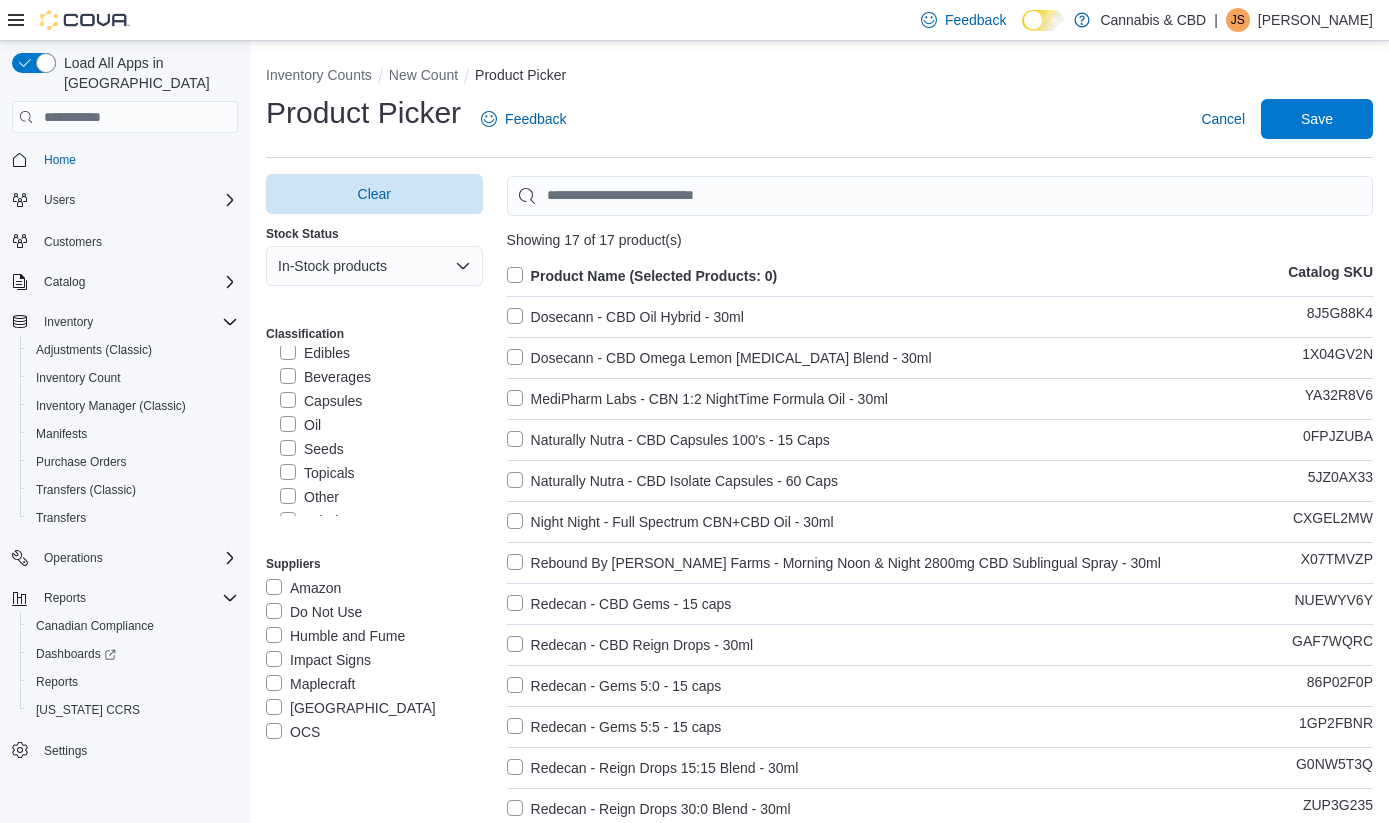 scroll, scrollTop: 102, scrollLeft: 0, axis: vertical 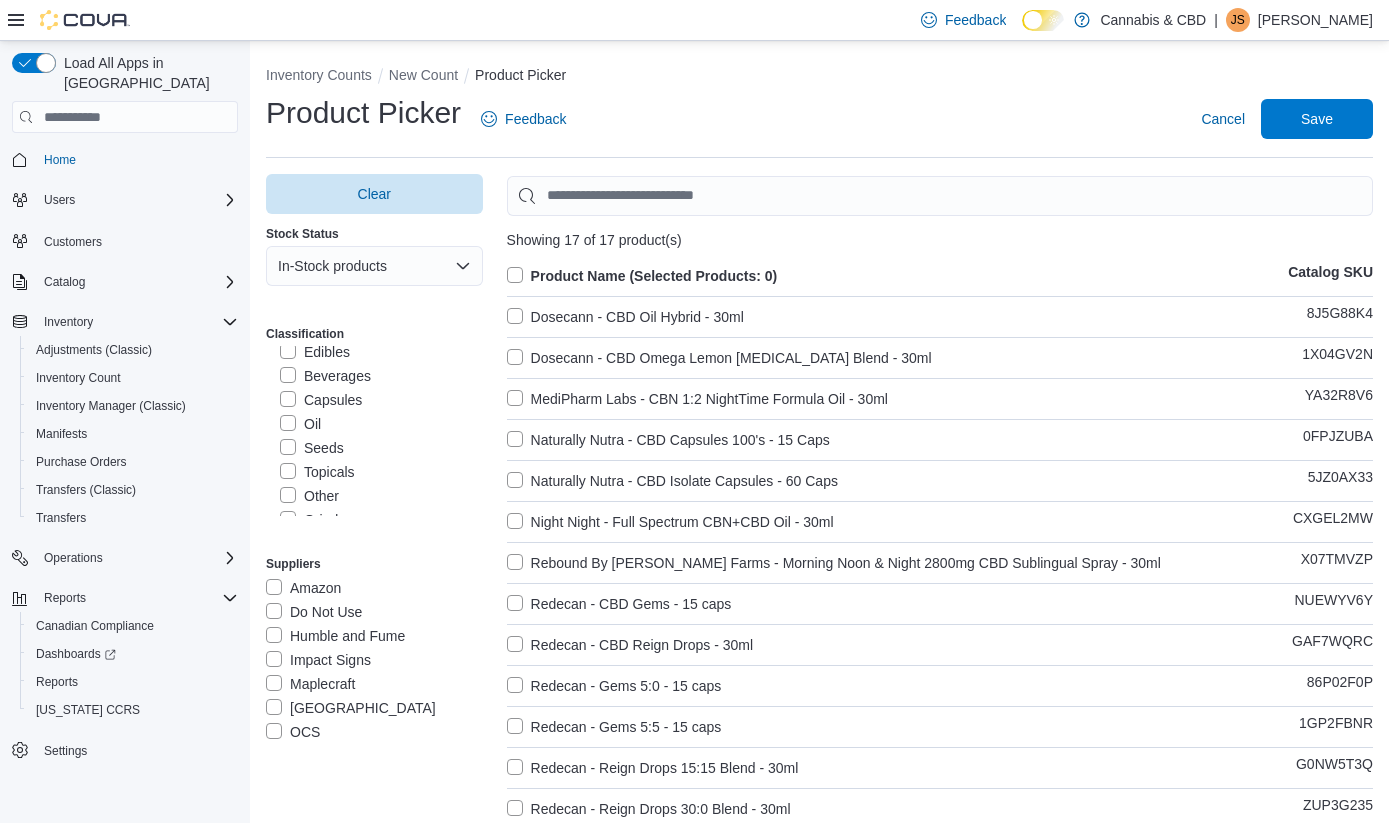 click on "Topicals" at bounding box center (317, 472) 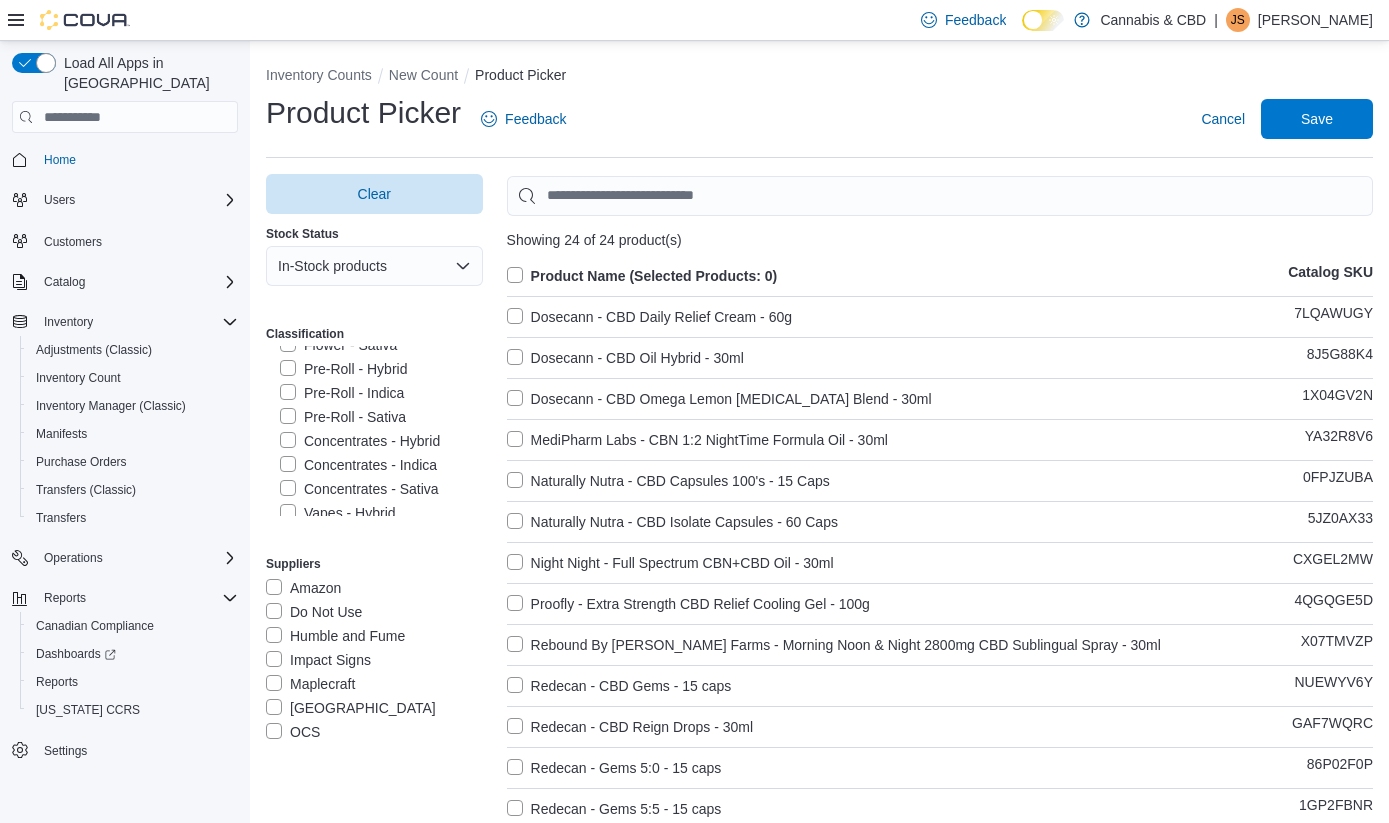 scroll, scrollTop: 426, scrollLeft: 0, axis: vertical 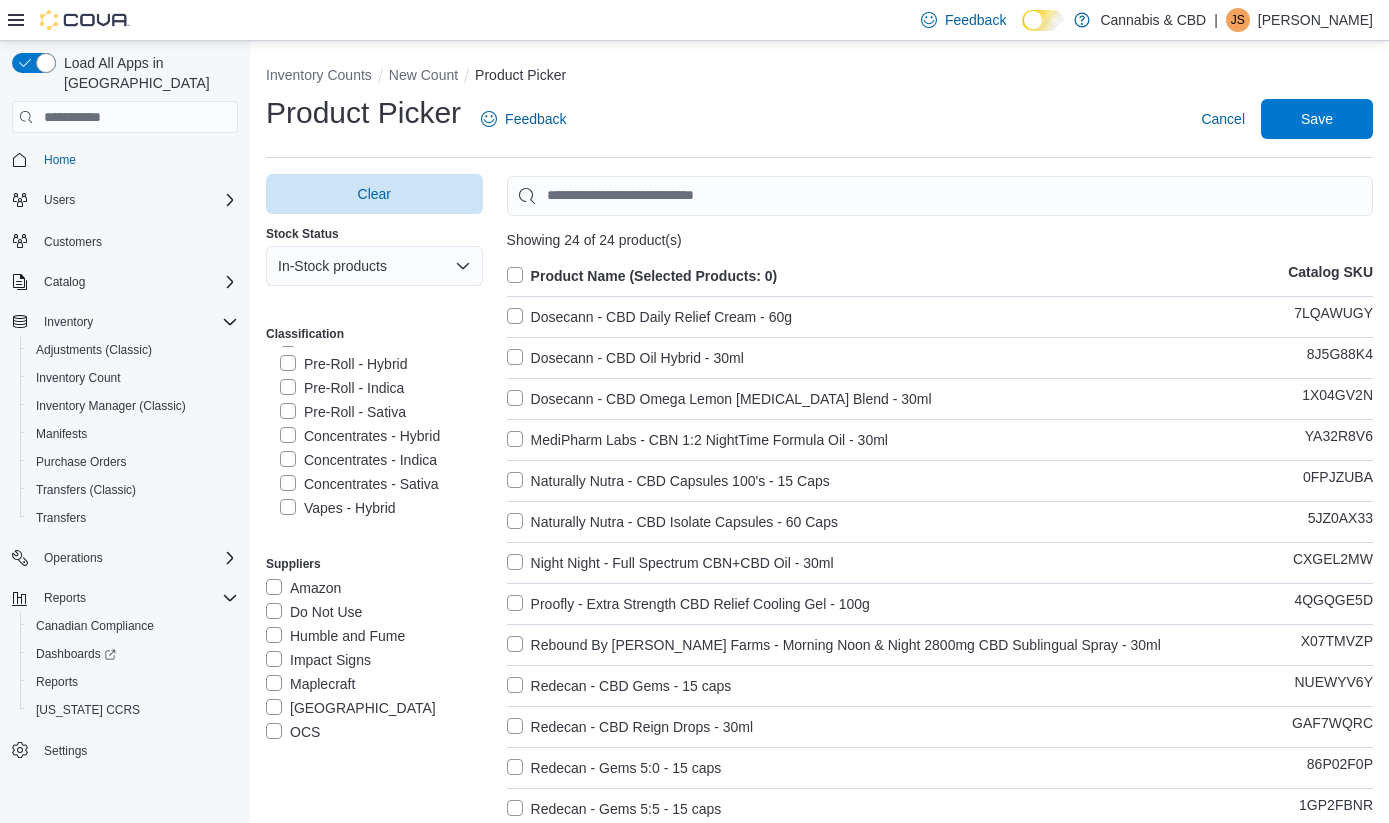click on "Concentrates - Hybrid" at bounding box center (360, 436) 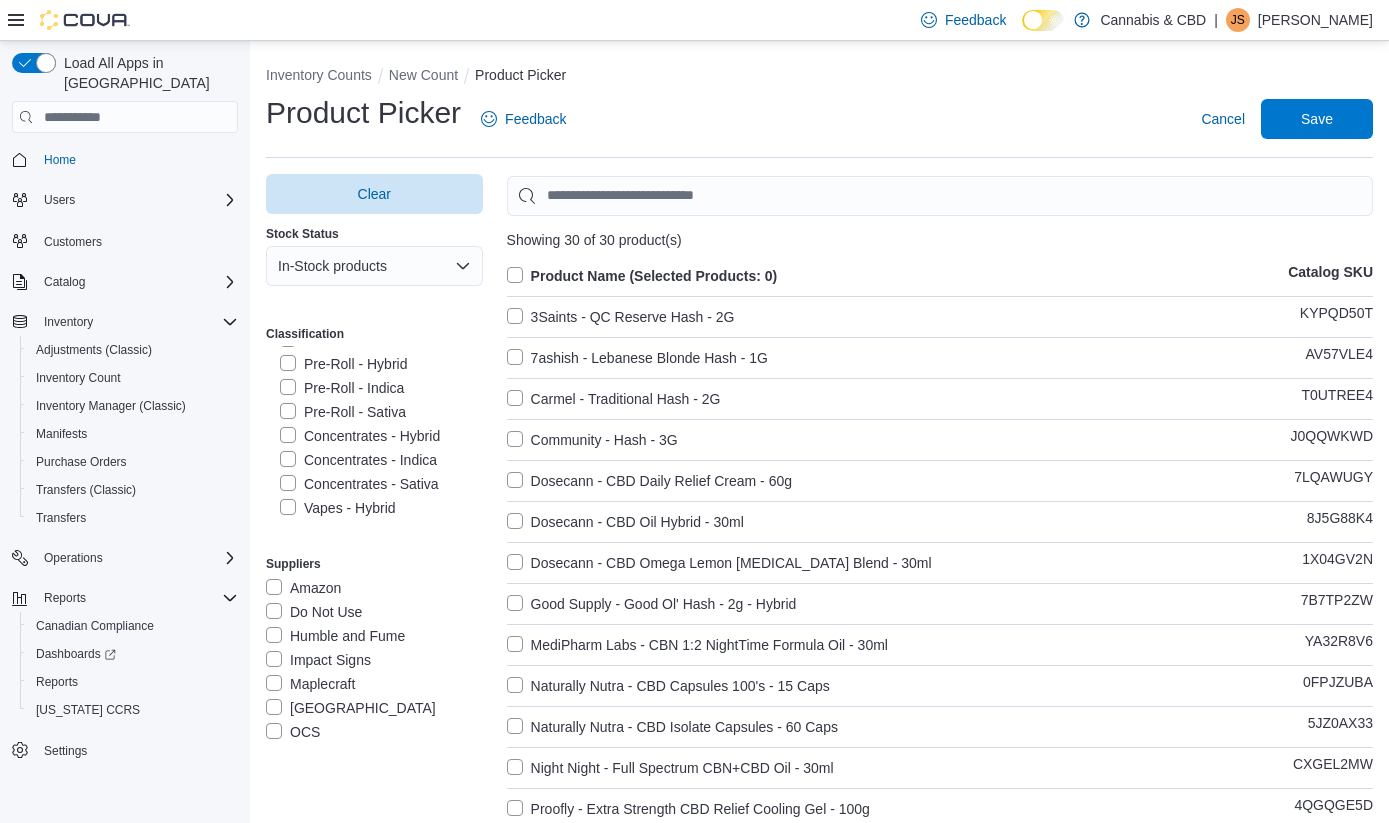click on "Concentrates - Hybrid" at bounding box center (360, 436) 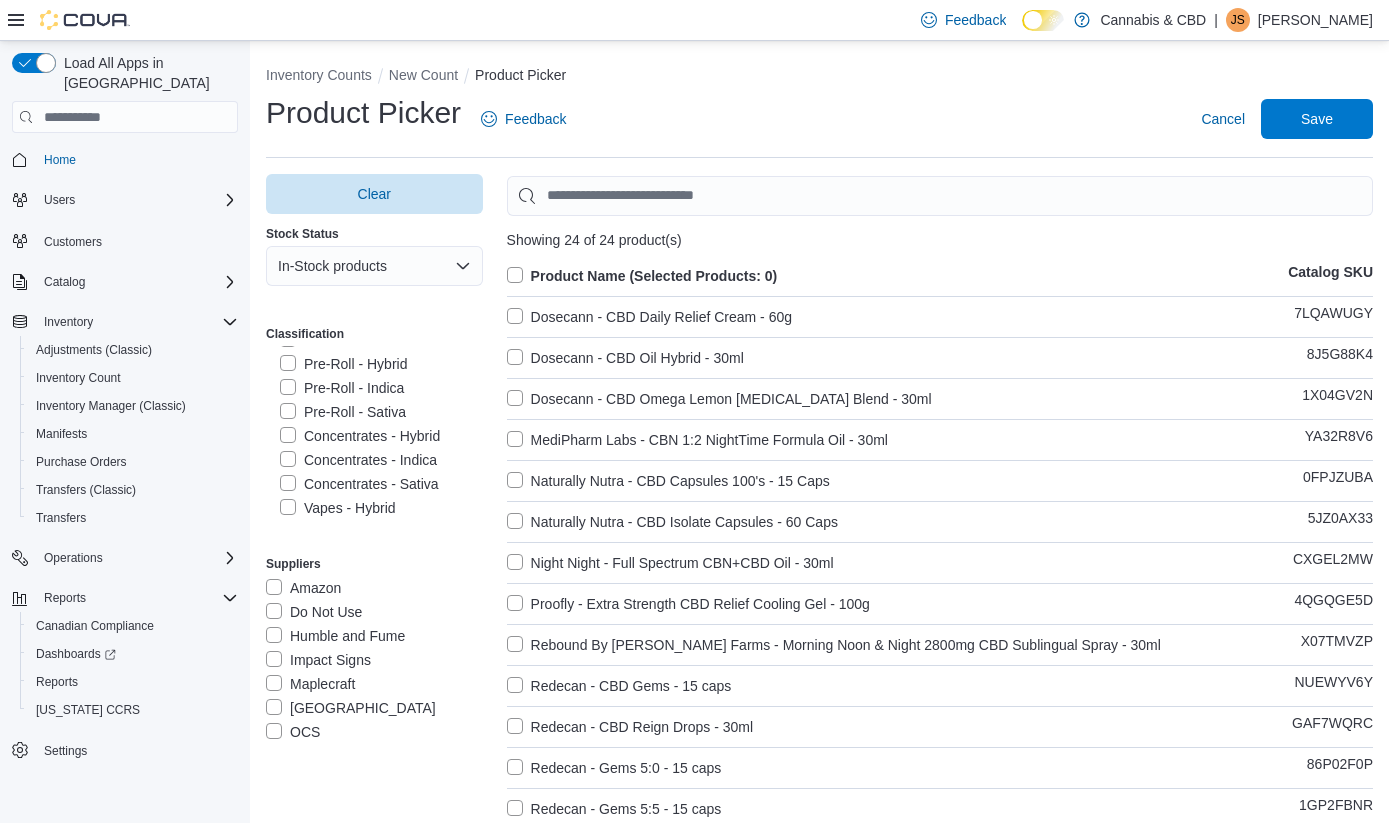 click on "Concentrates - Hybrid" at bounding box center [360, 436] 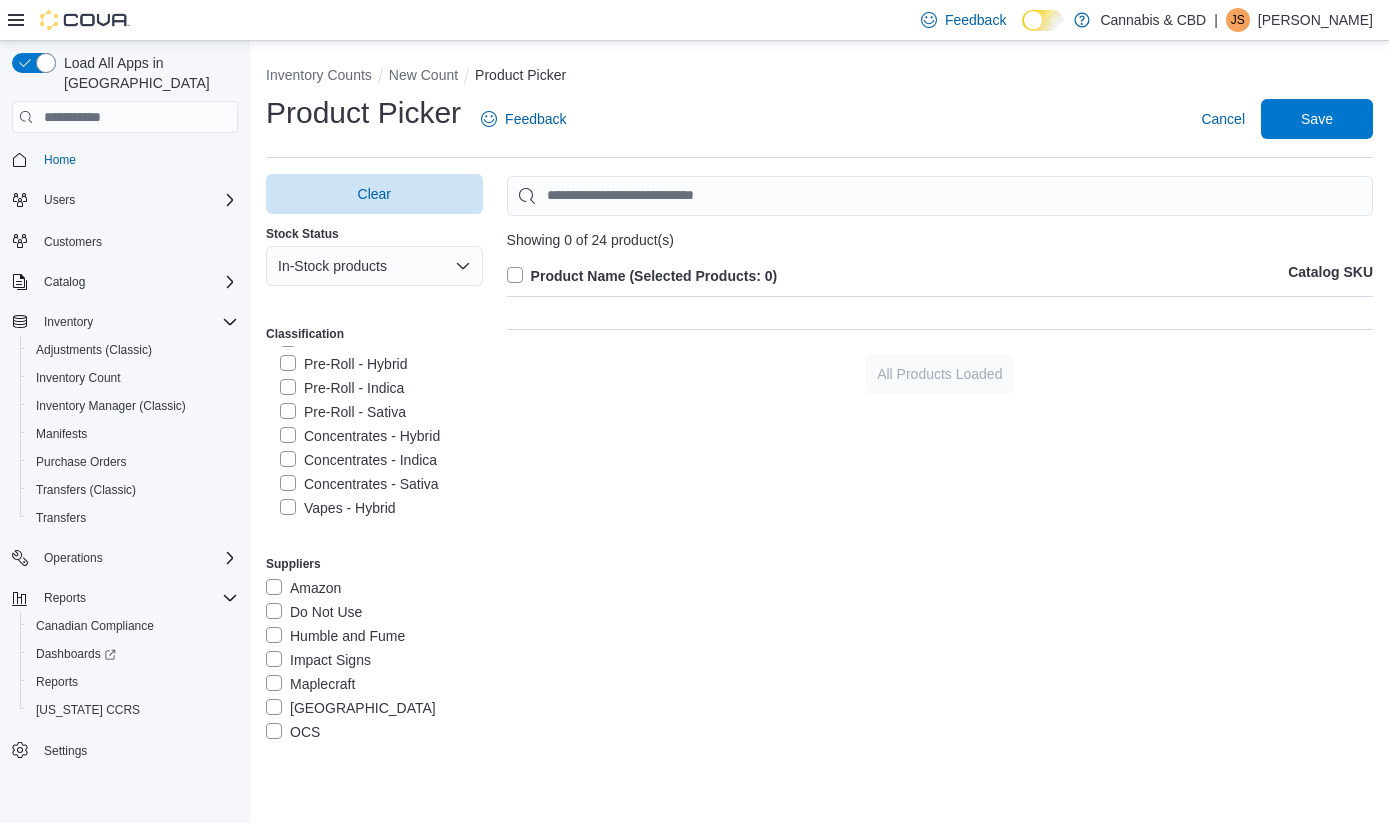 click on "Concentrates - Indica" at bounding box center [358, 460] 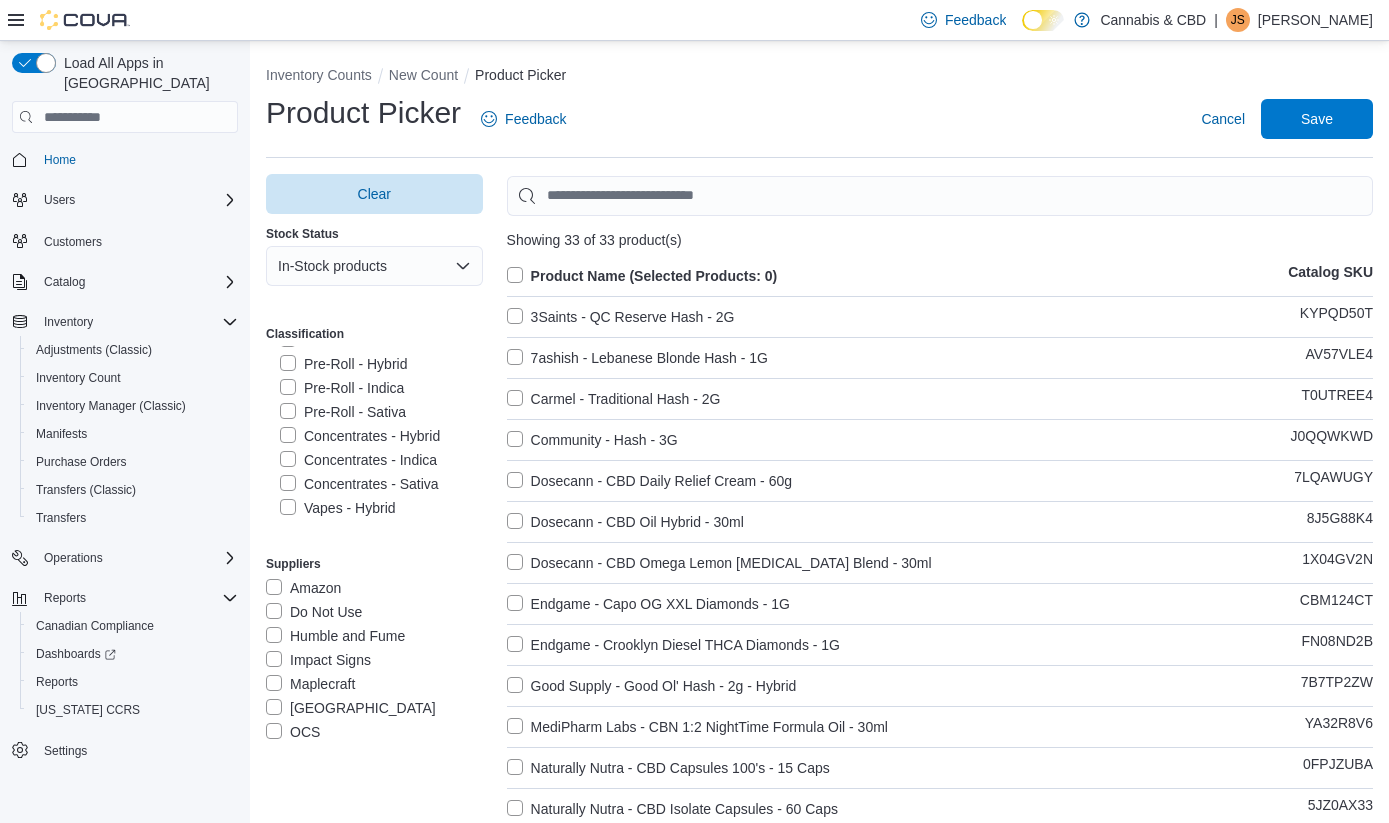 click on "Concentrates - Sativa" at bounding box center [359, 484] 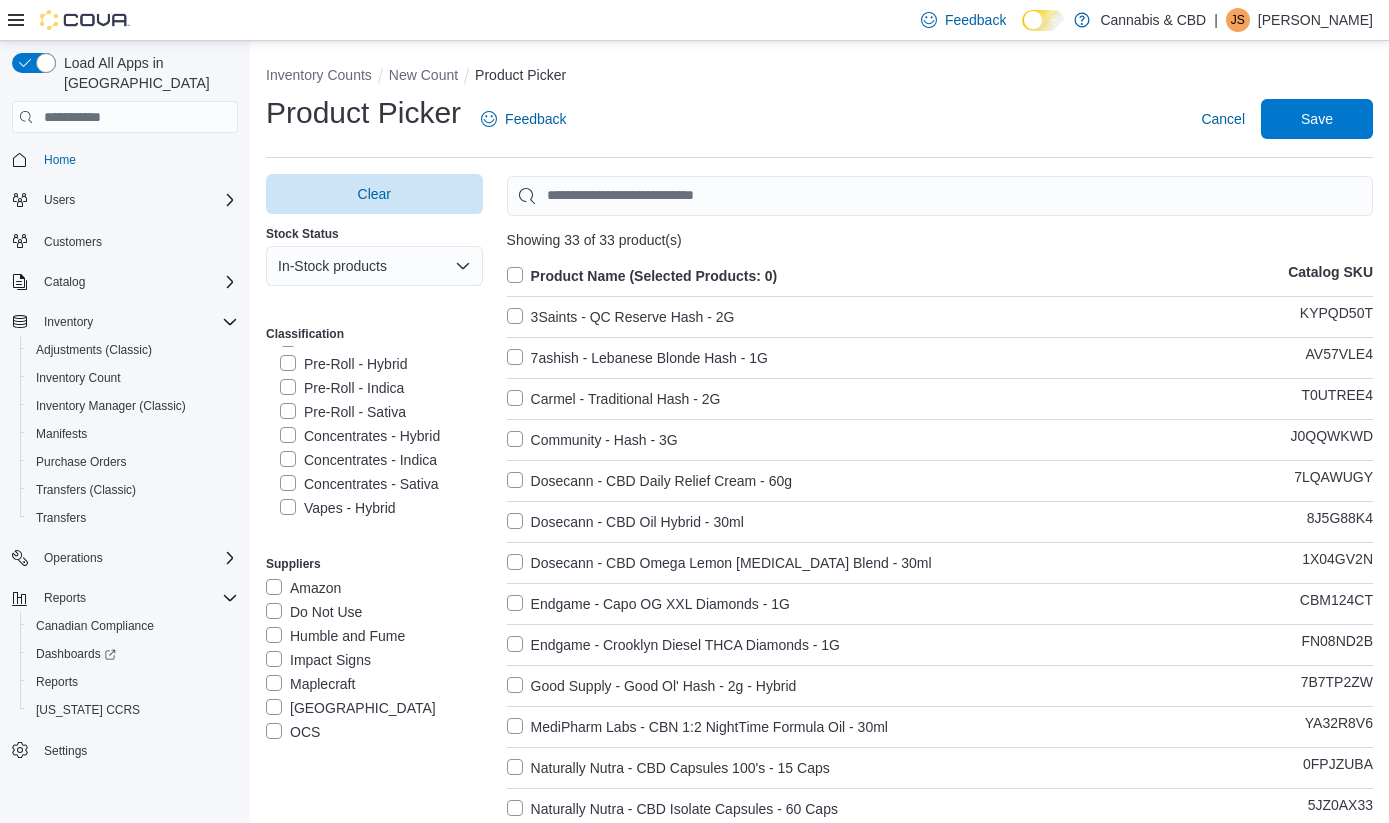 click on "Product Name (Selected Products: 0)" at bounding box center (642, 276) 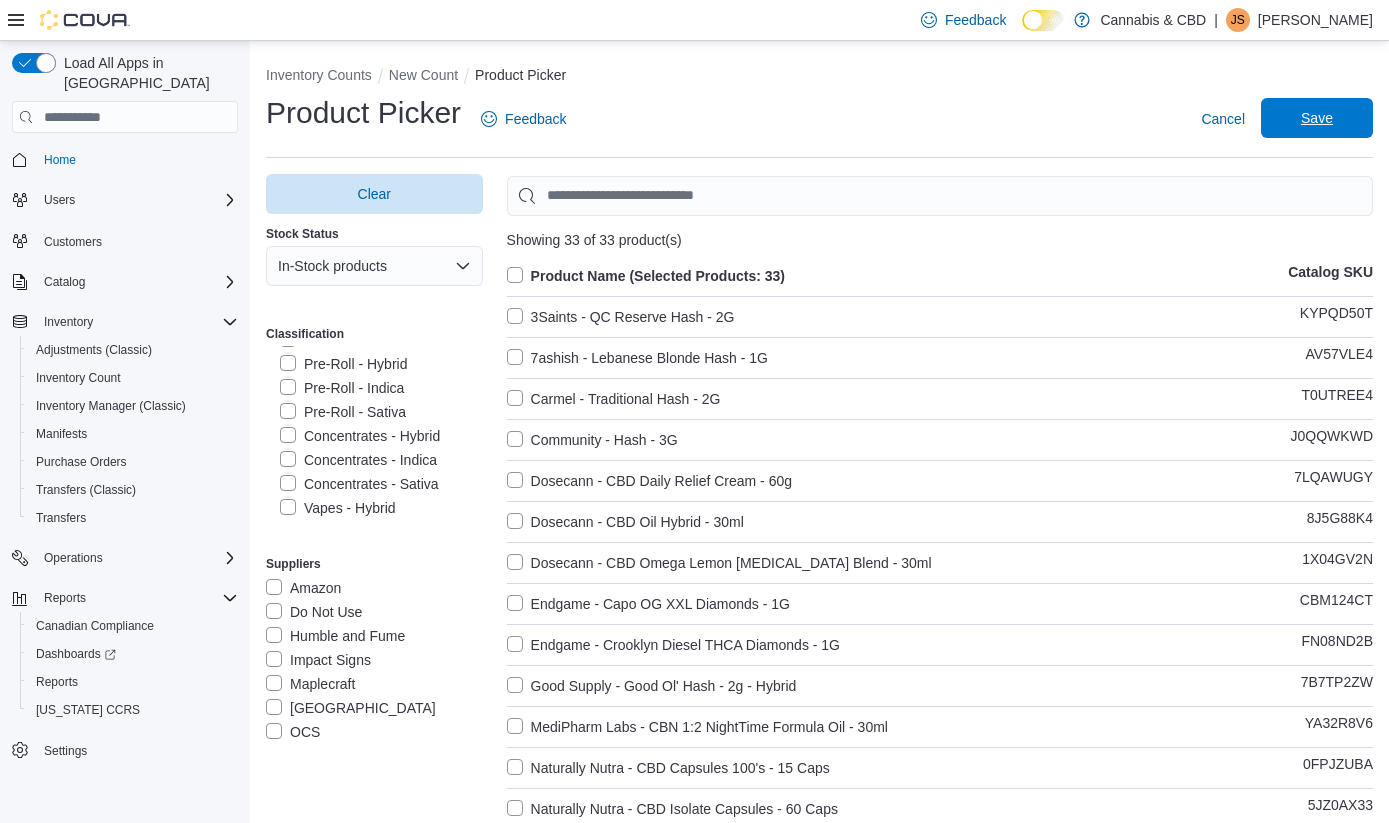 click on "Save" at bounding box center [1317, 118] 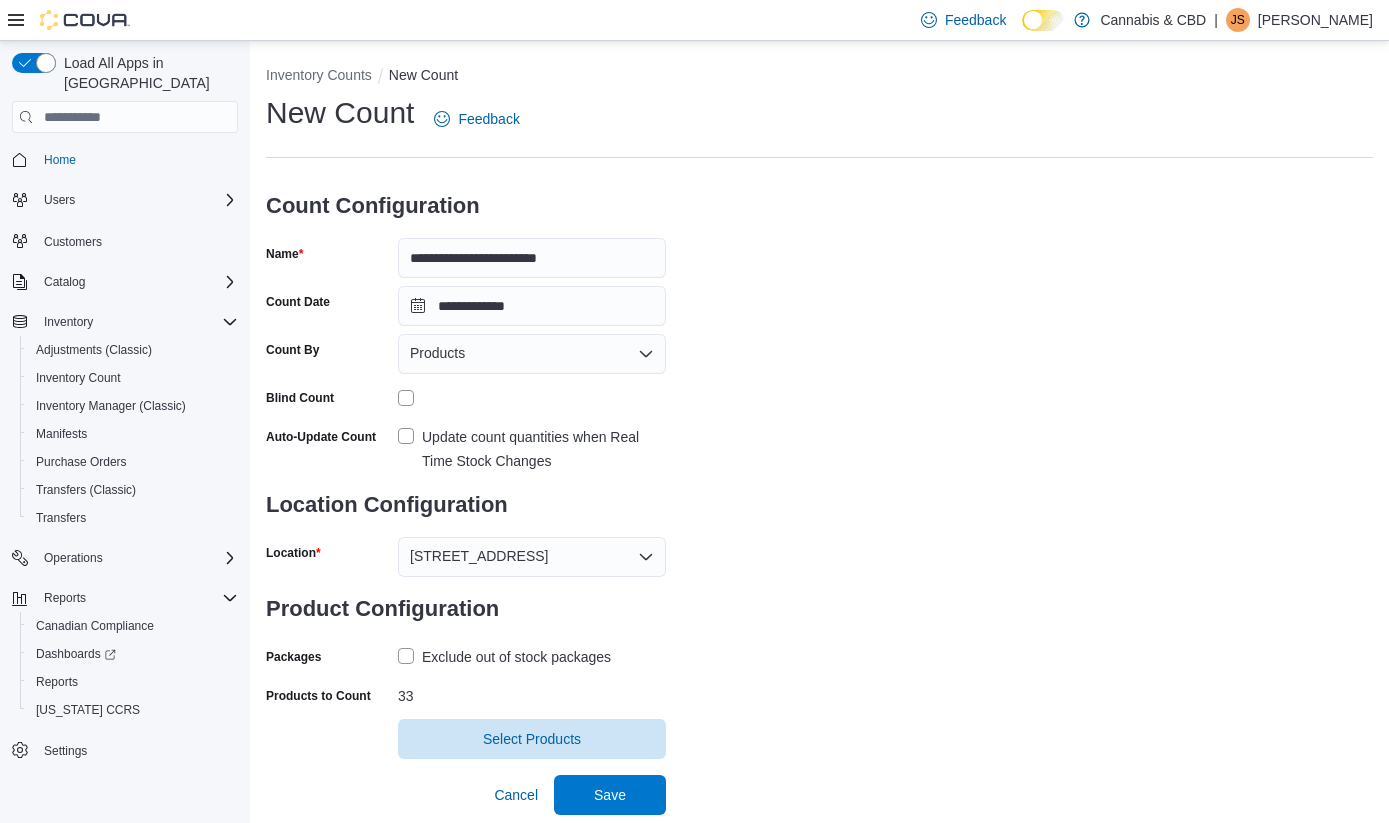 scroll, scrollTop: 0, scrollLeft: 0, axis: both 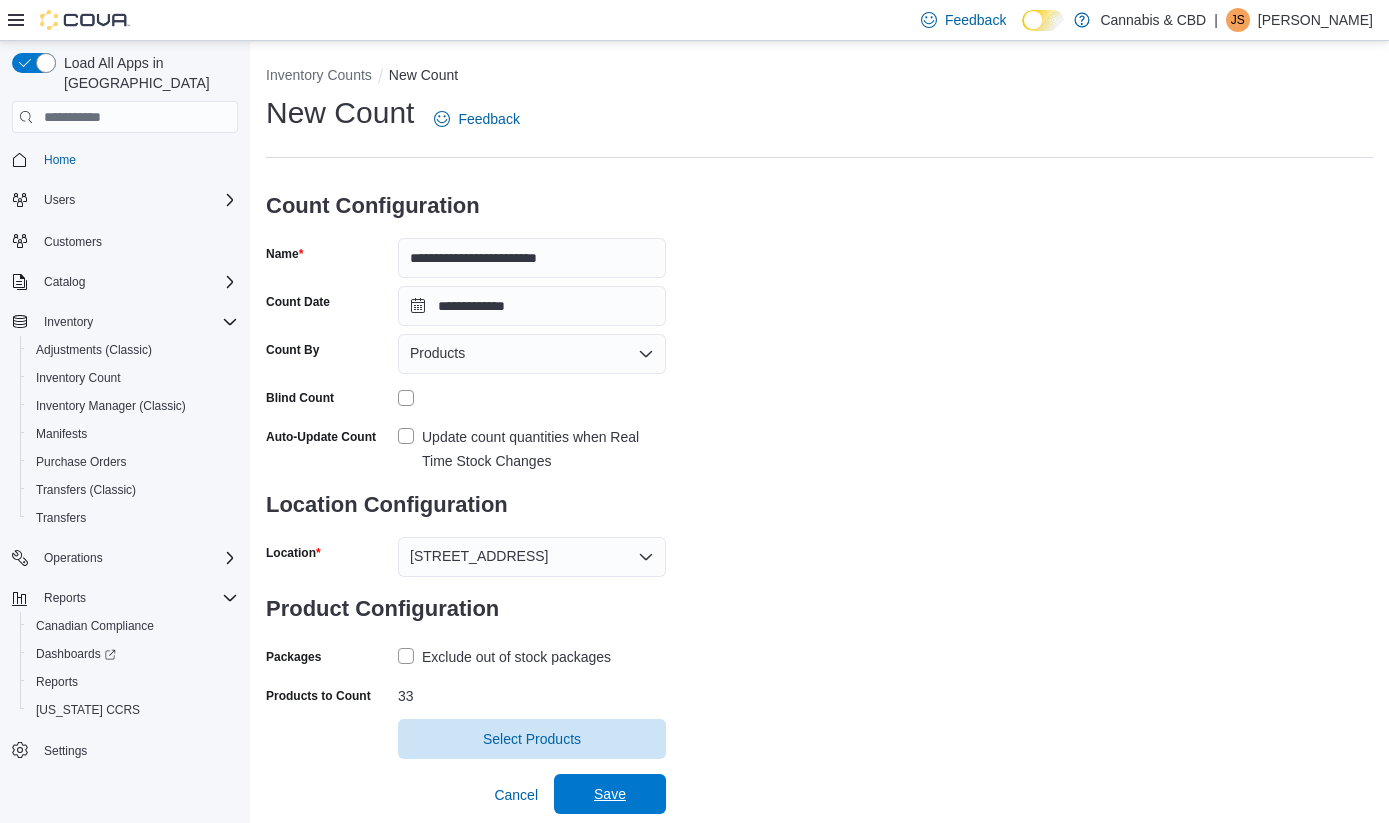 click on "Save" at bounding box center [610, 794] 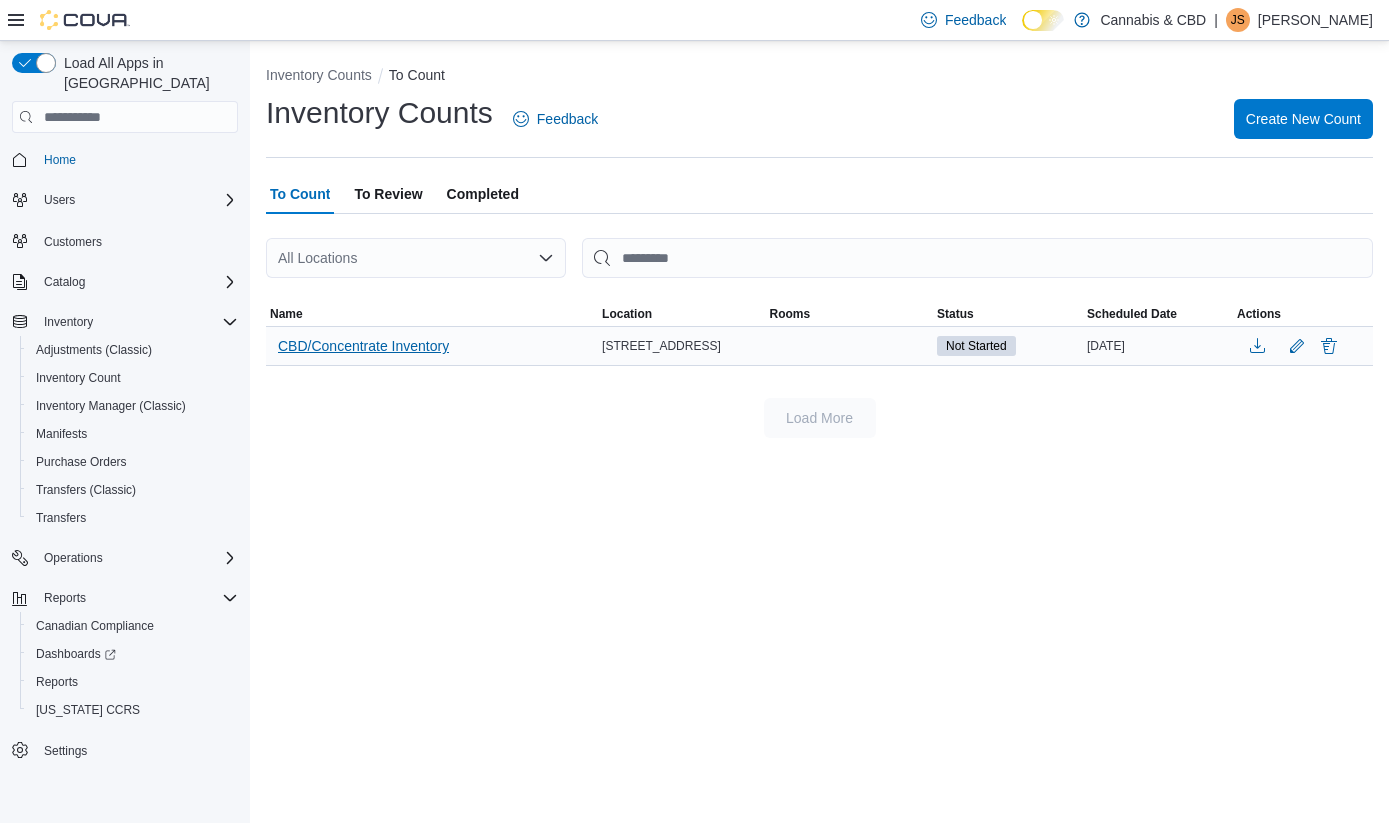 click on "CBD/Concentrate Inventory" at bounding box center (363, 346) 